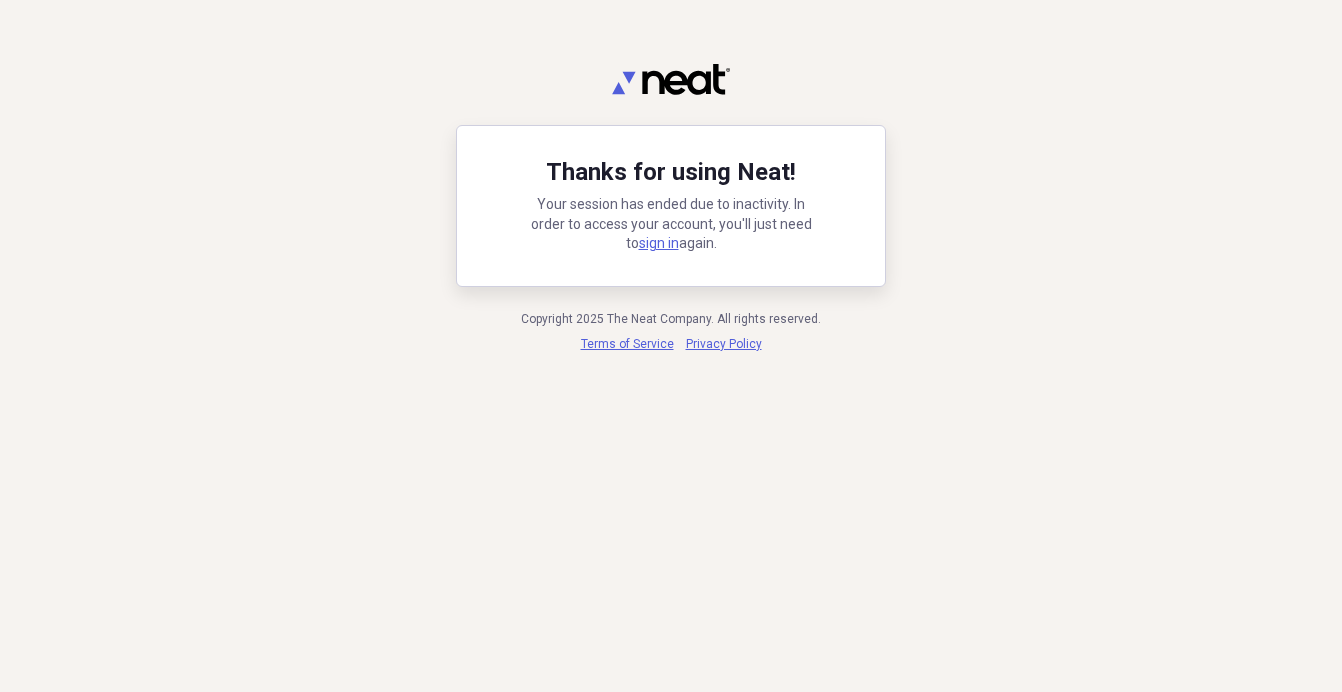 scroll, scrollTop: 0, scrollLeft: 0, axis: both 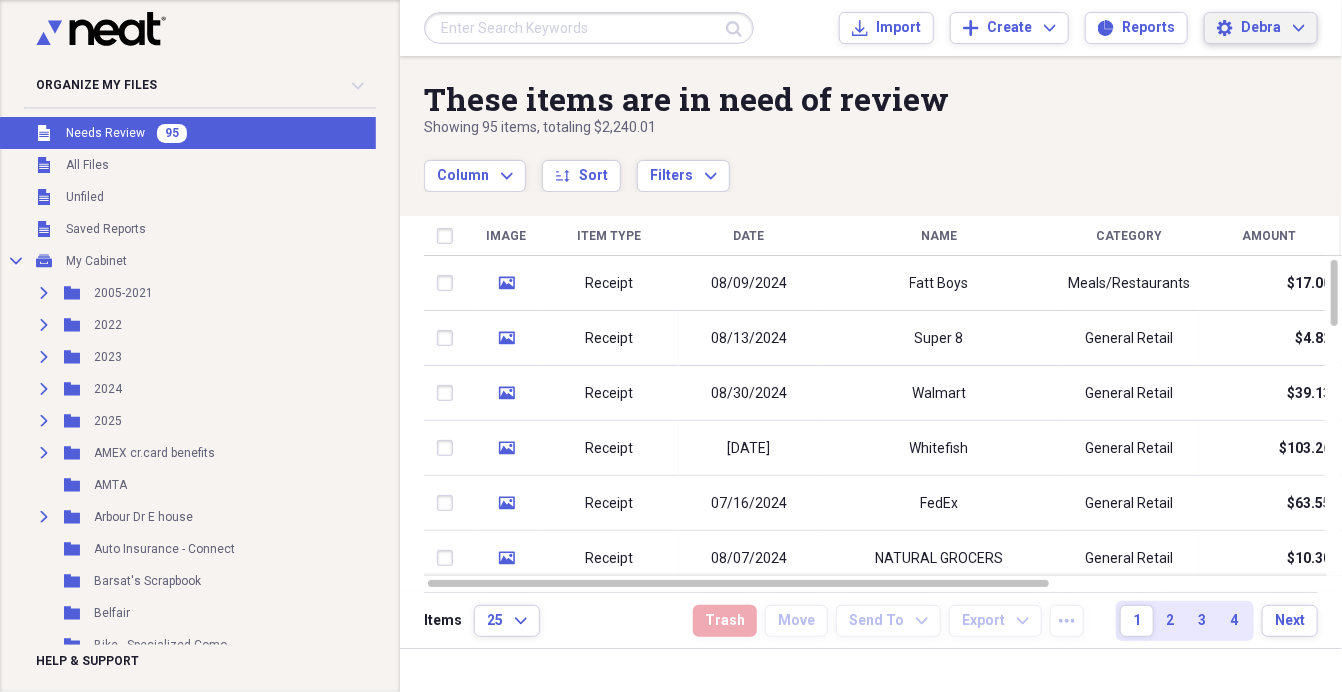 click on "Expand" 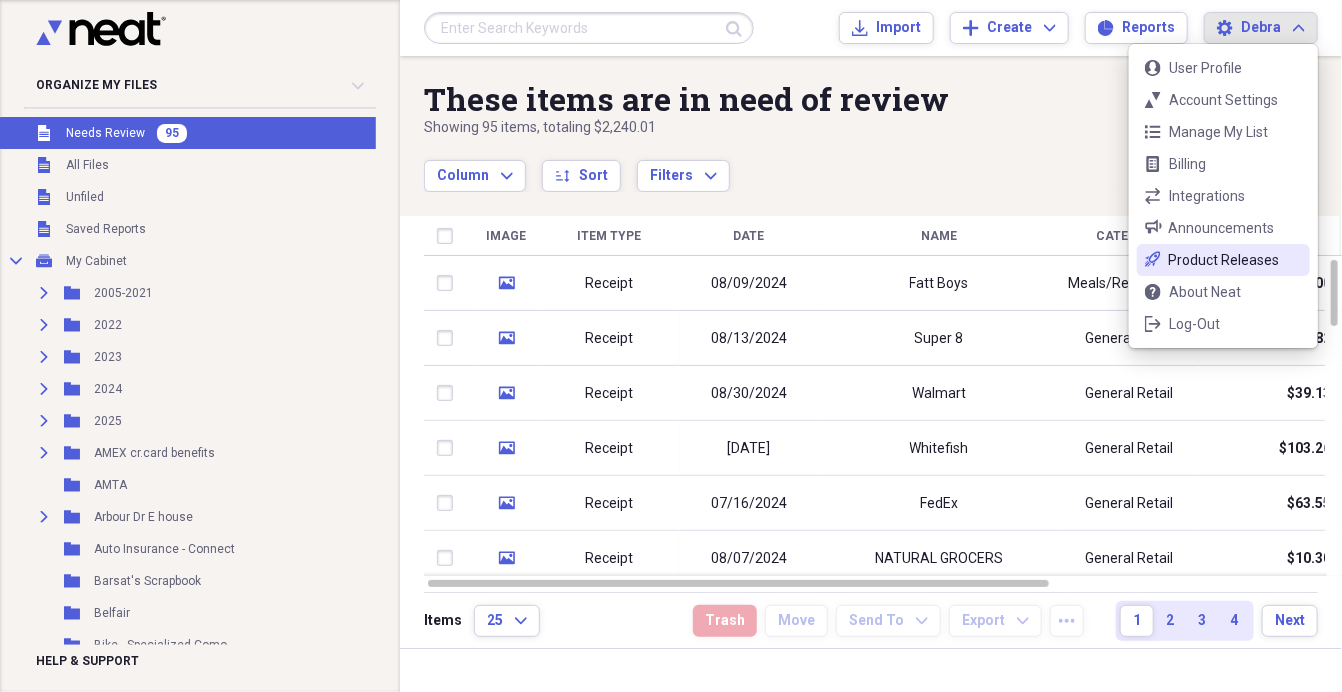 click on "Product Releases" at bounding box center (1223, 260) 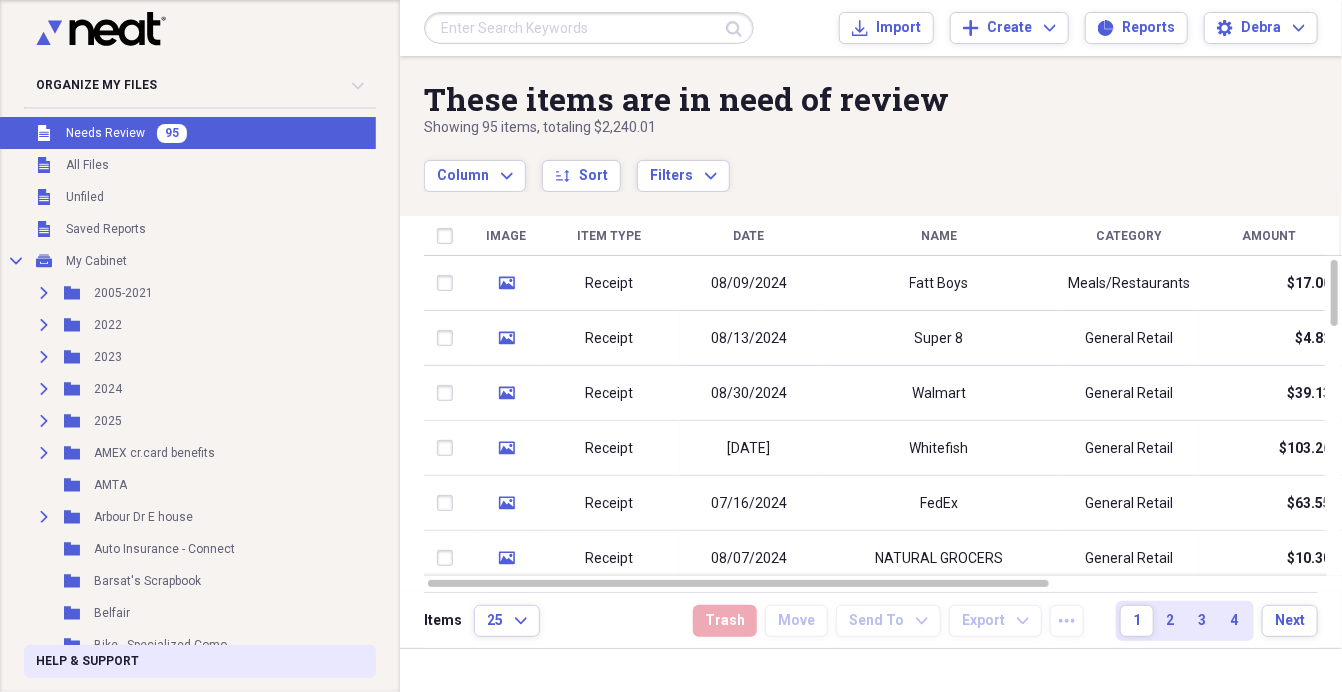 click on "Help & Support" at bounding box center [87, 661] 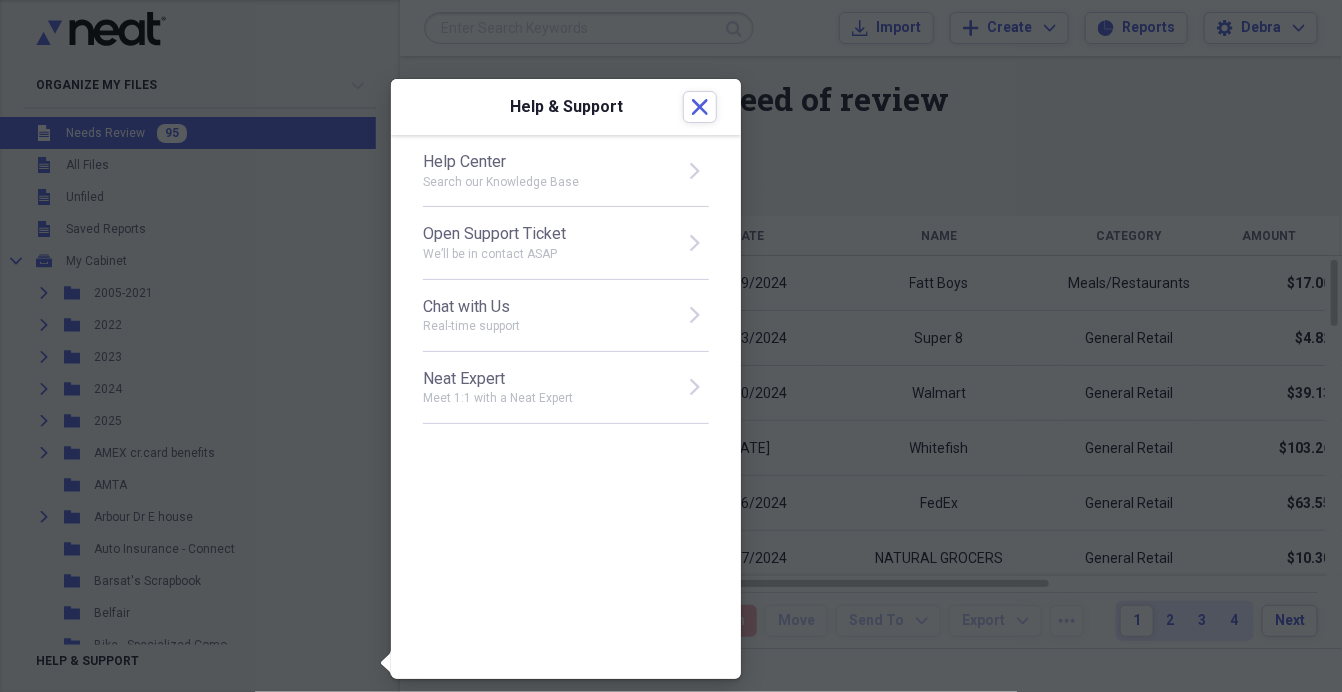 click on "Help Center Search our Knowledge Base open" at bounding box center [566, 171] 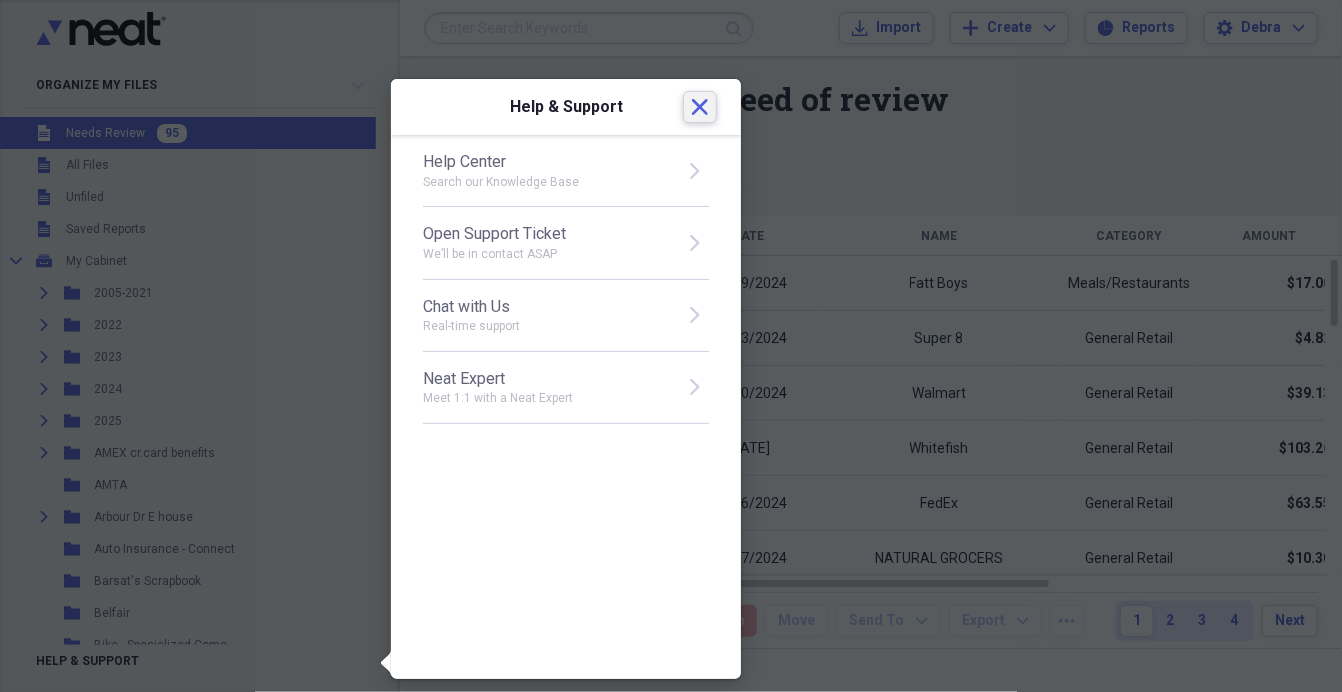 click 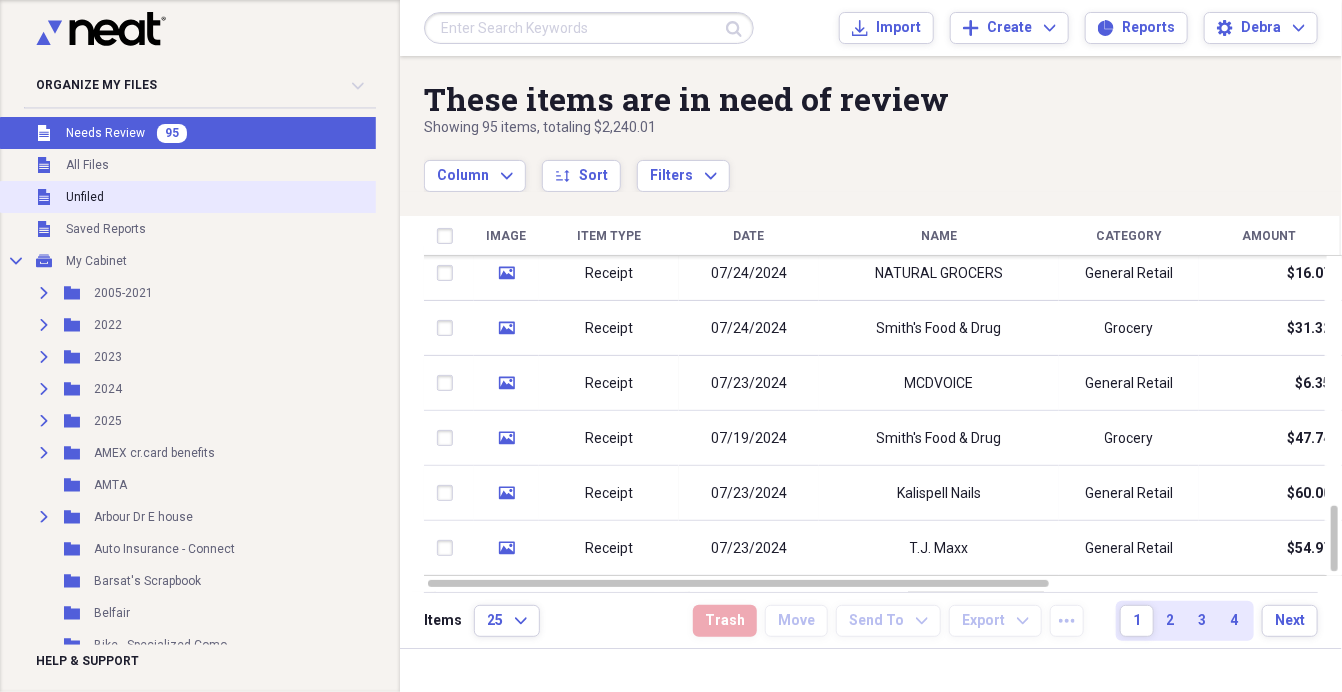 click on "Unfiled" at bounding box center (85, 197) 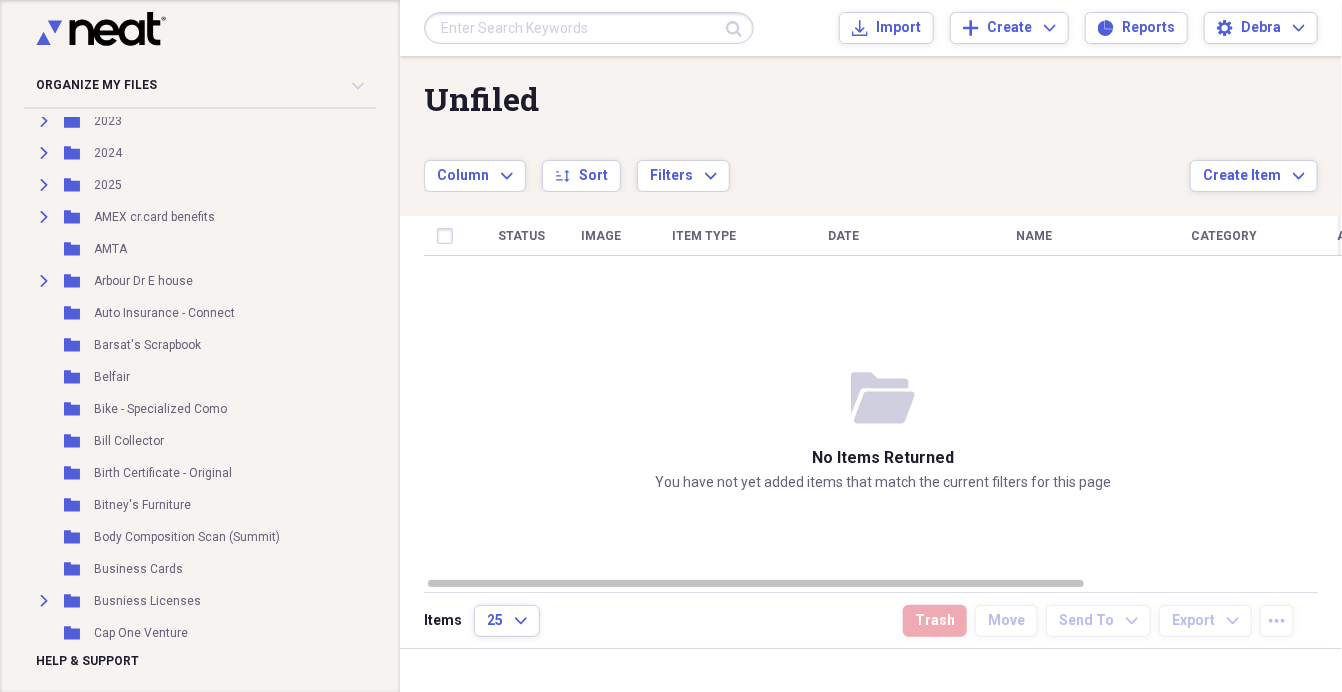 scroll, scrollTop: 263, scrollLeft: 0, axis: vertical 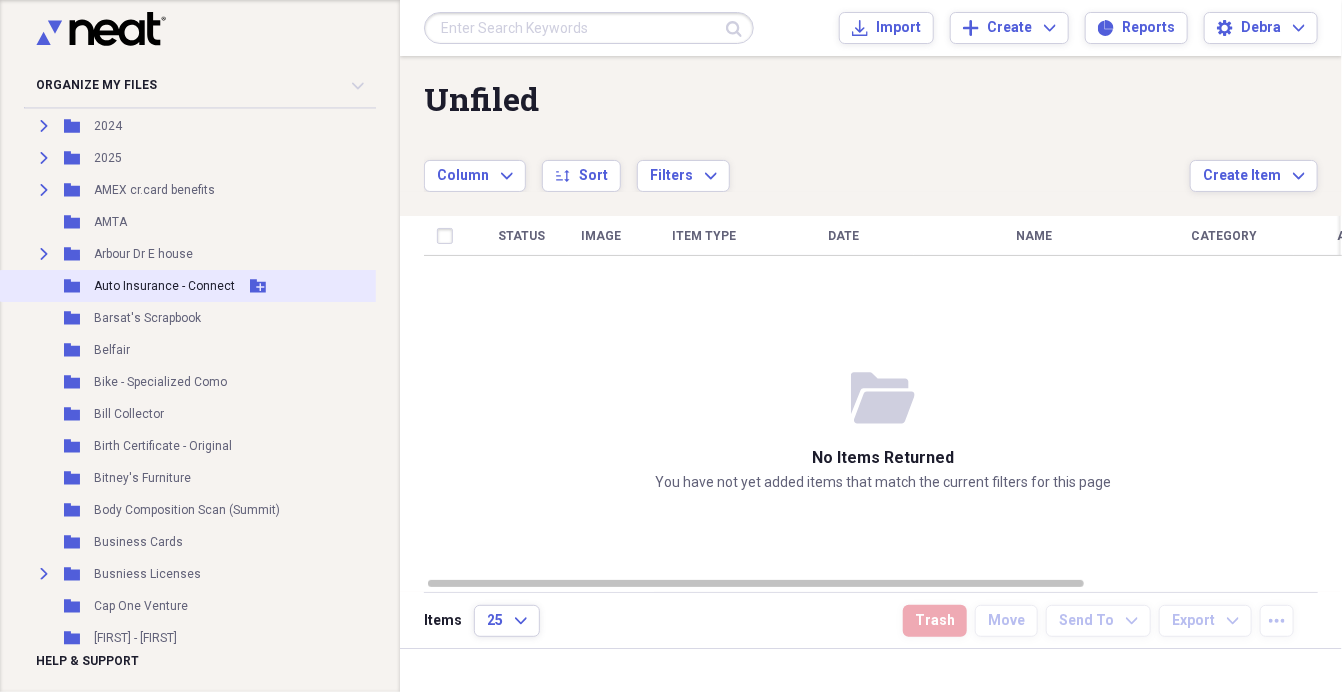 click on "Auto Insurance - Connect" at bounding box center (164, 286) 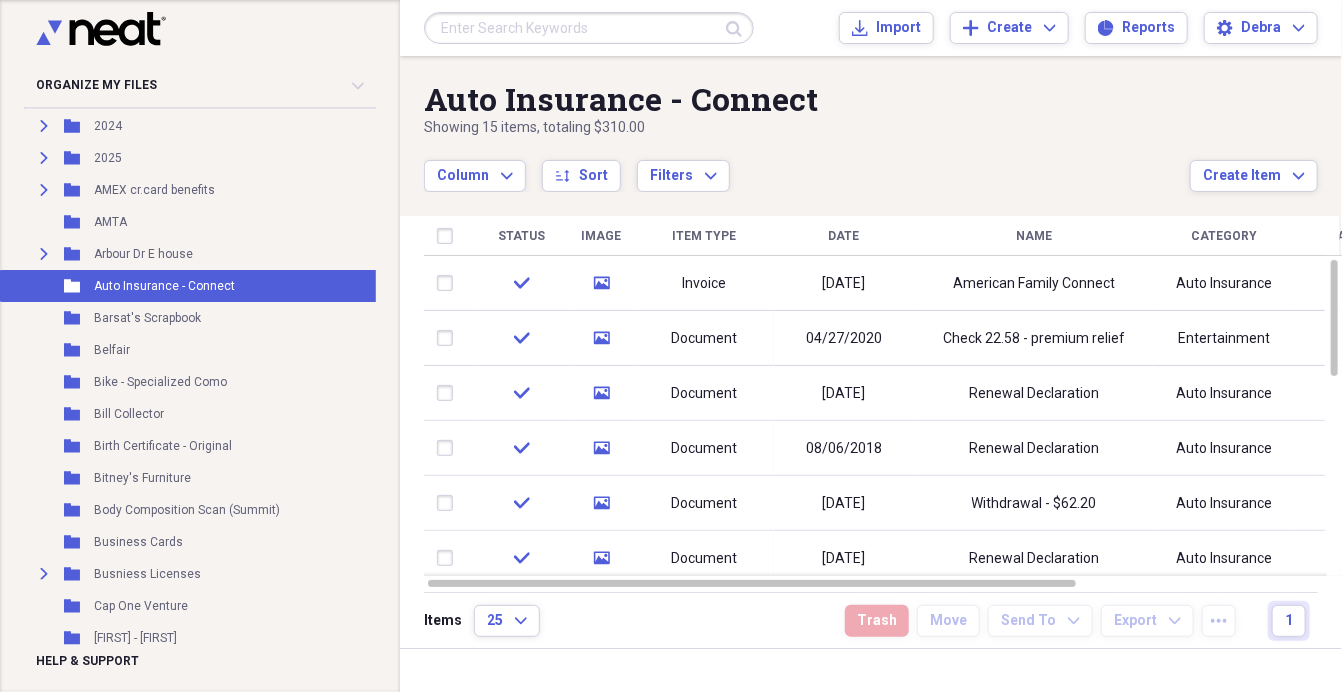 click on "Document" at bounding box center [704, 503] 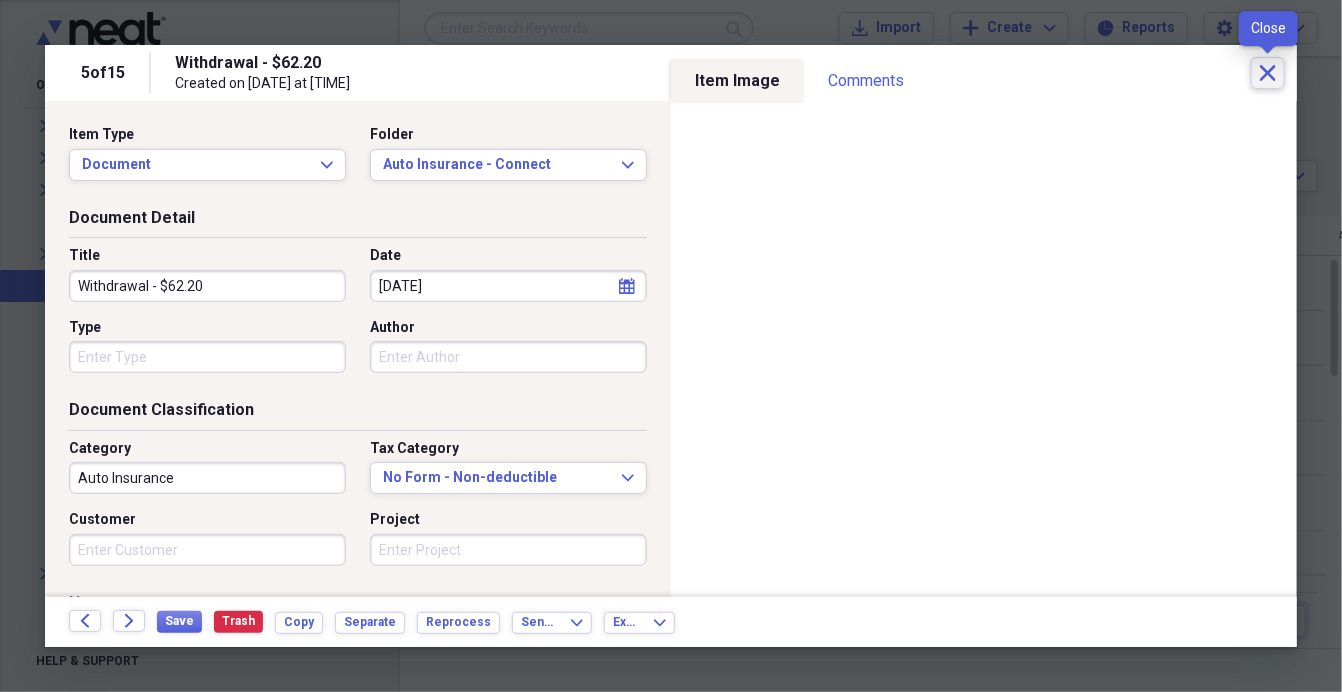 click 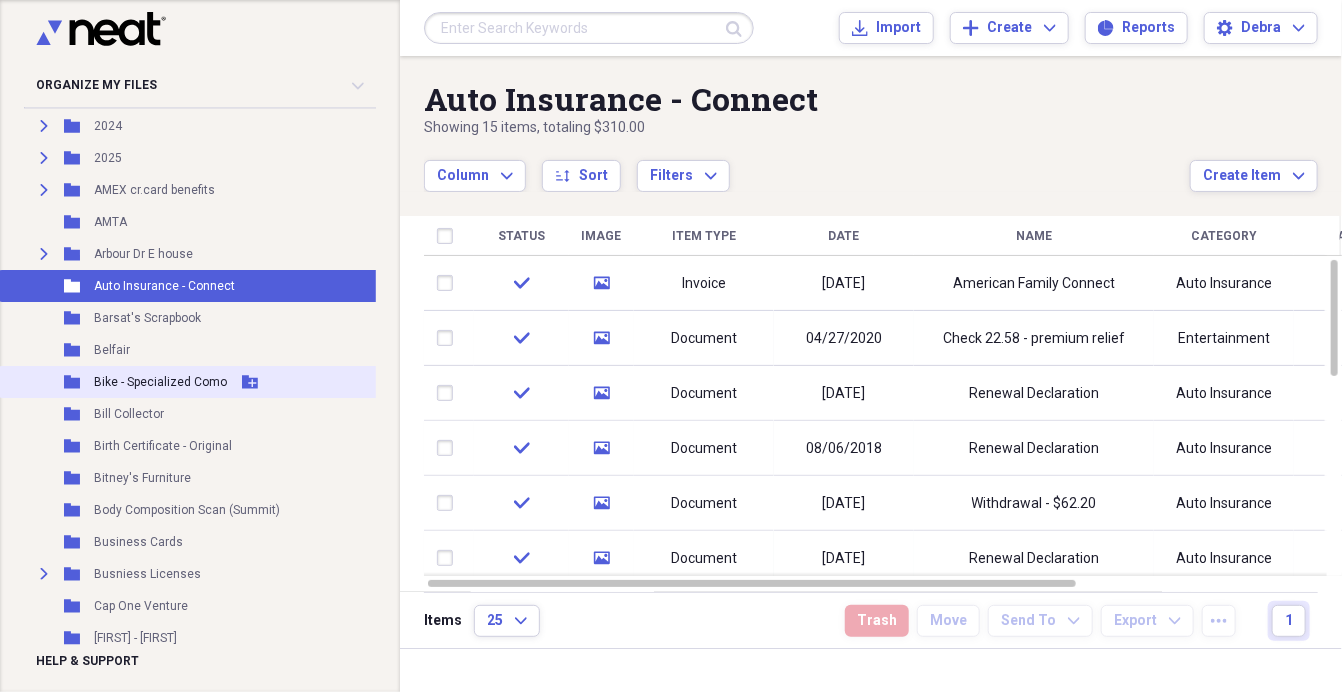 click on "Bike - Specialized Como" at bounding box center [160, 382] 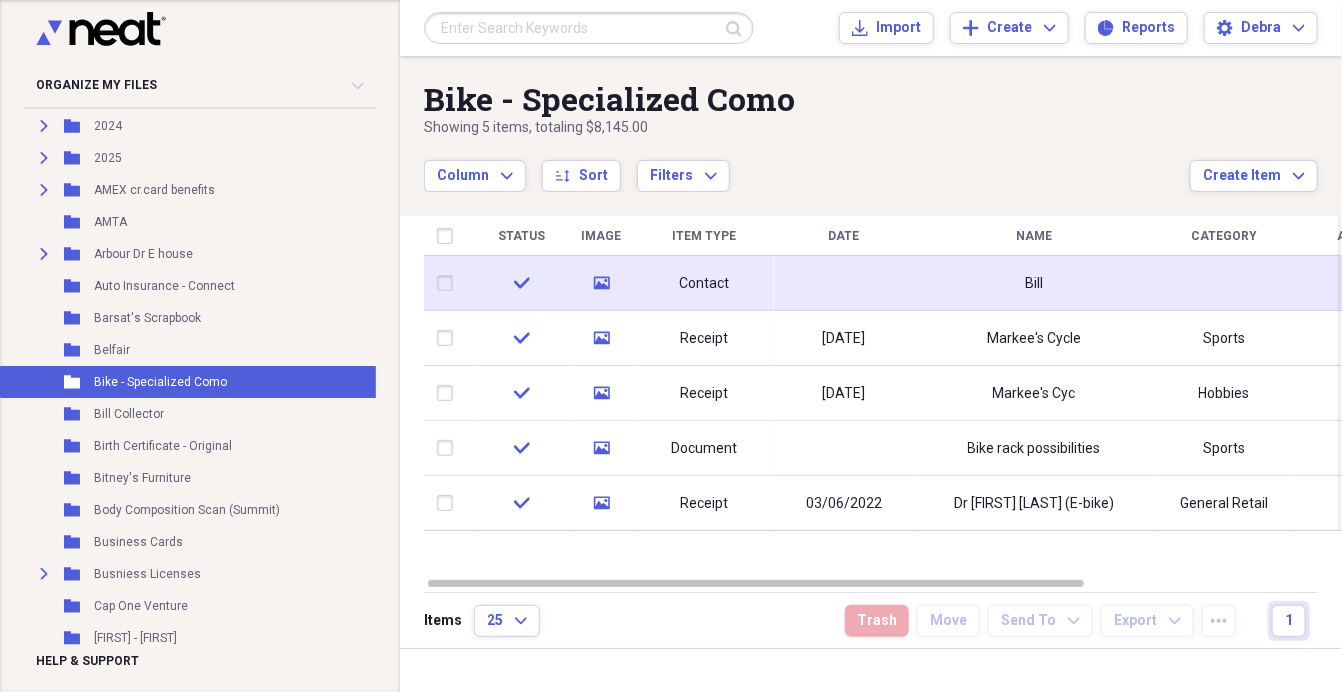 click on "Bill" at bounding box center [1034, 283] 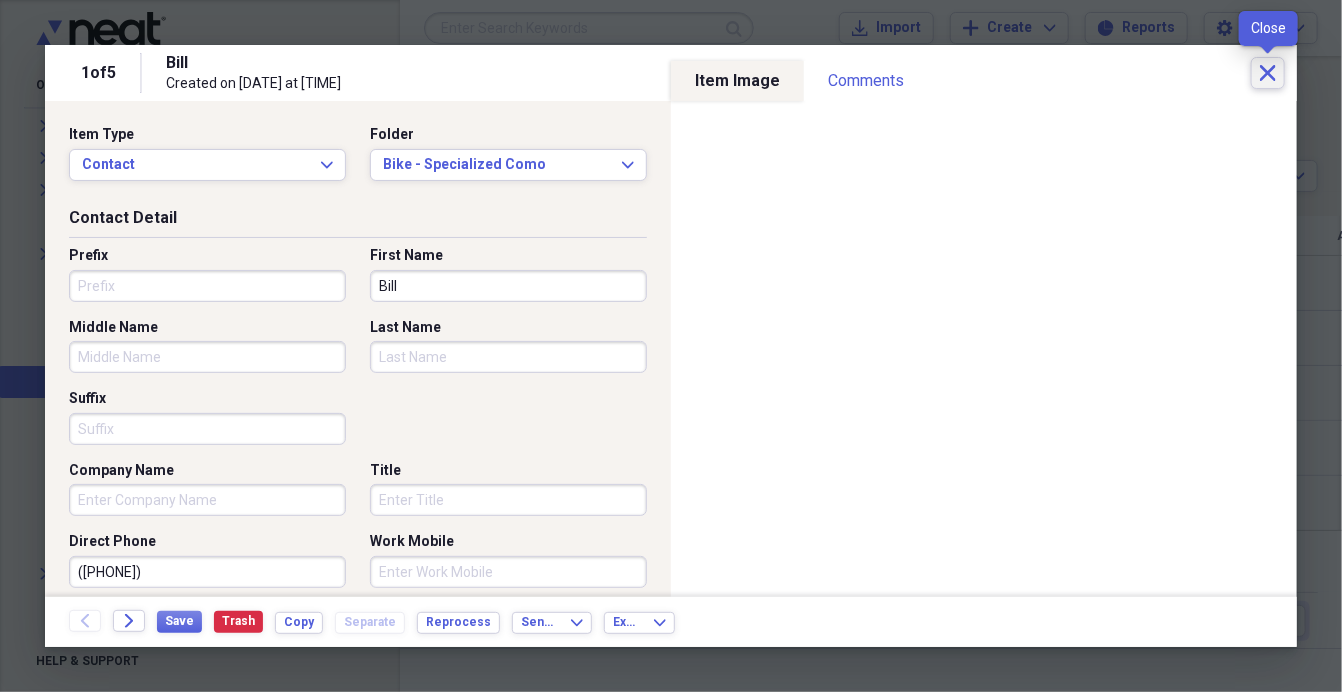 click 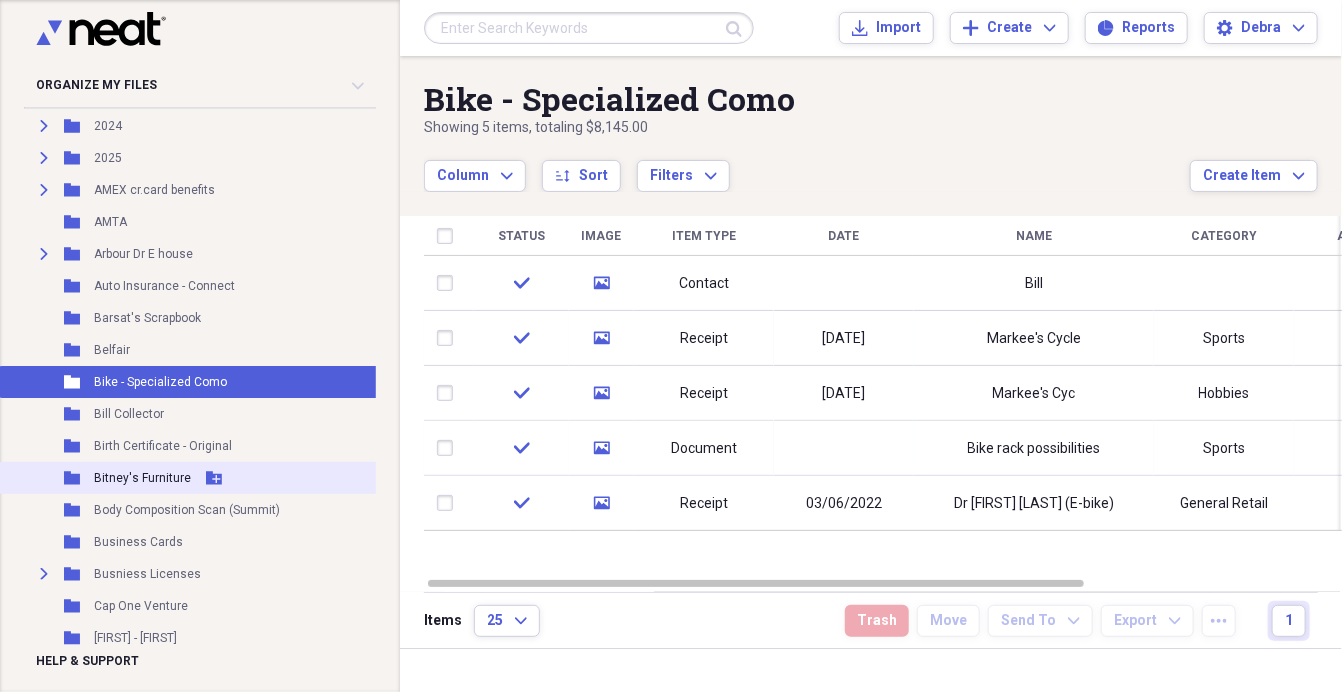 click on "Bitney's Furniture" at bounding box center (142, 478) 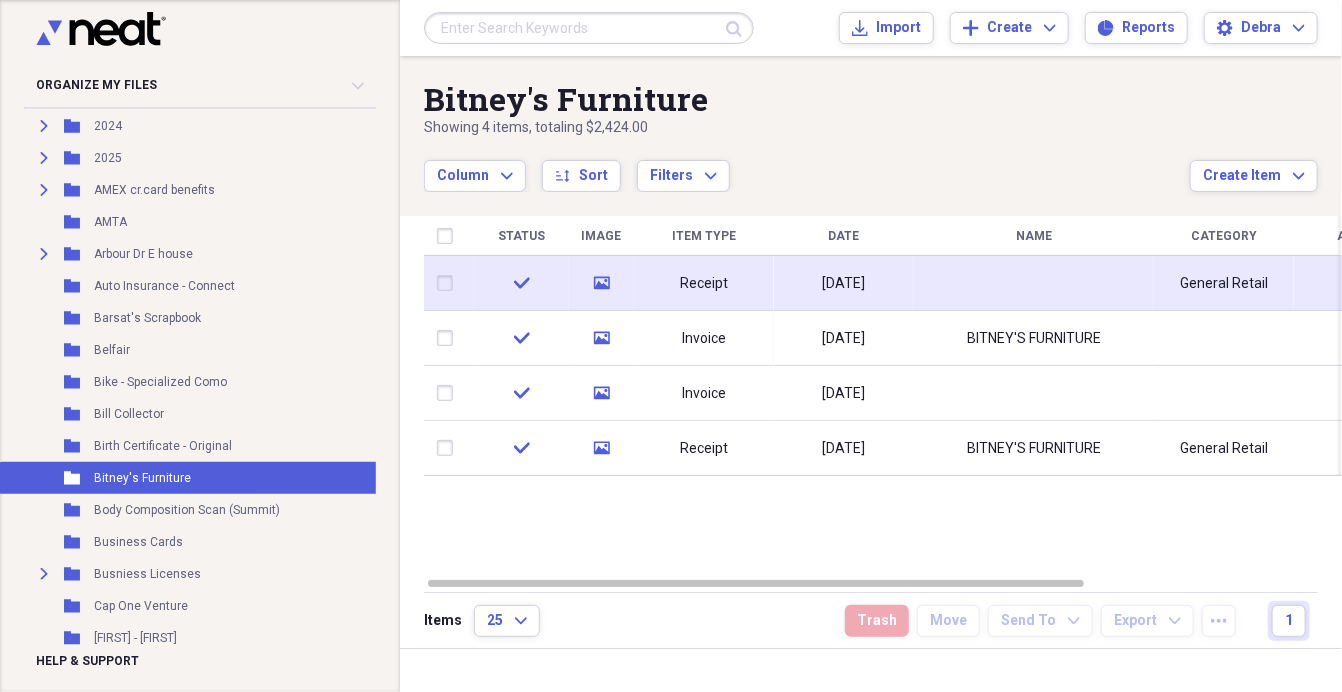 click on "[DATE]" at bounding box center (844, 284) 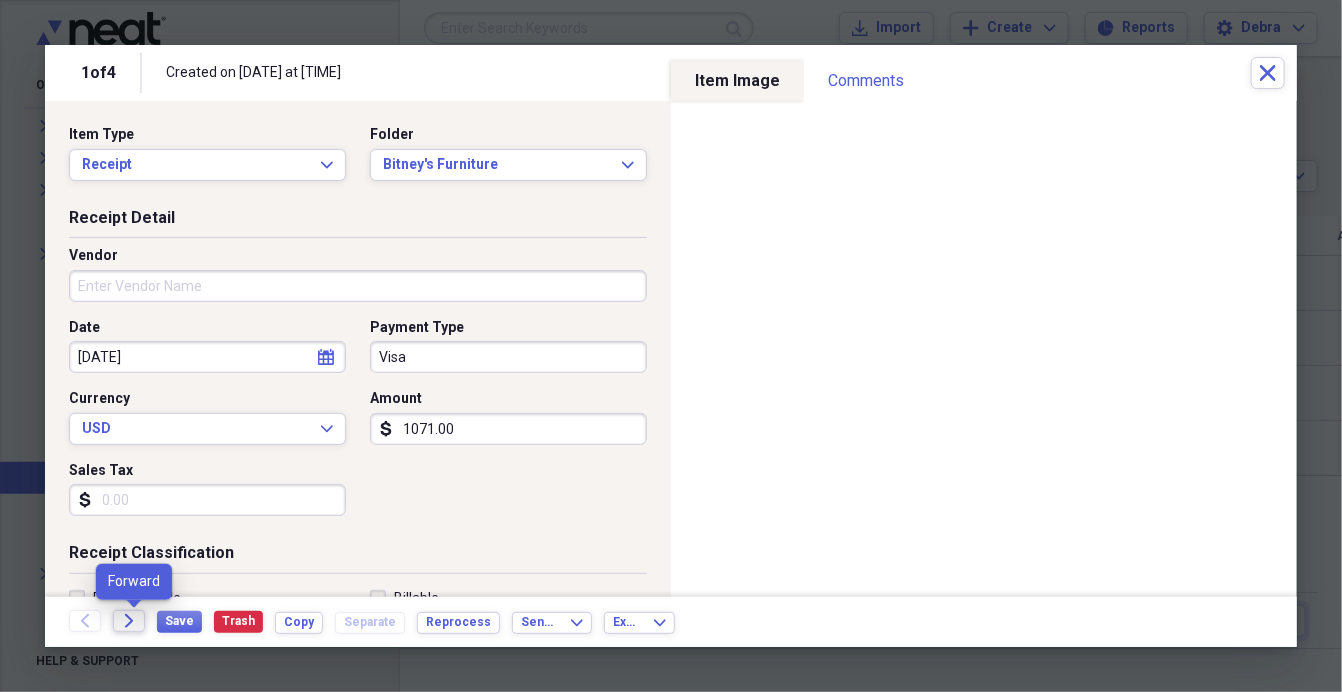 click on "Forward" 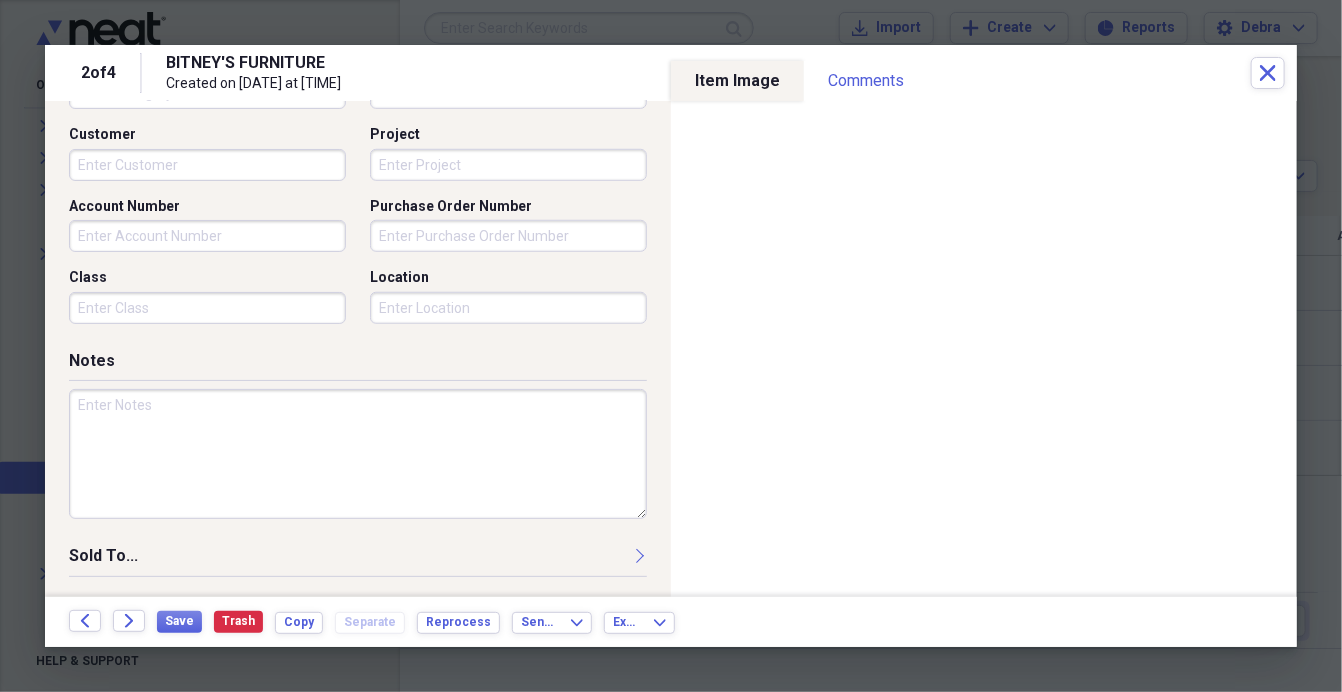 scroll, scrollTop: 602, scrollLeft: 0, axis: vertical 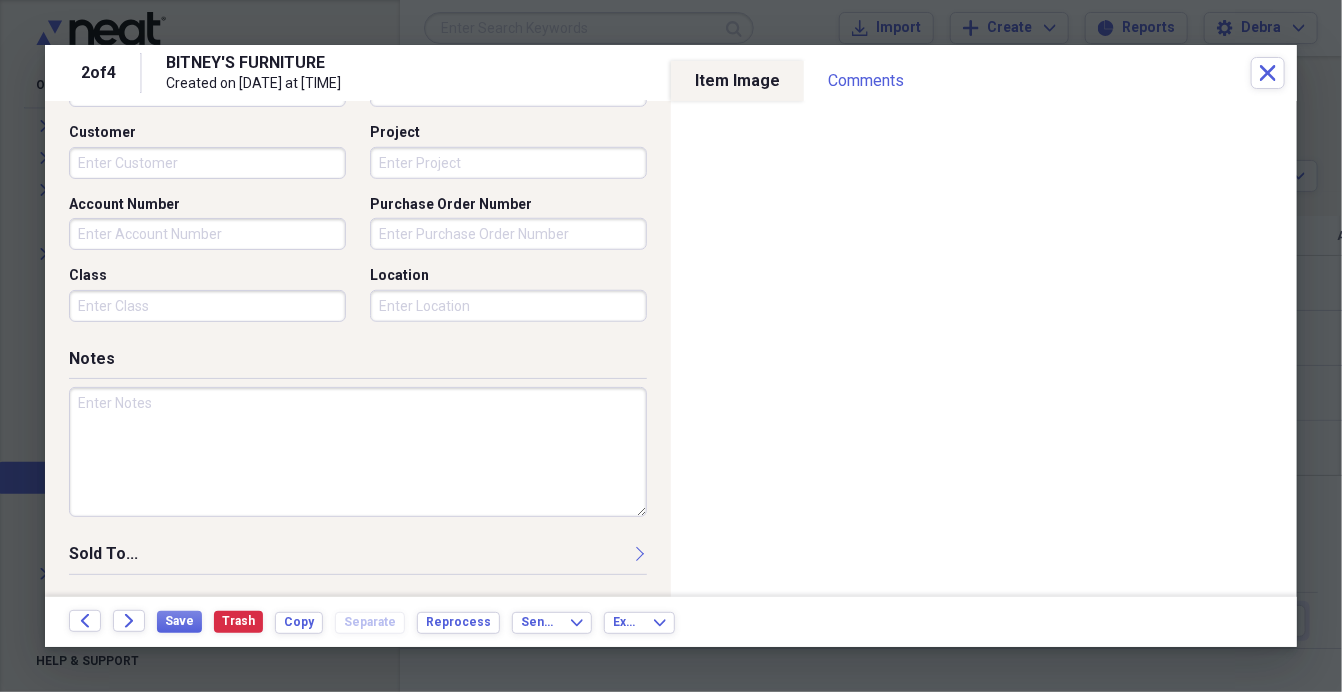 click at bounding box center [358, 452] 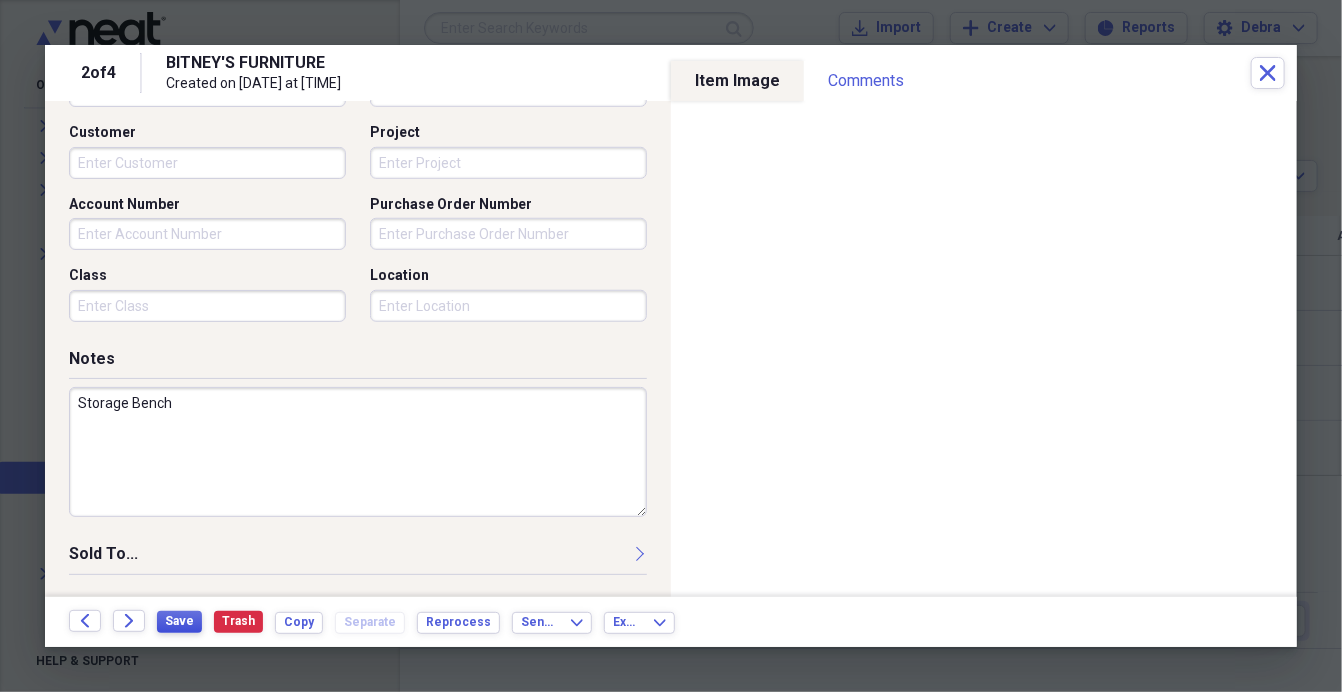 type on "Storage Bench" 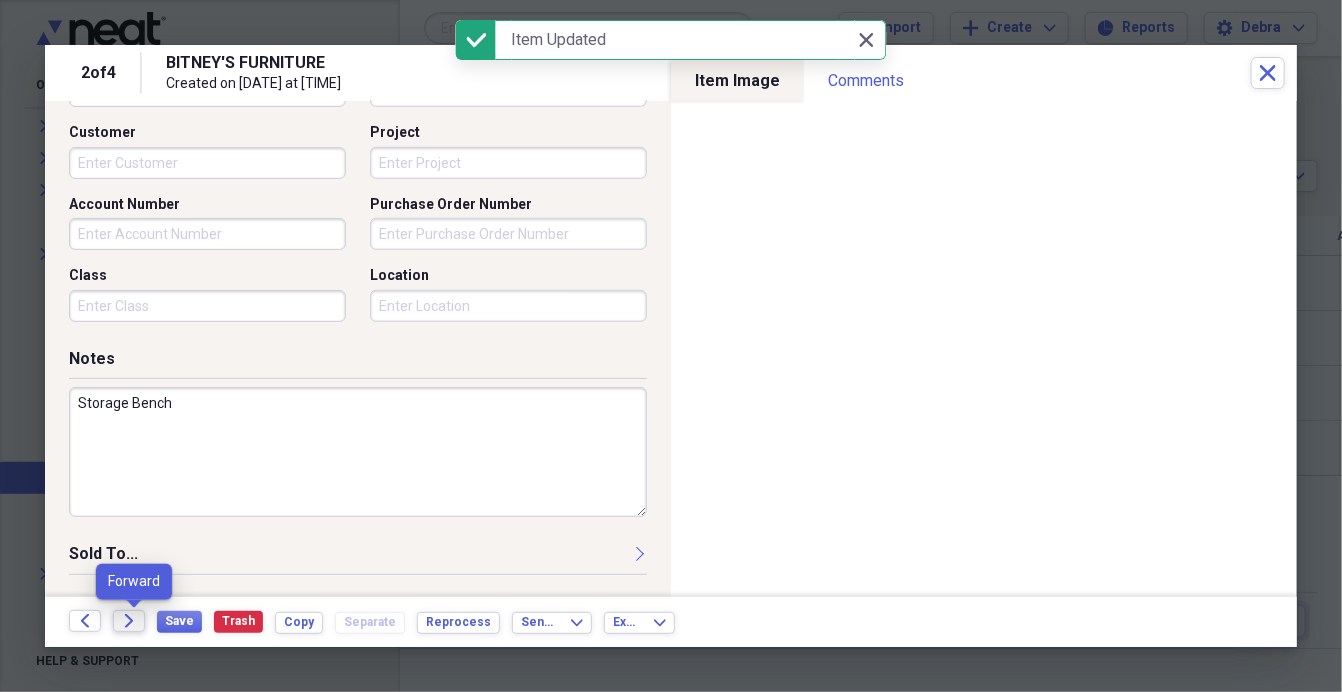 click 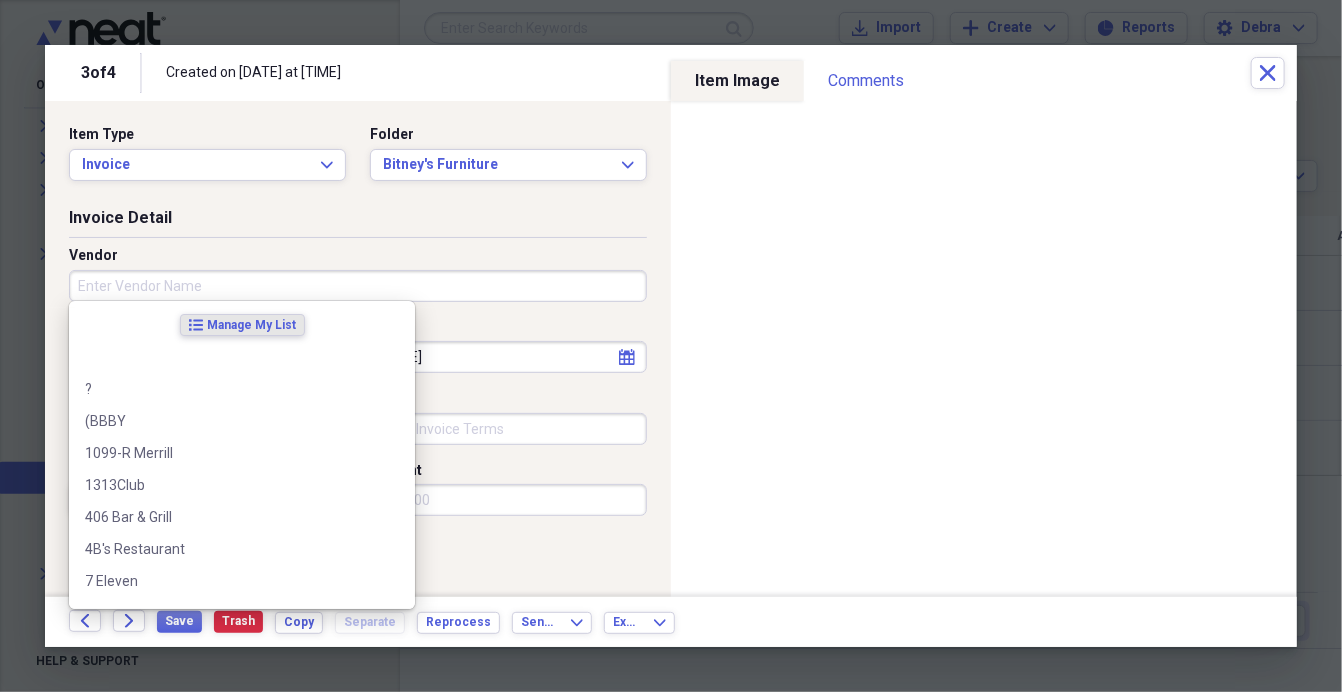 click on "Vendor" at bounding box center (358, 286) 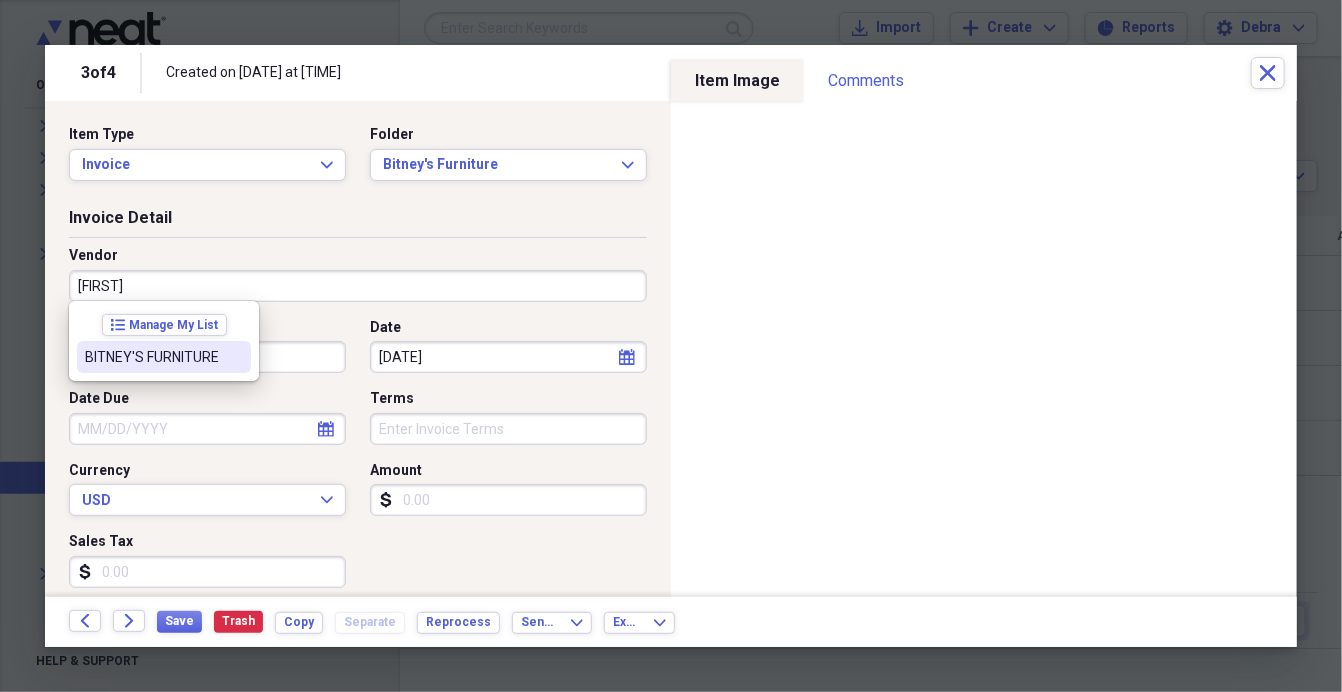 click on "BITNEY'S  FURNITURE" at bounding box center [152, 357] 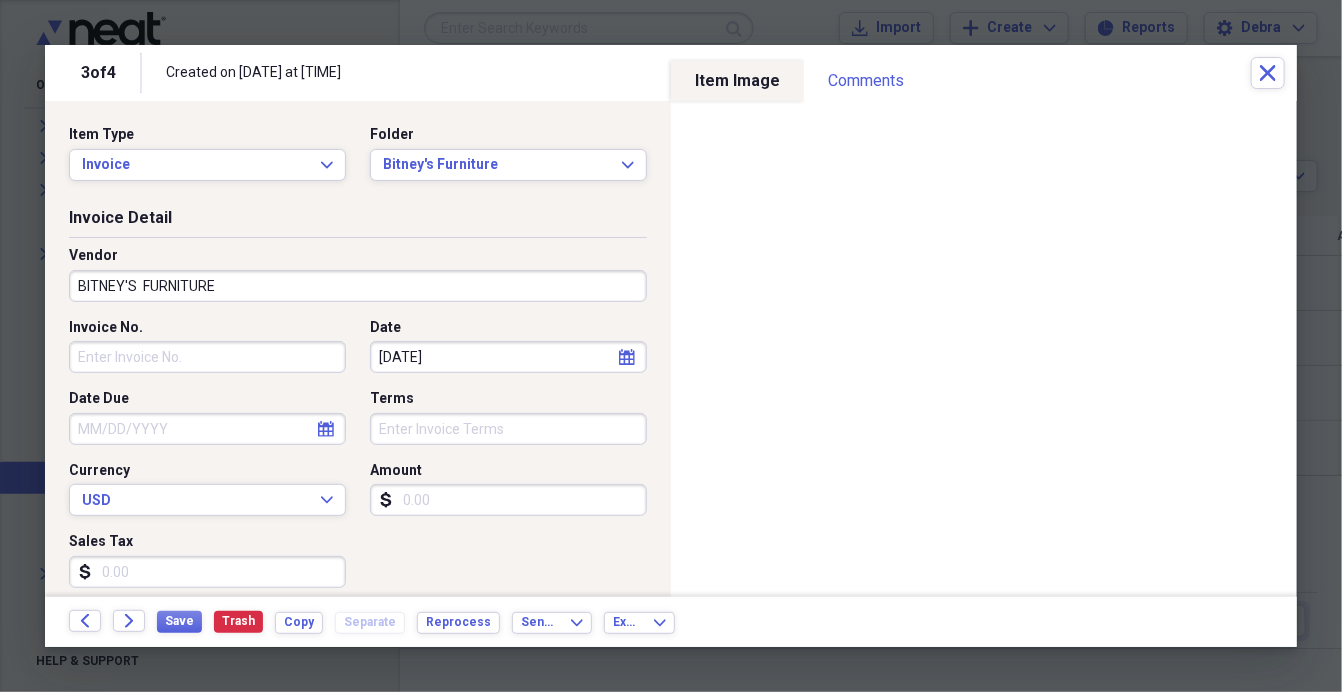 type on "General Retail" 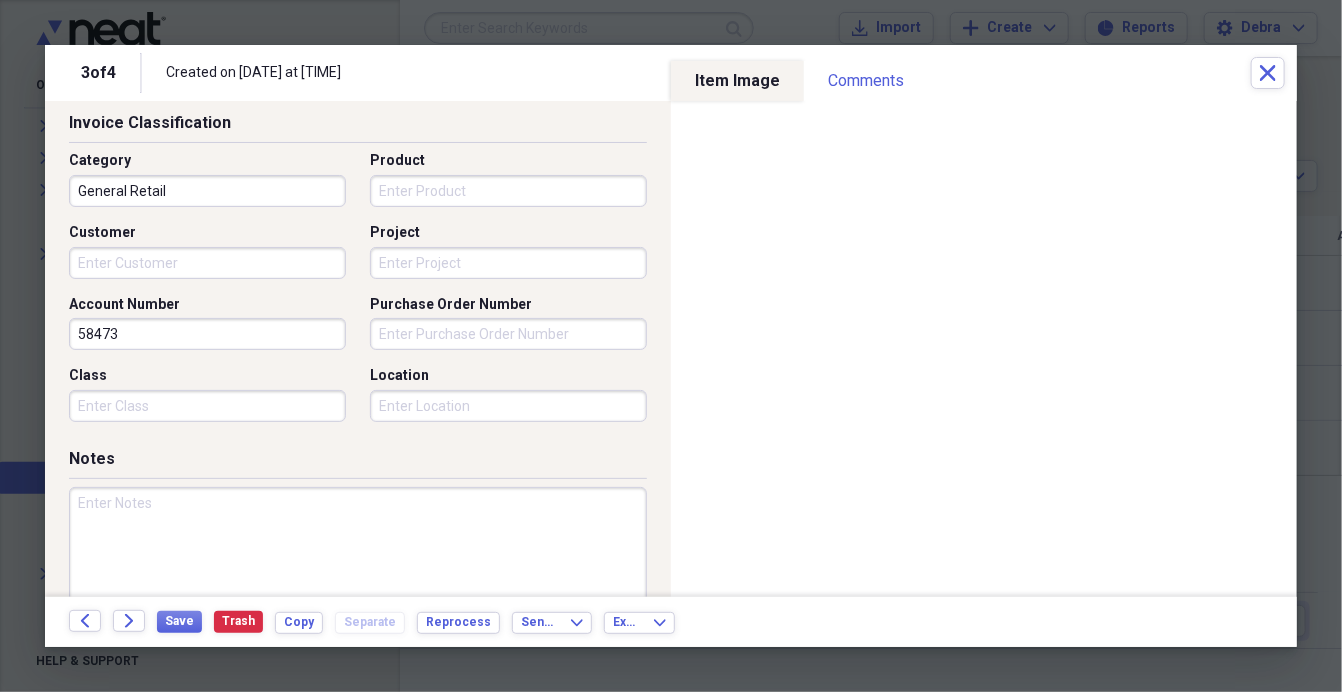 scroll, scrollTop: 503, scrollLeft: 0, axis: vertical 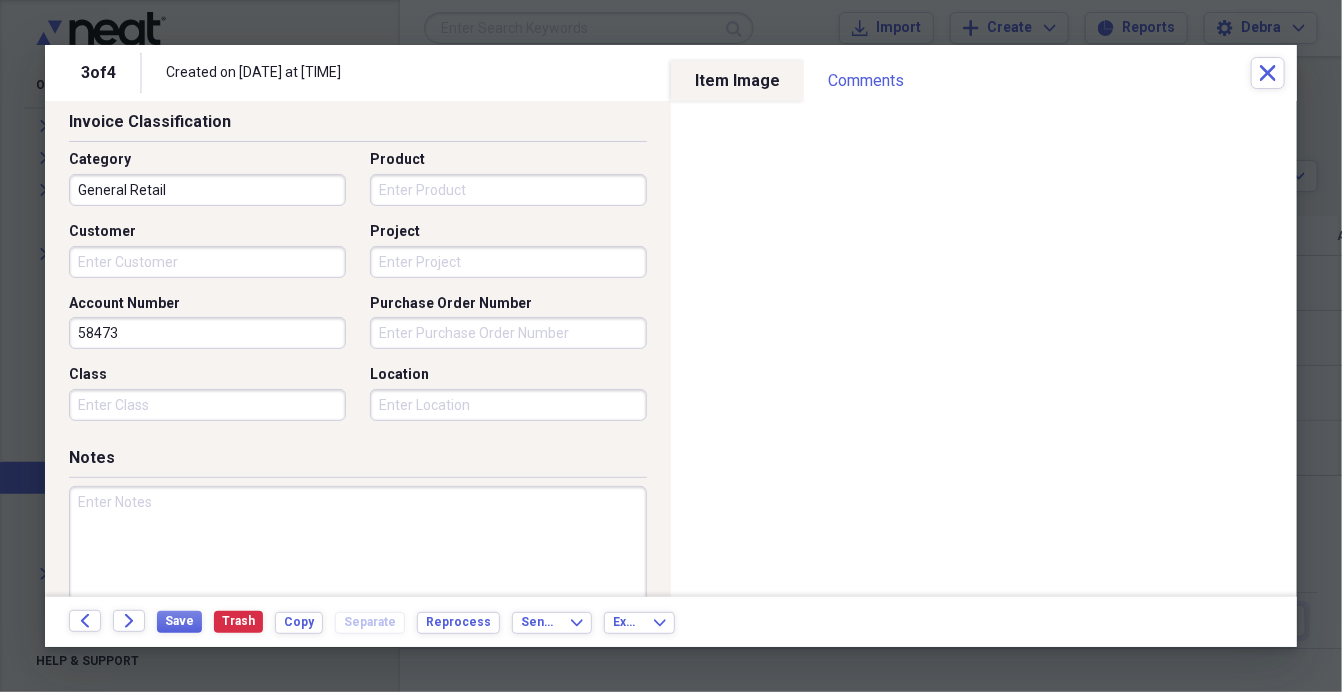 click at bounding box center (358, 551) 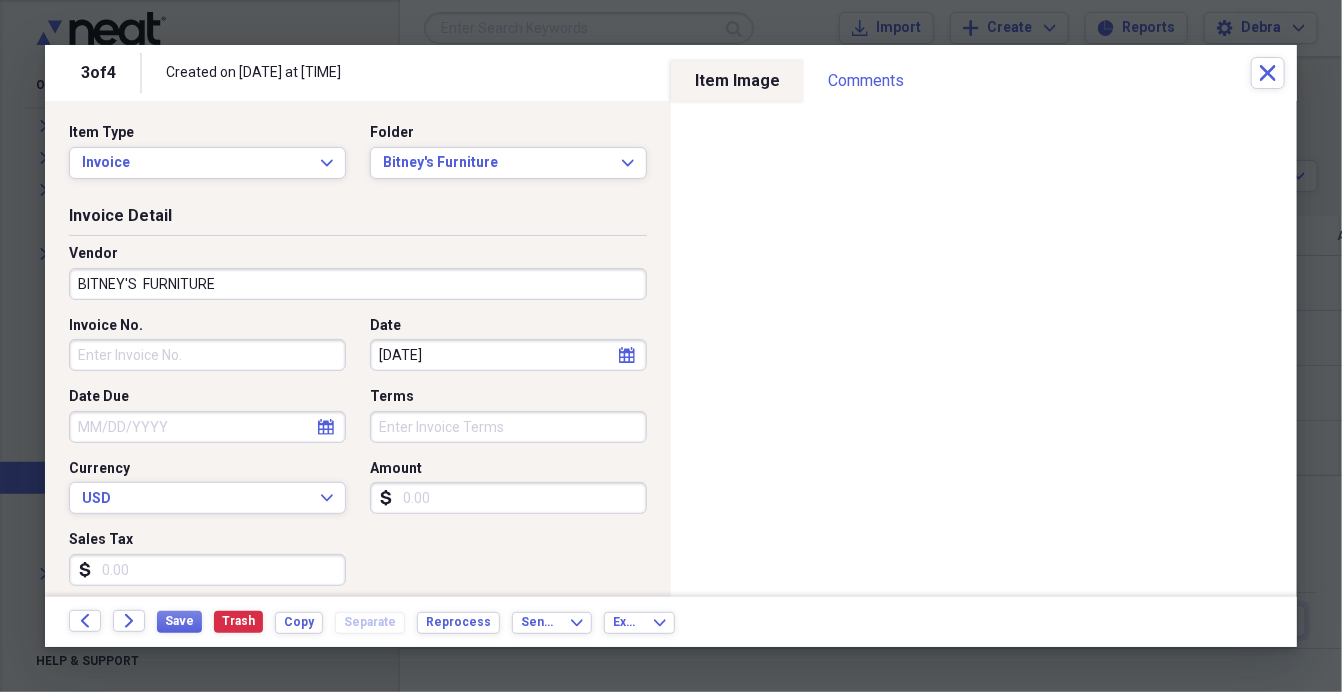 scroll, scrollTop: 0, scrollLeft: 0, axis: both 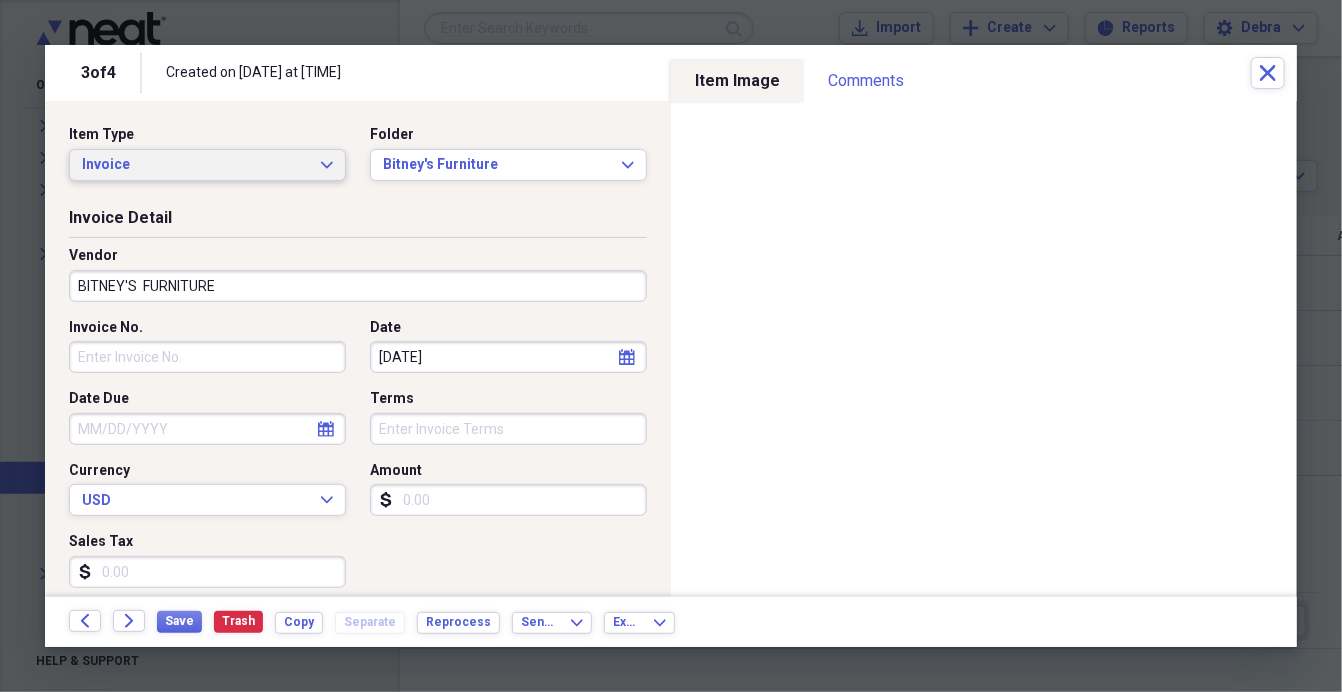 type on "Pwr Swivel Glider Recliner" 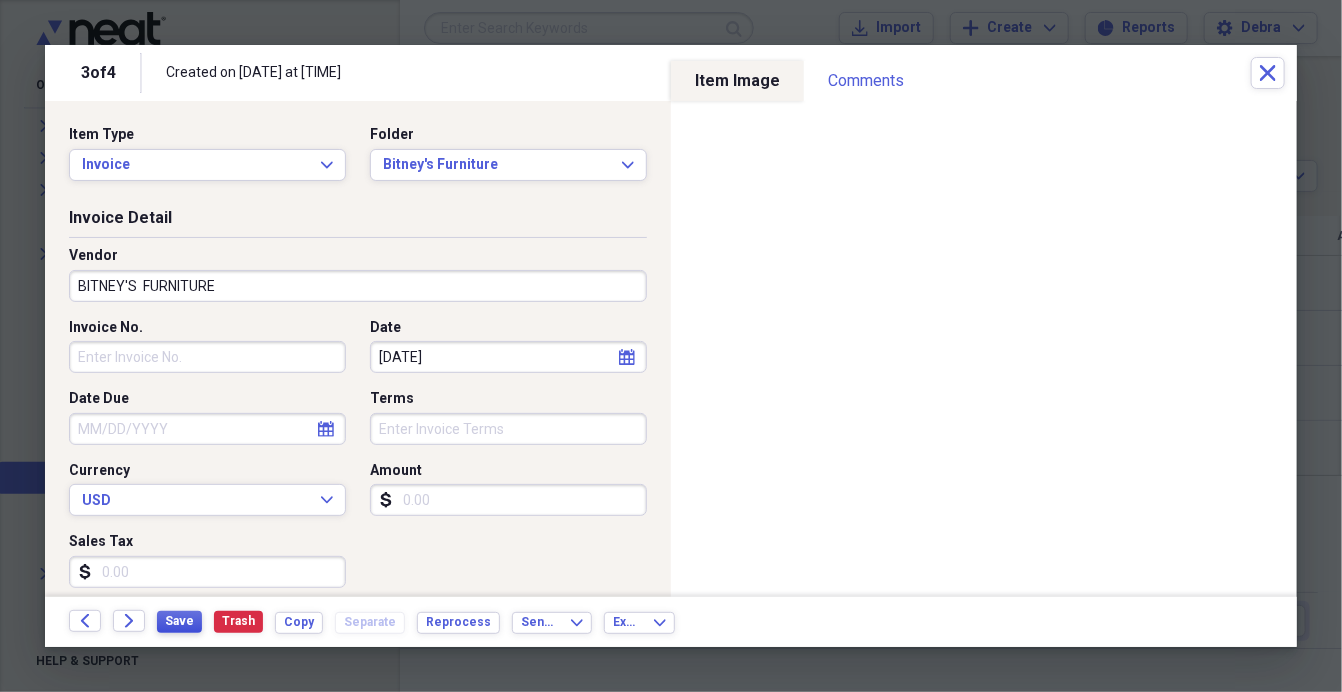 click on "Save" at bounding box center [179, 621] 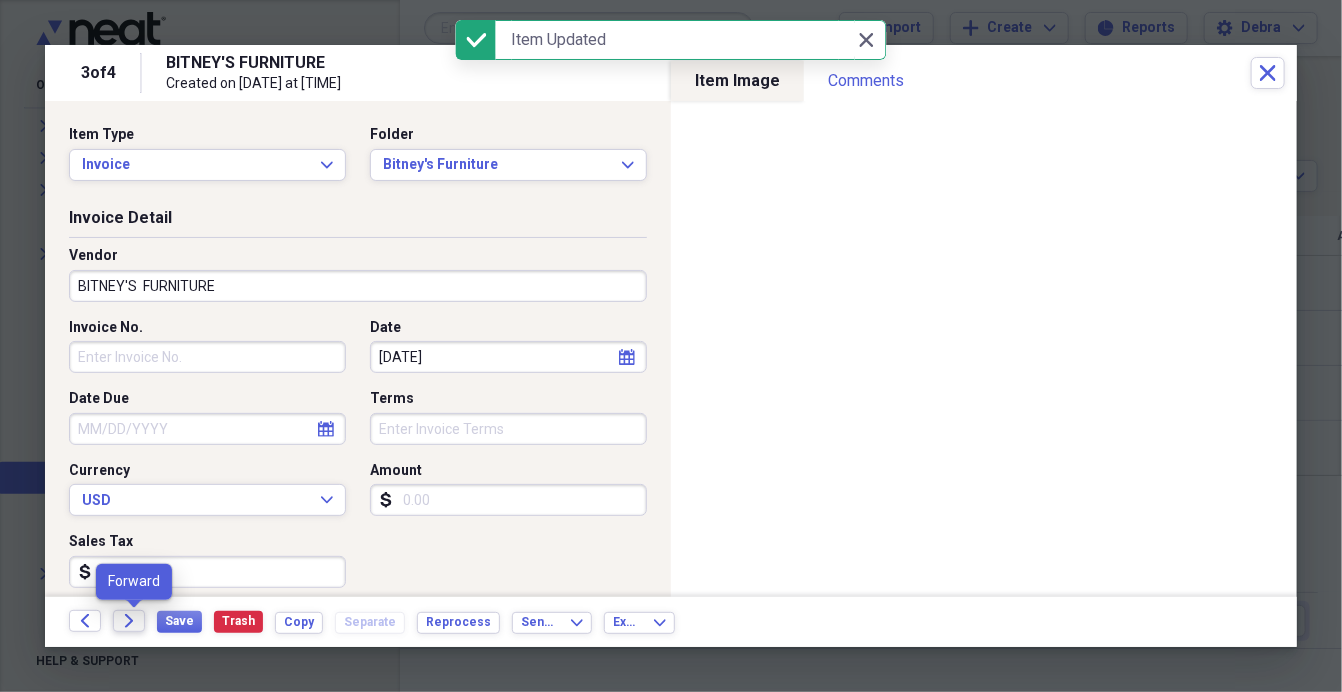 click 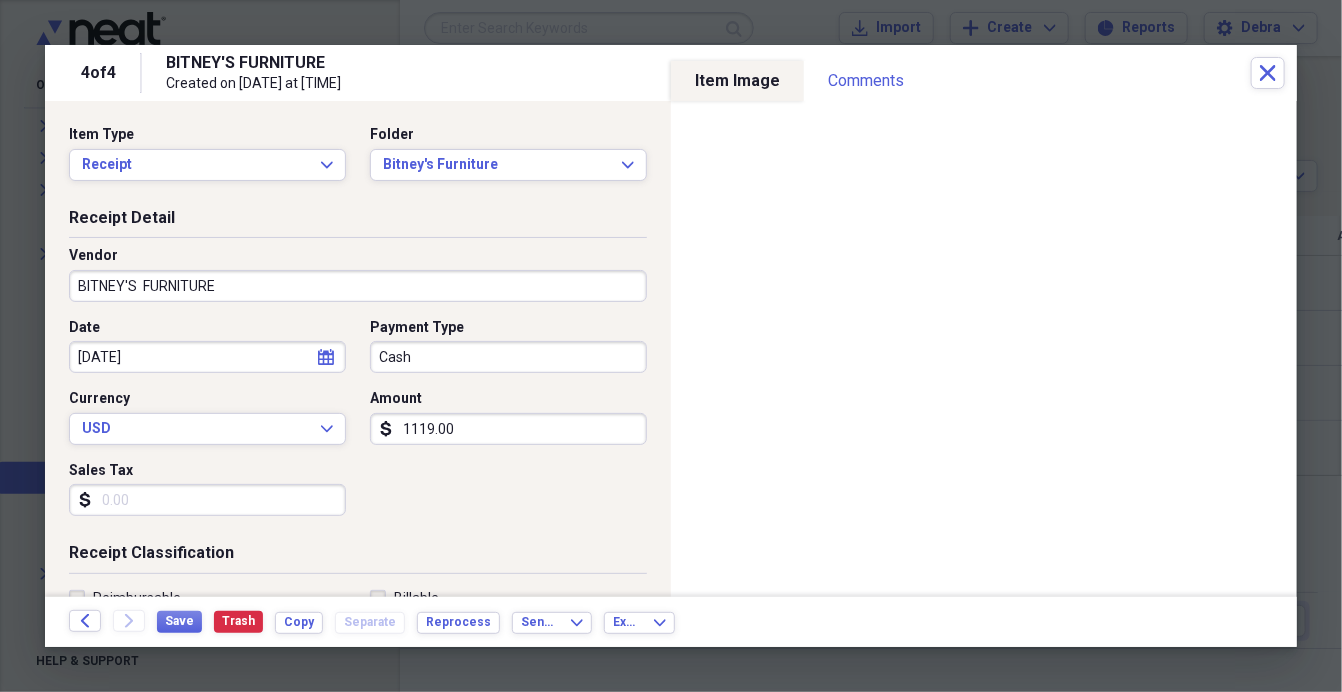 click on "1119.00" at bounding box center (508, 429) 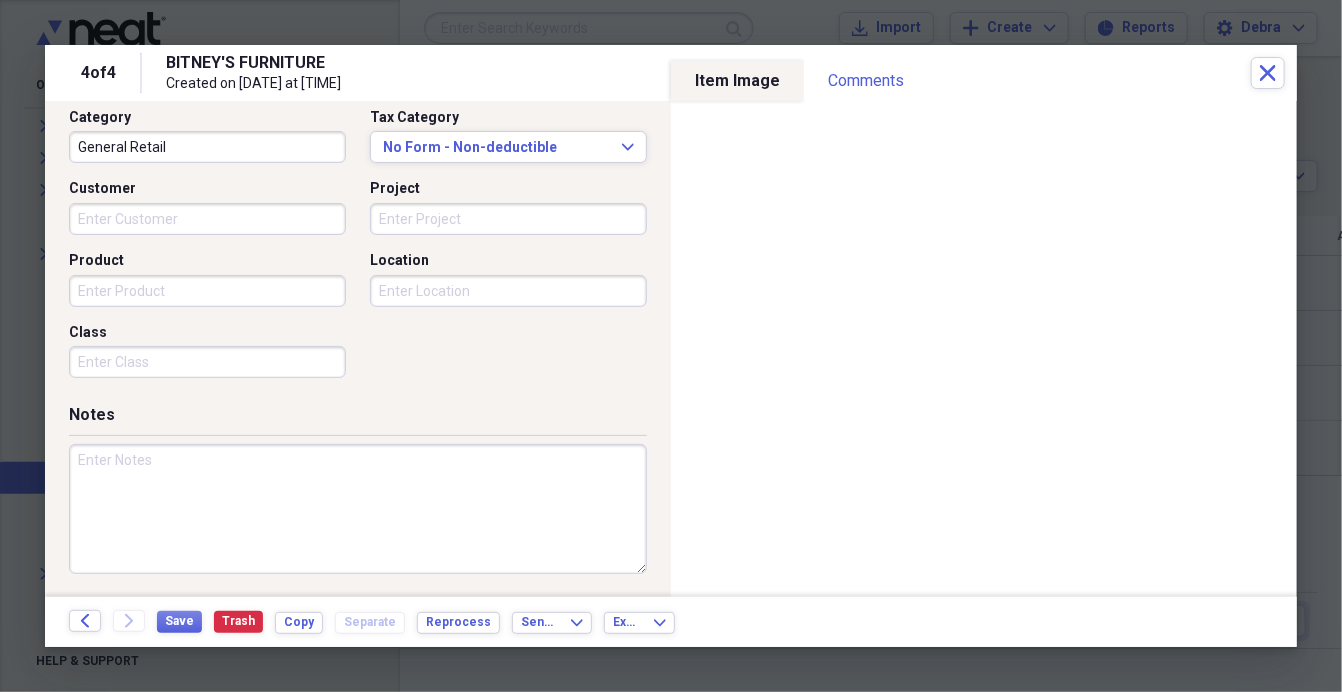scroll, scrollTop: 519, scrollLeft: 0, axis: vertical 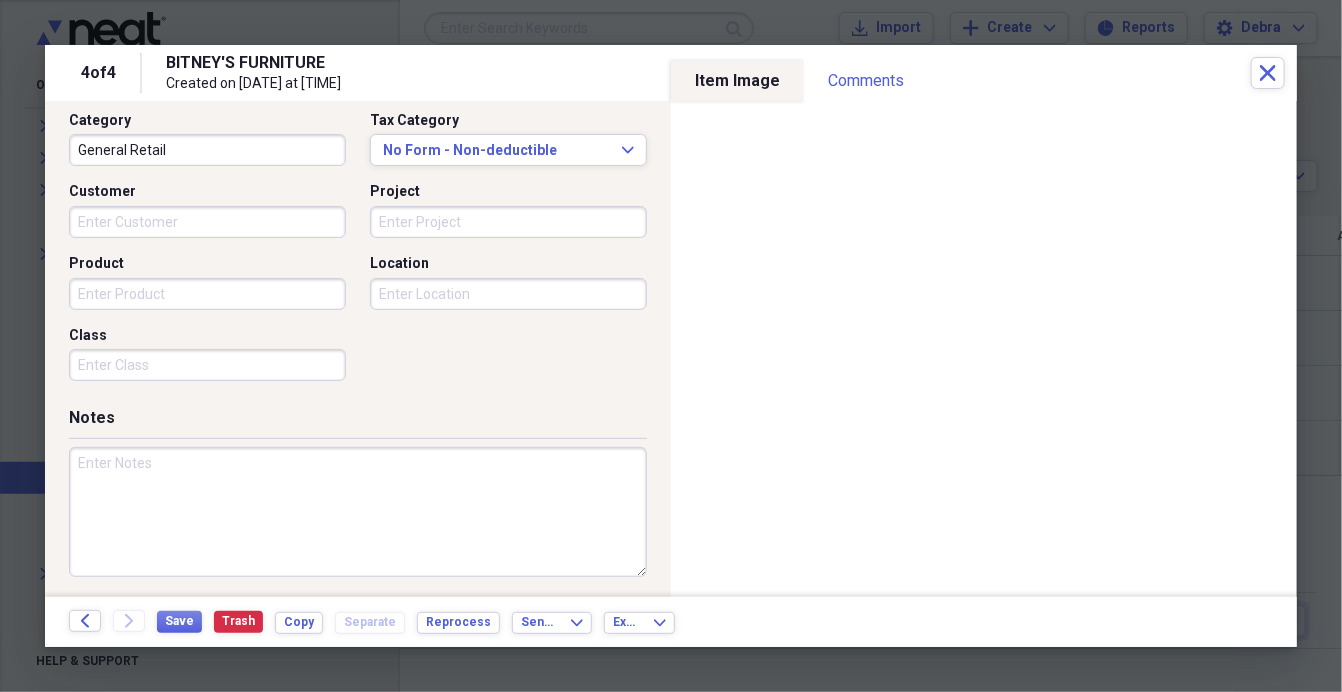 type on "1190.00" 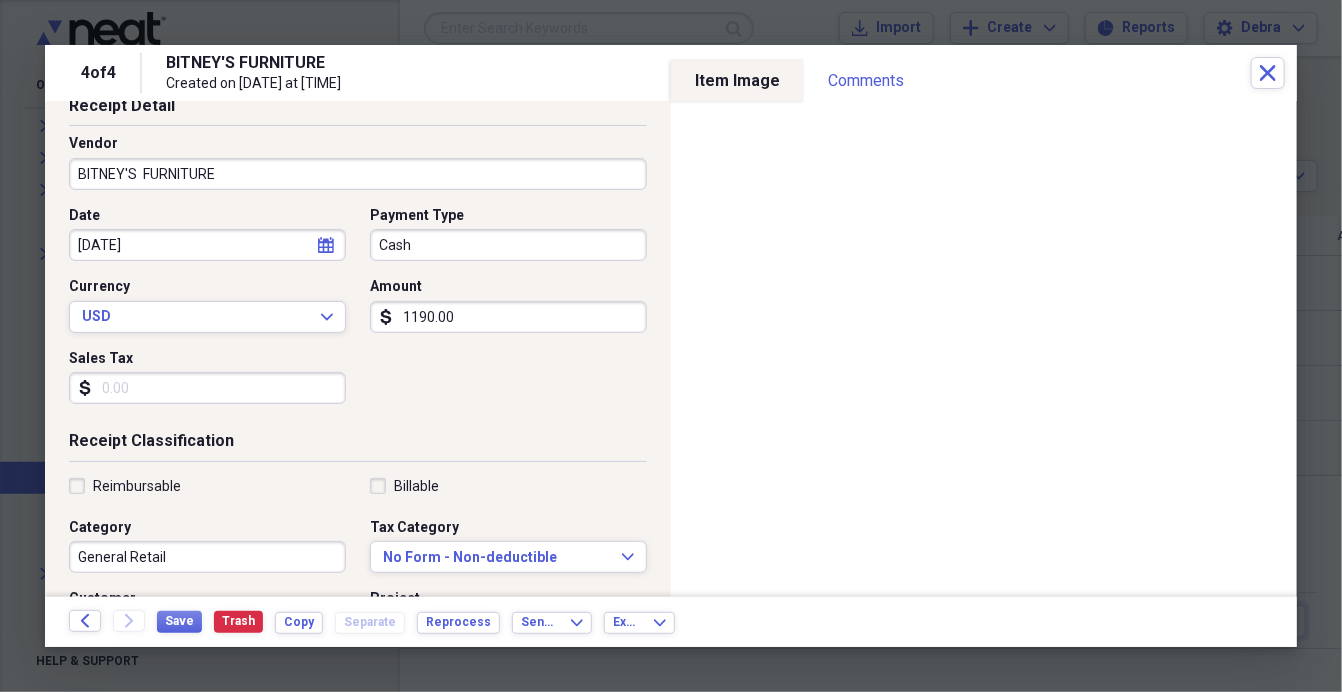 scroll, scrollTop: 136, scrollLeft: 0, axis: vertical 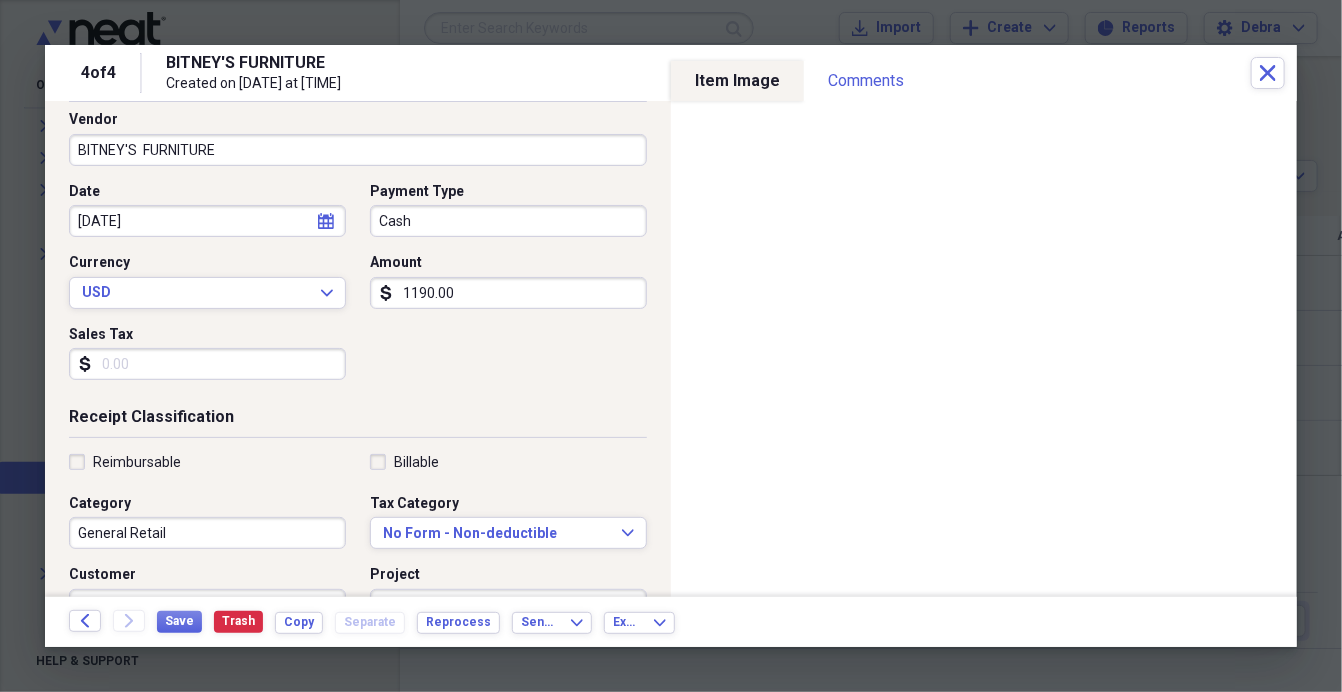 type on "Pwr Swivel Glider Recliner" 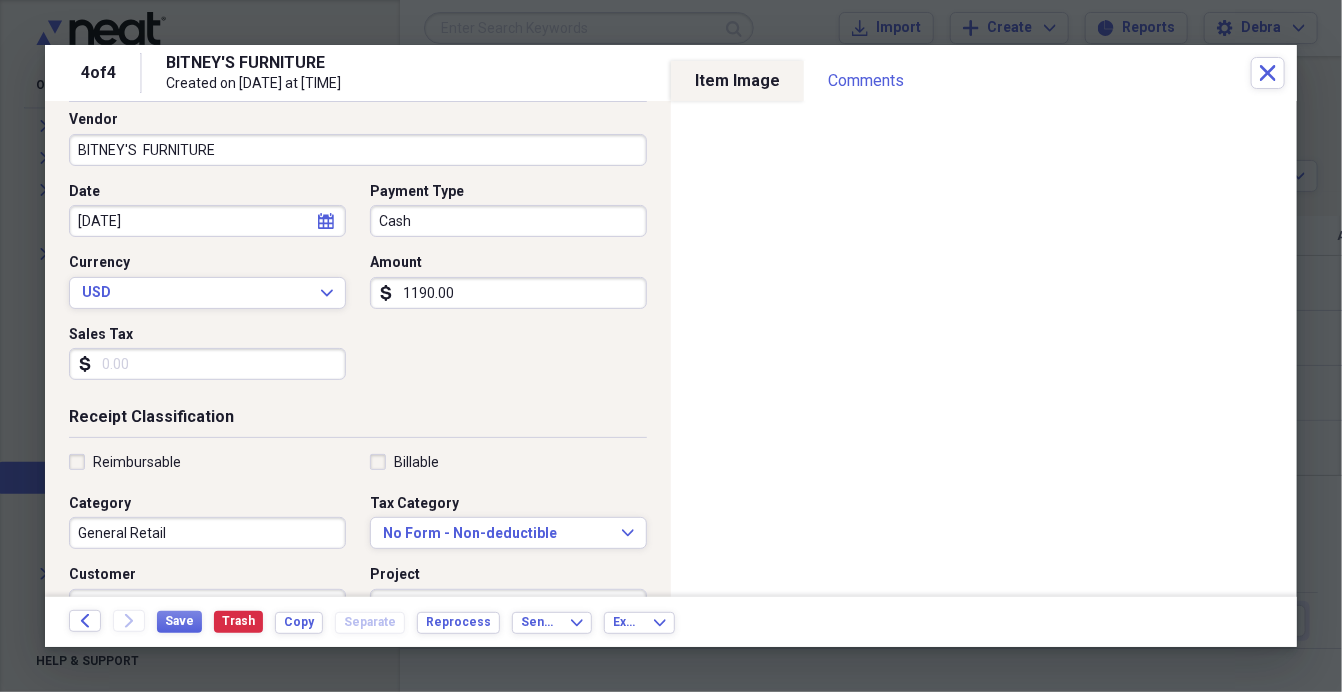 click on "1190.00" at bounding box center [508, 293] 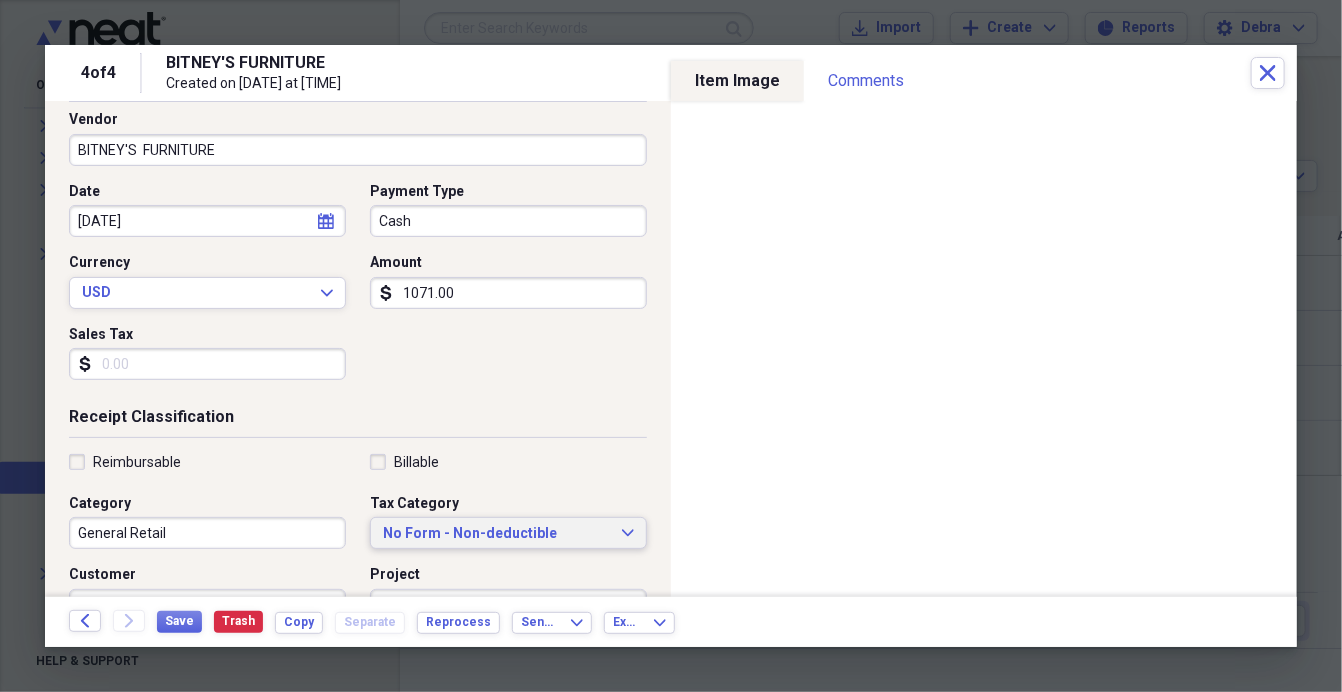 scroll, scrollTop: 478, scrollLeft: 0, axis: vertical 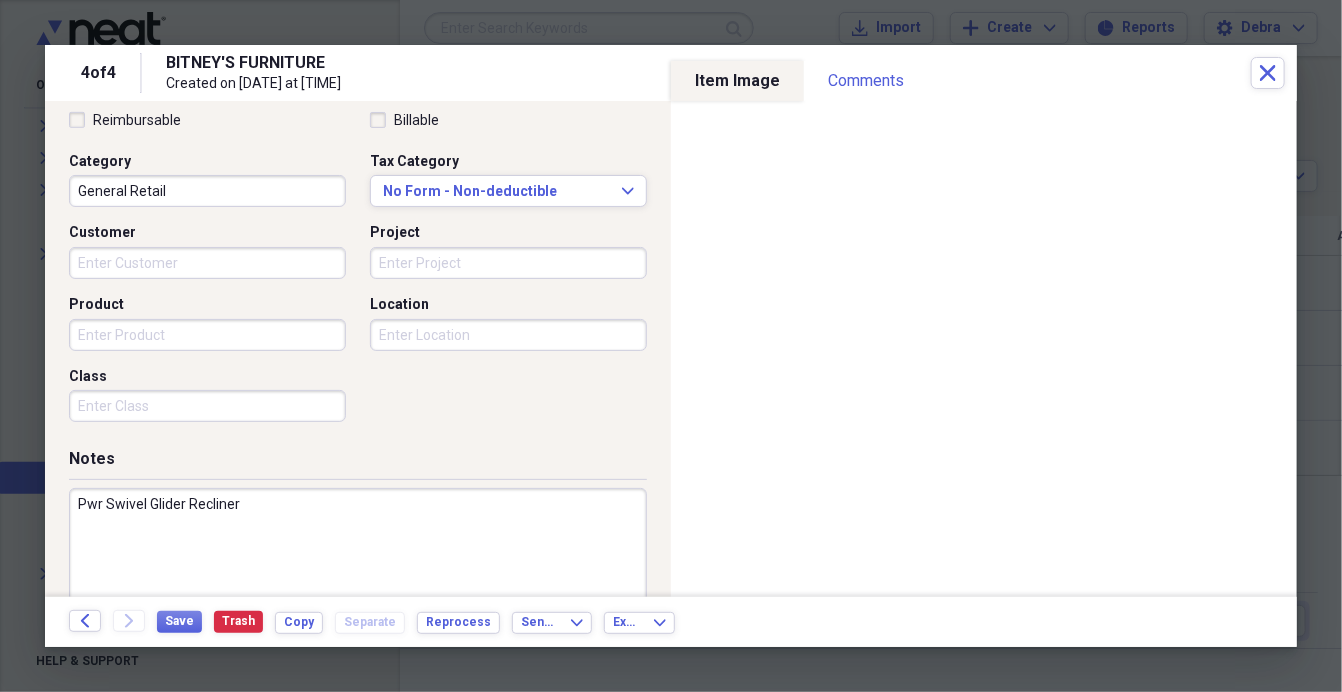 type on "1071.00" 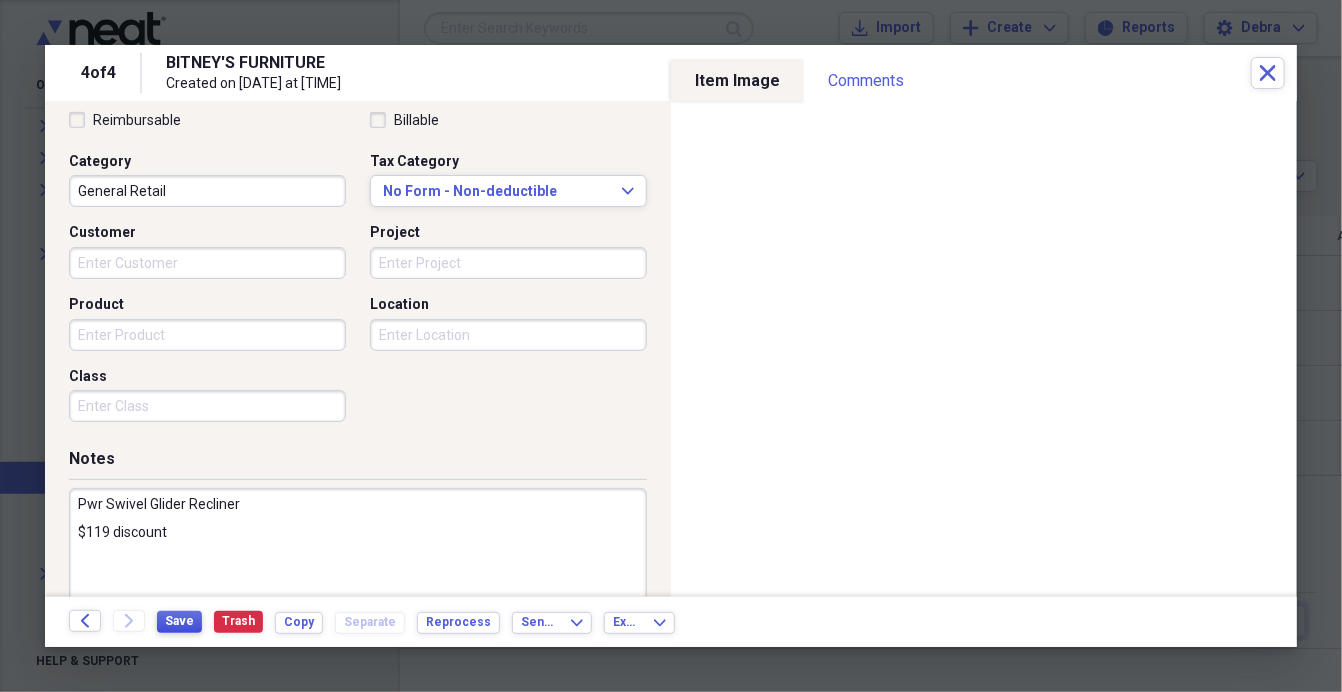 type on "Pwr Swivel Glider Recliner
$119 discount" 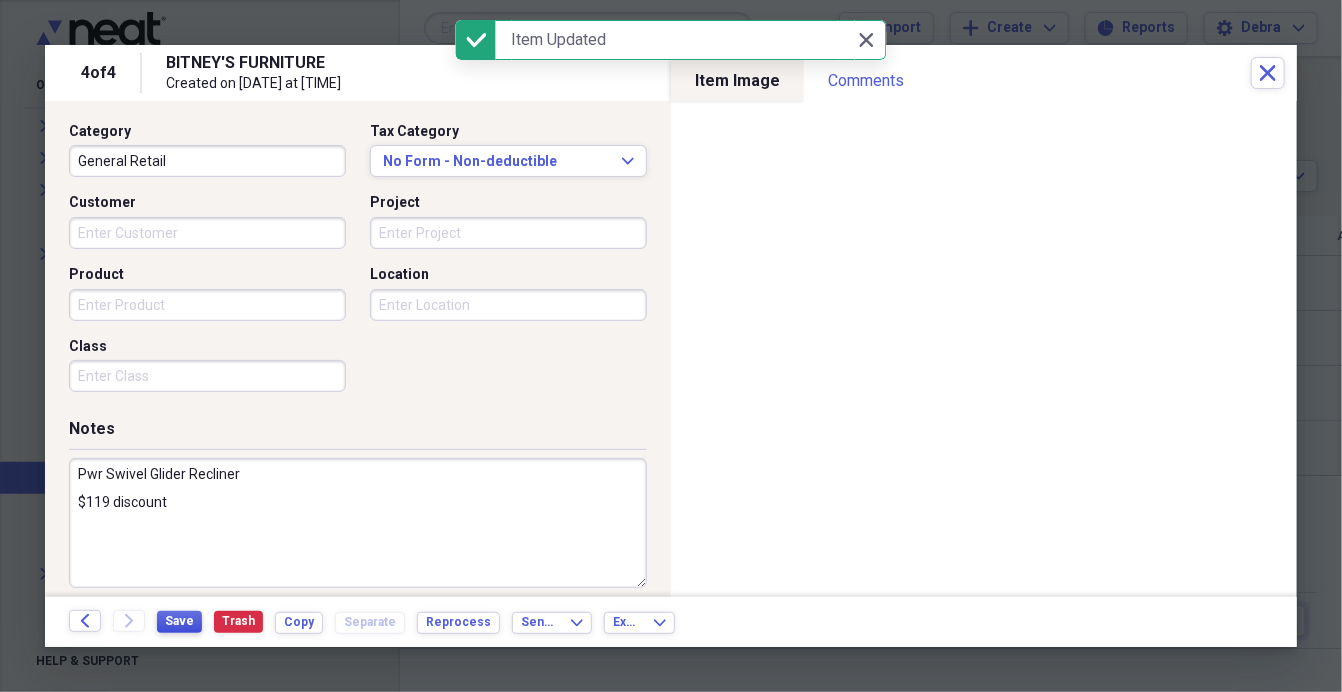 scroll, scrollTop: 522, scrollLeft: 0, axis: vertical 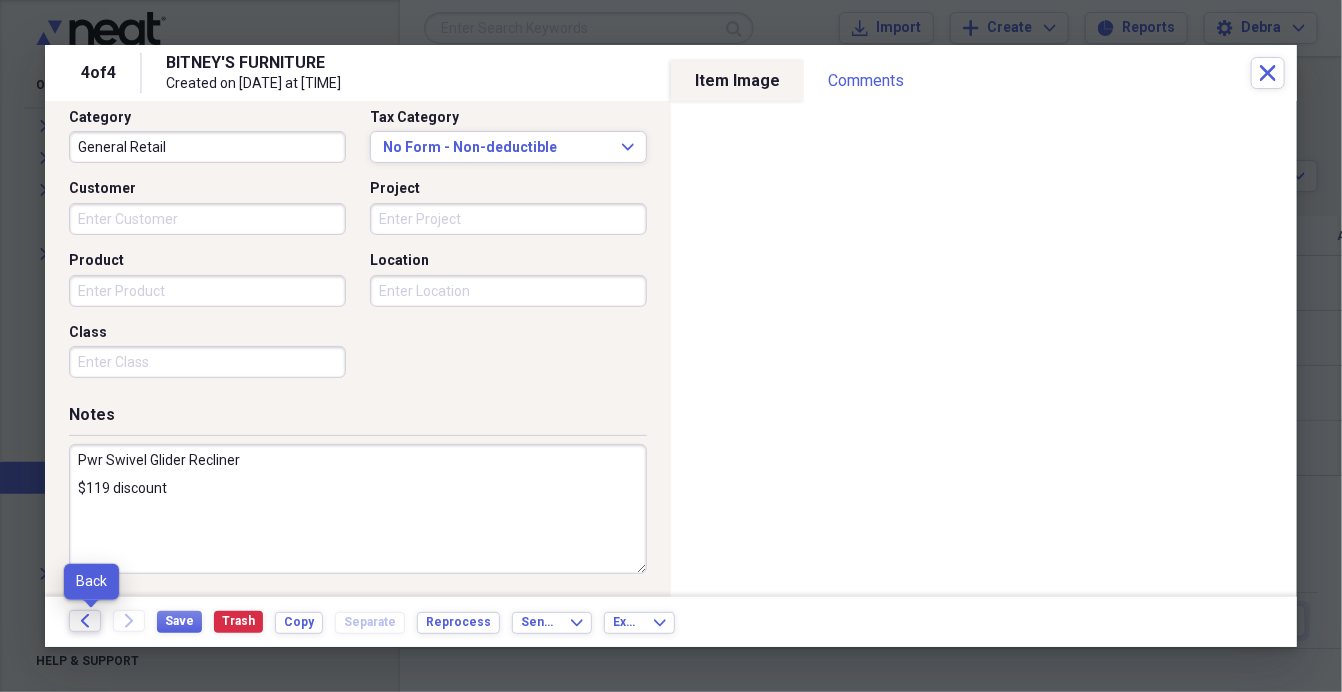 click 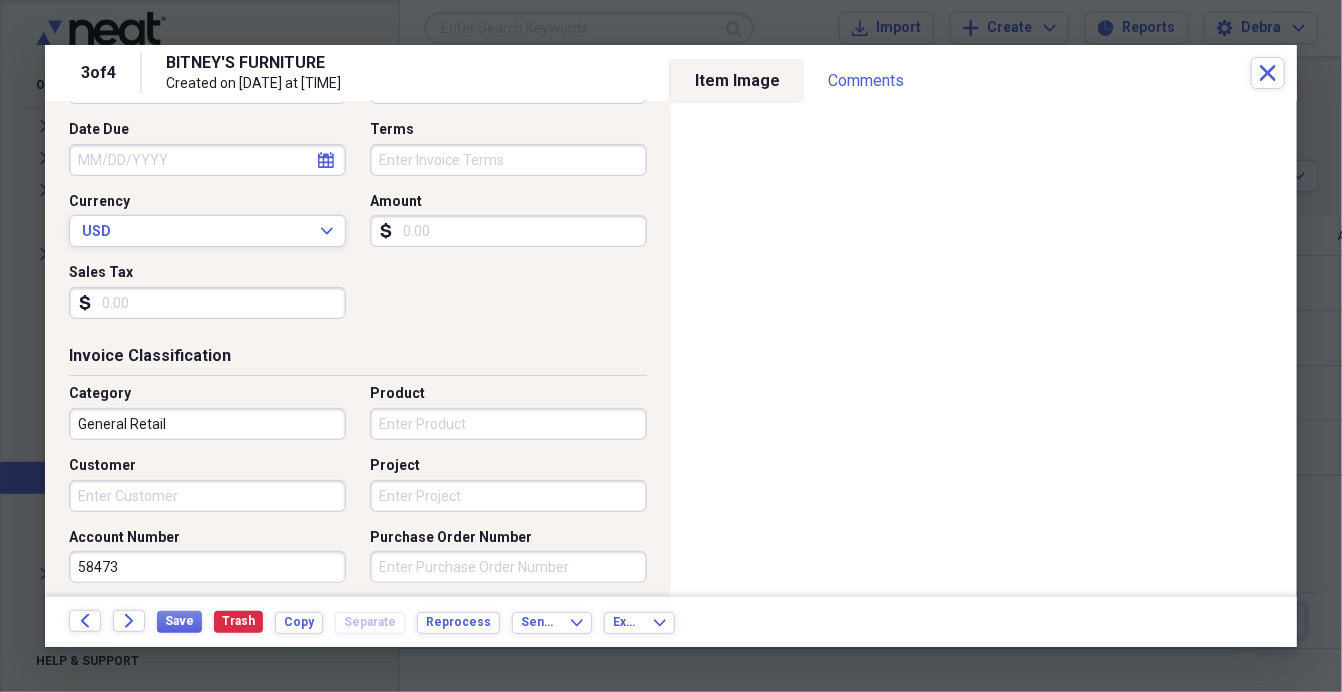 scroll, scrollTop: 363, scrollLeft: 0, axis: vertical 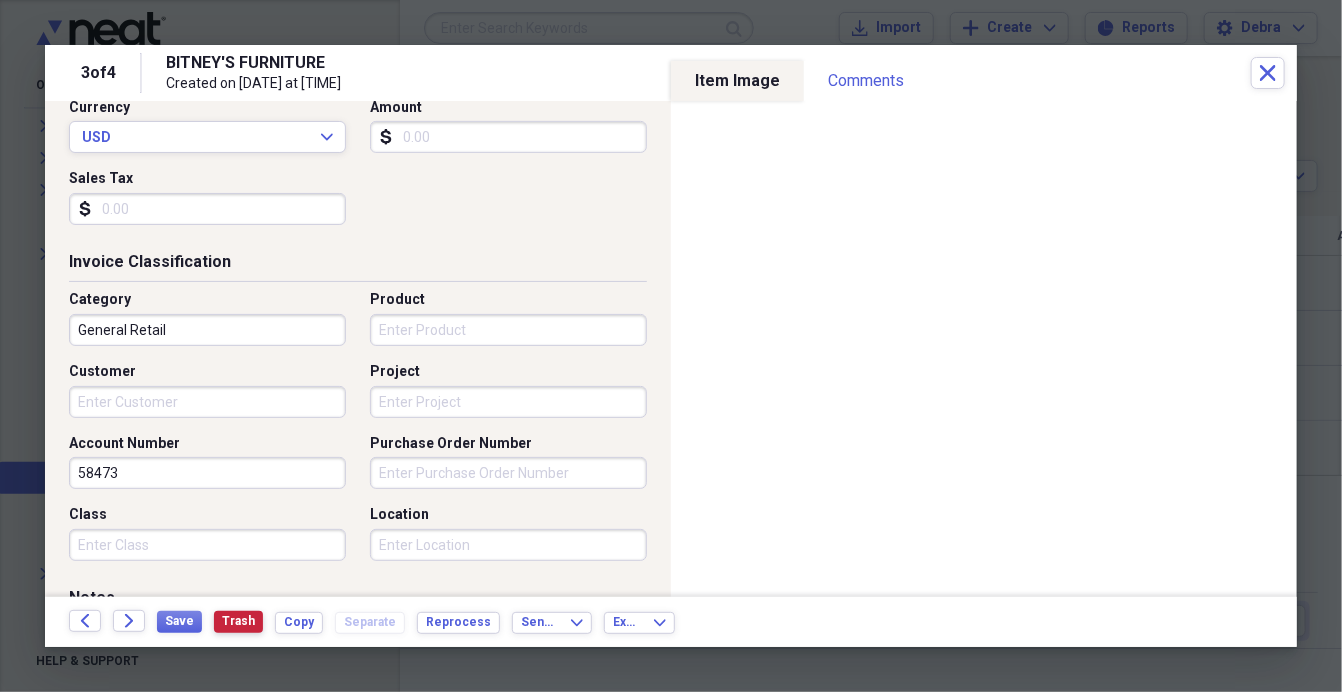 click on "Trash" at bounding box center (238, 621) 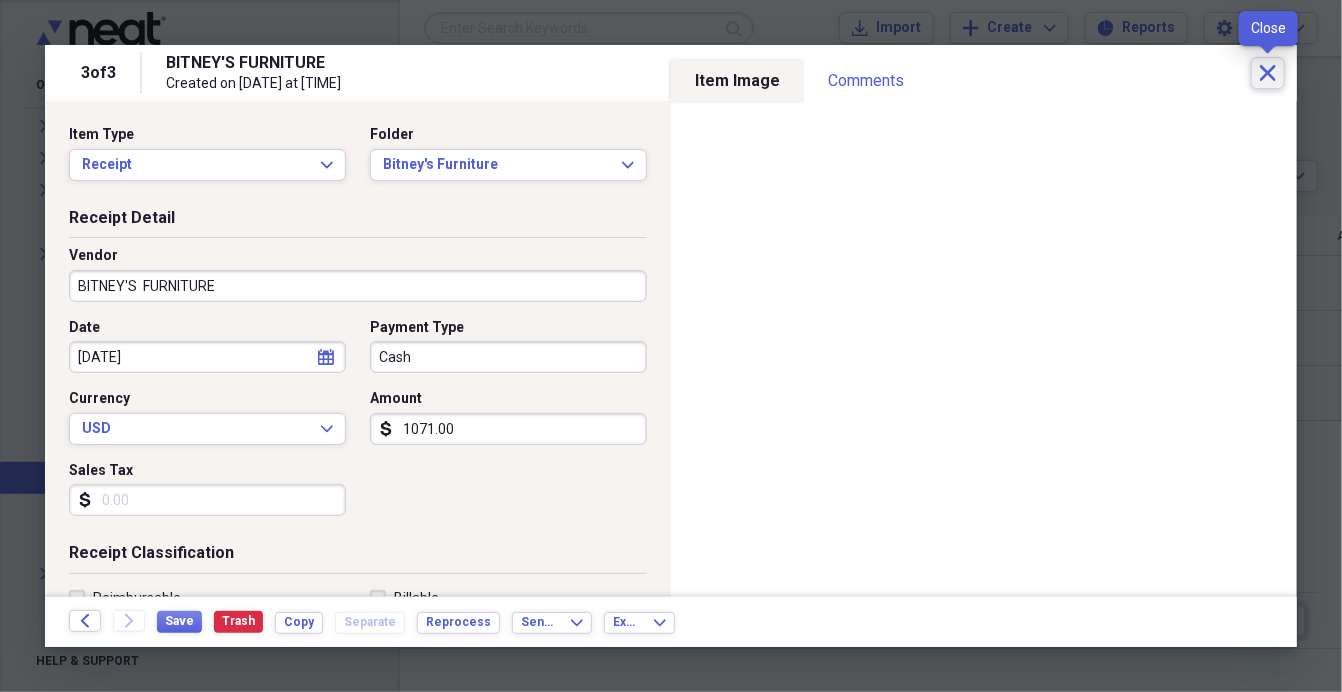 click on "Close" 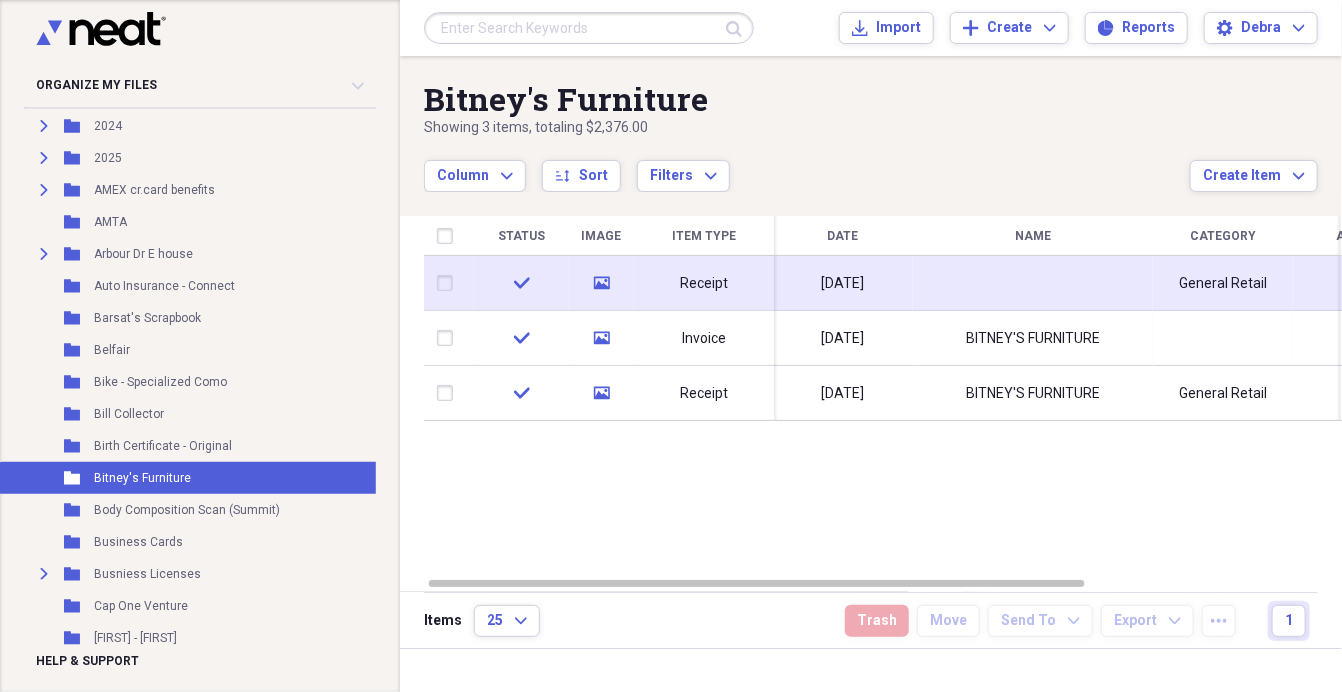 click at bounding box center [1033, 283] 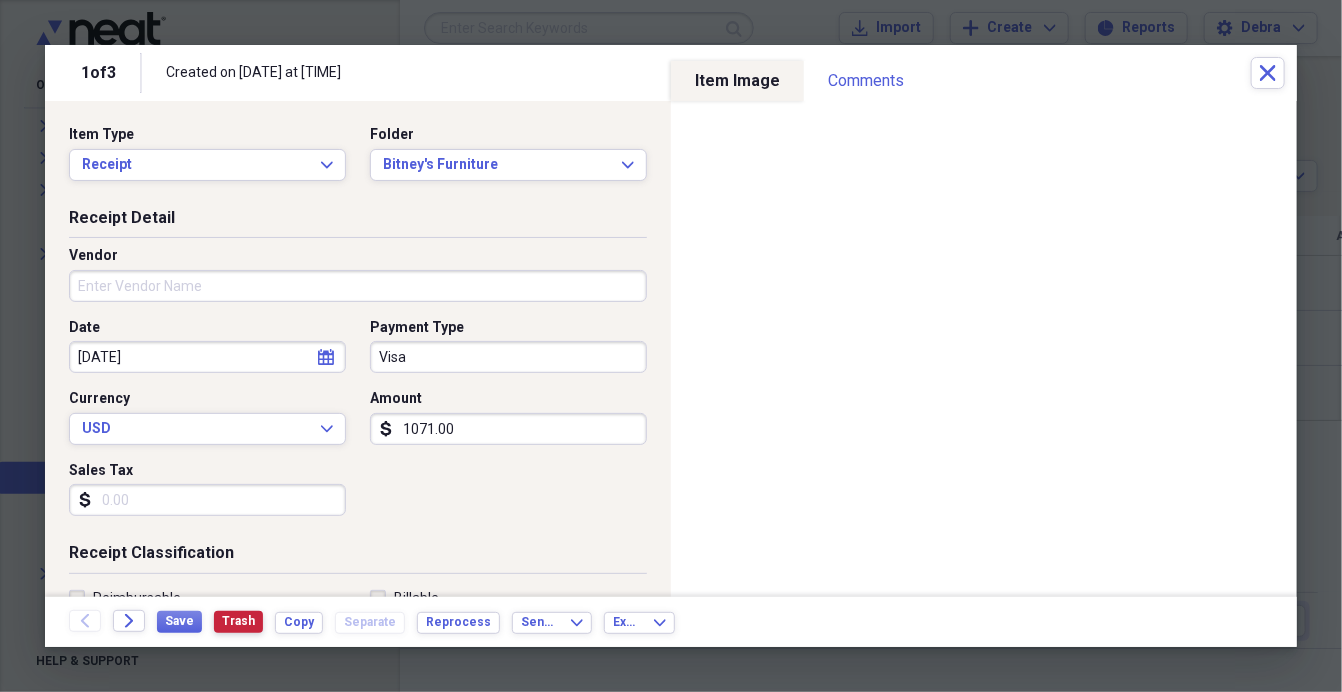 click on "Trash" at bounding box center [238, 621] 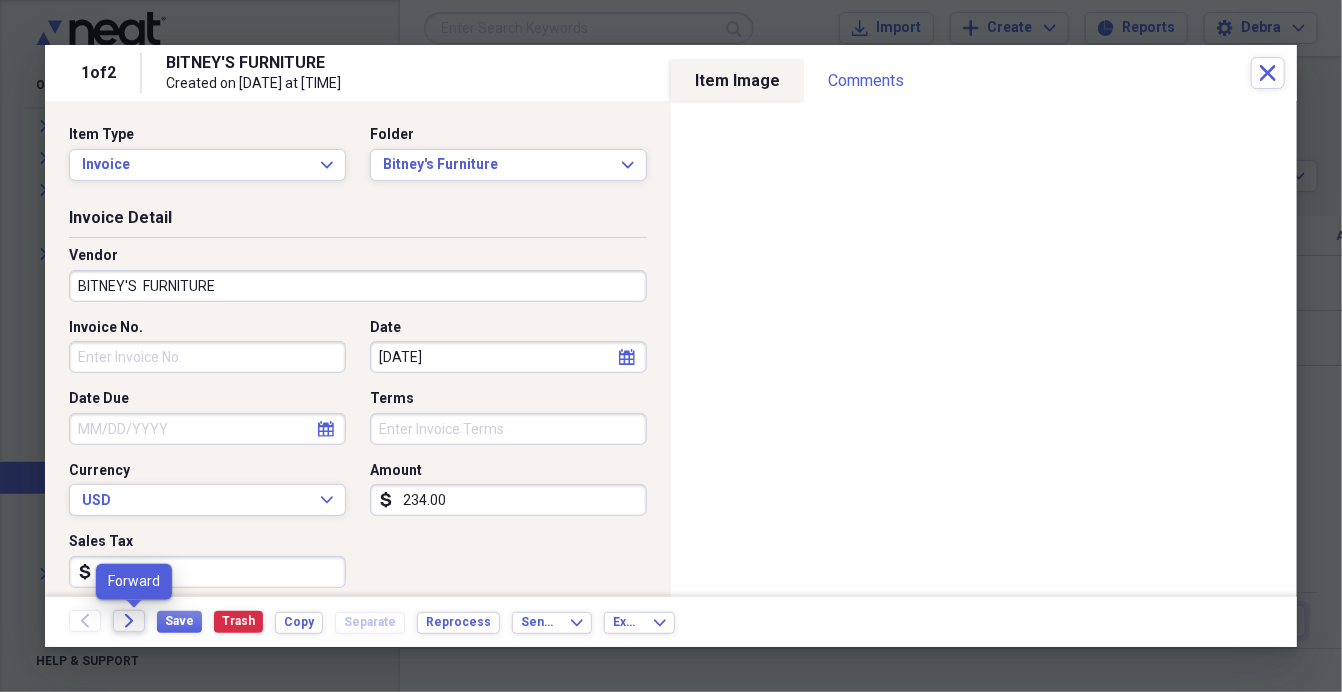 click on "Forward" 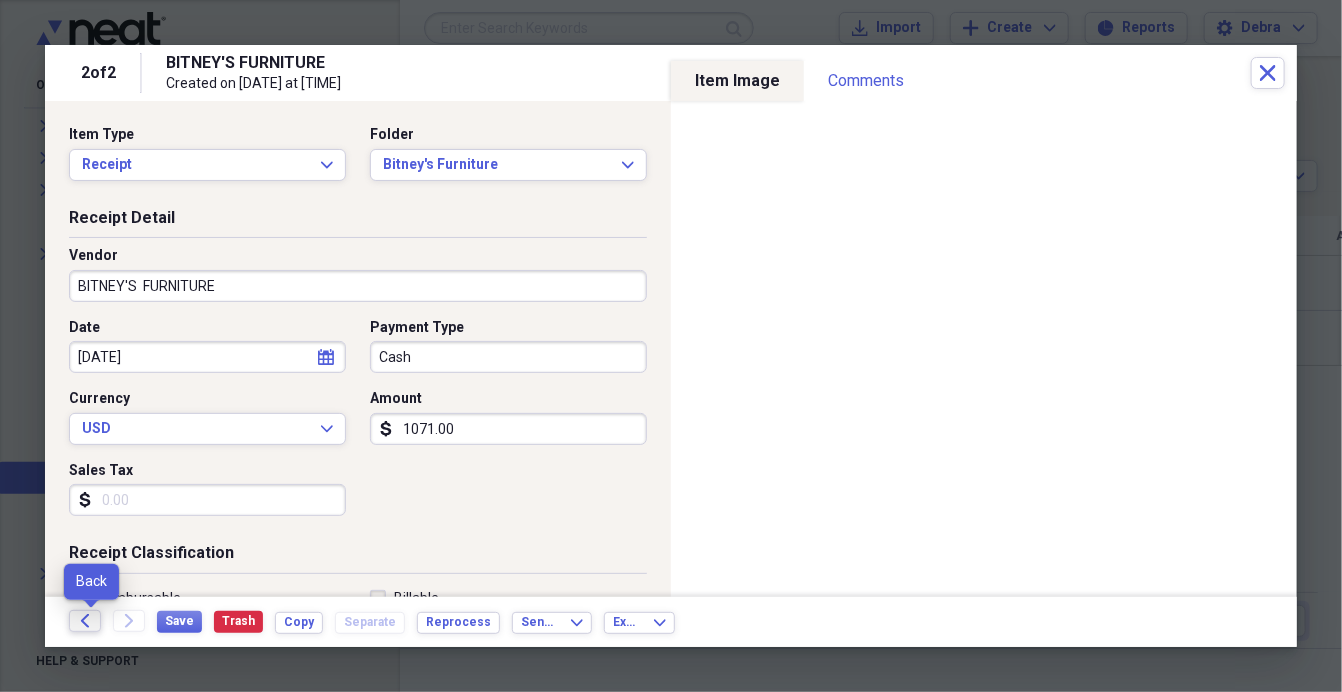 click on "Back" at bounding box center (85, 621) 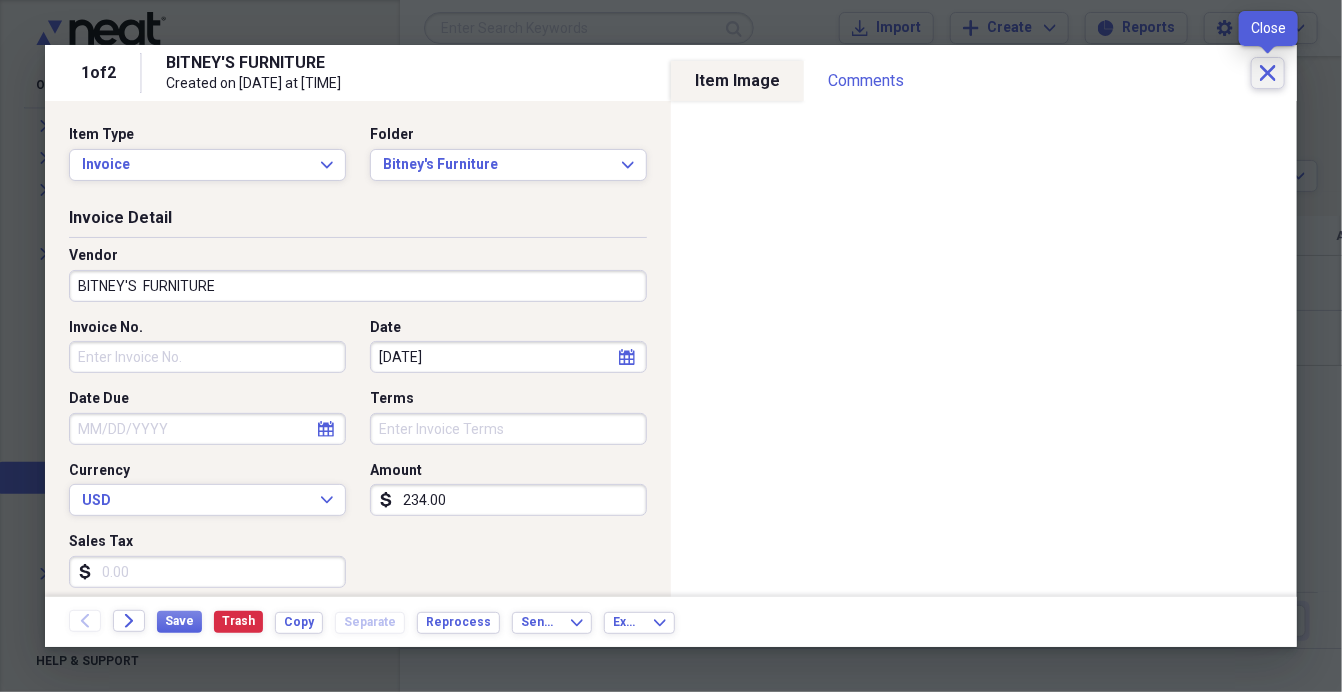 click on "Close" 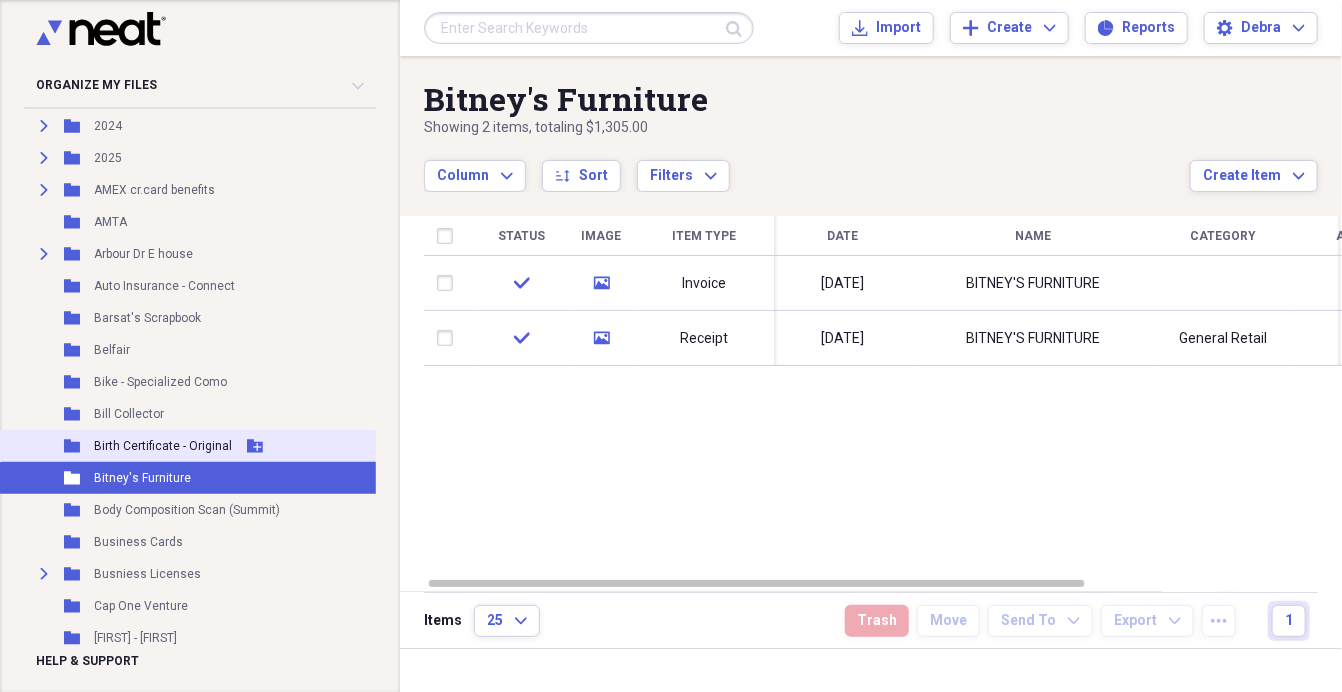click on "Folder Birth Certificate - Original Add Folder" at bounding box center [189, 446] 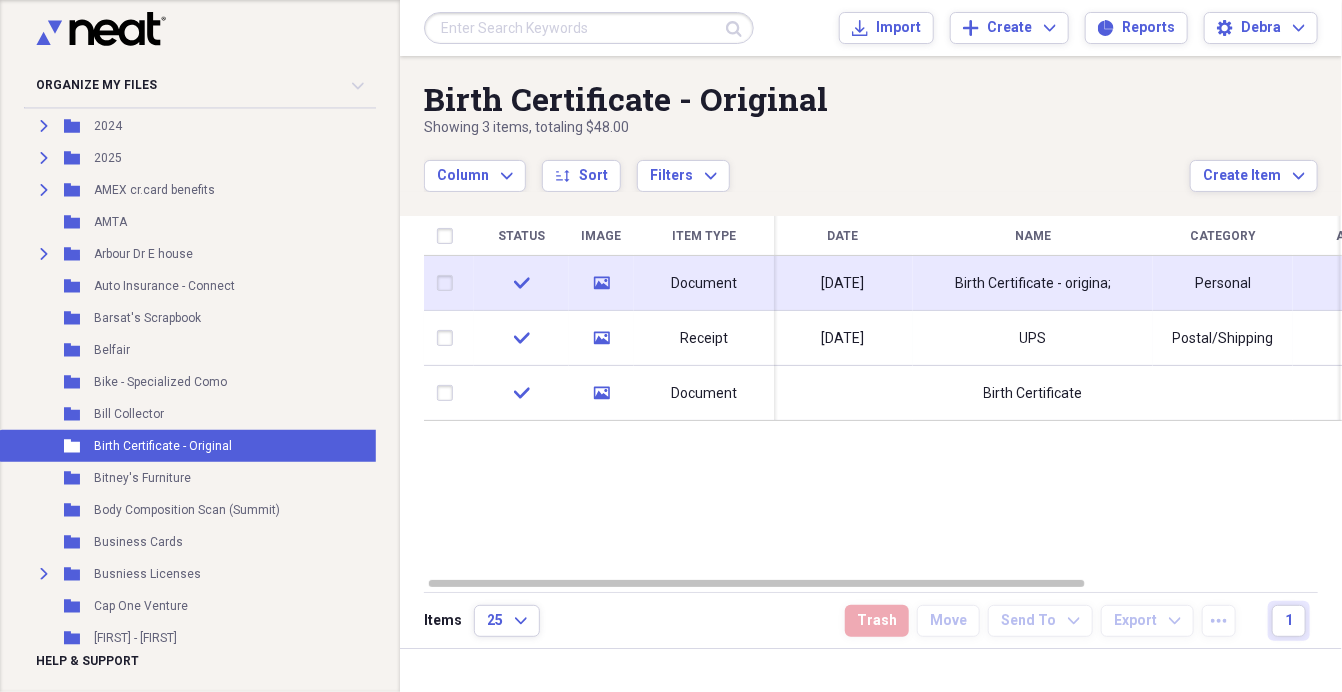 click on "Birth Certificate - origina;" at bounding box center [1033, 283] 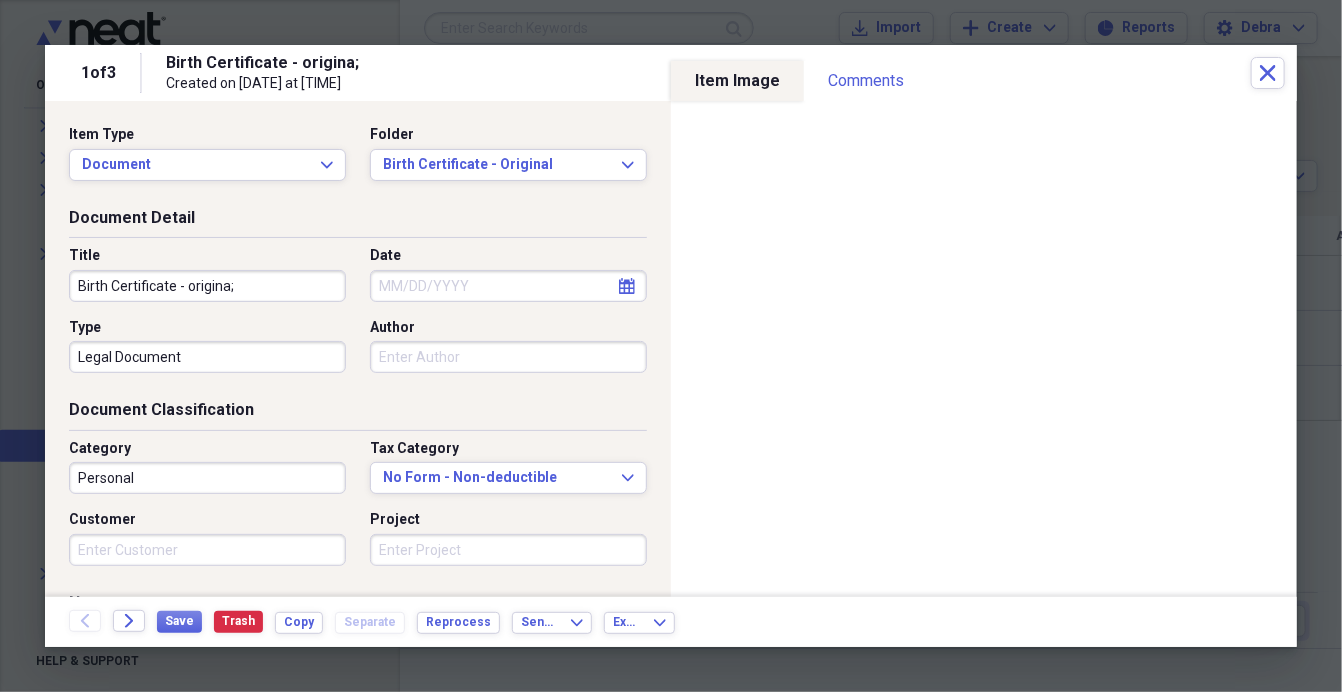 click on "Birth Certificate - origina;" at bounding box center (207, 286) 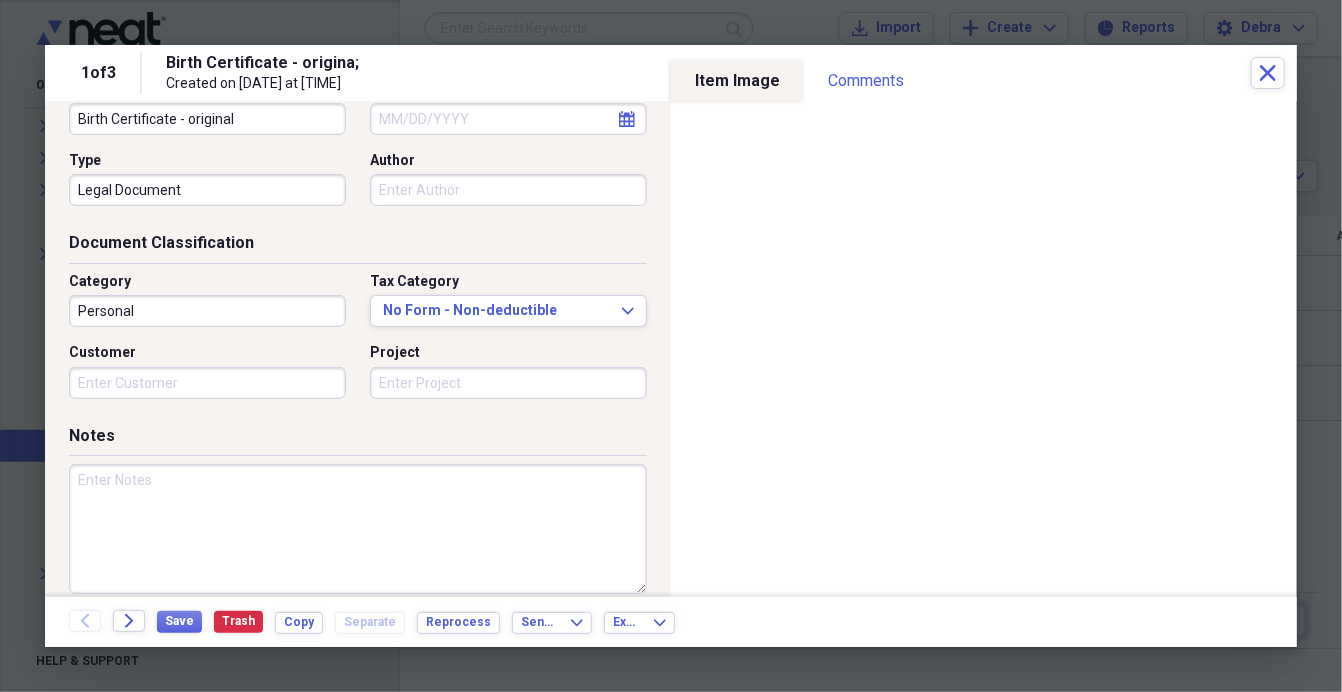 scroll, scrollTop: 208, scrollLeft: 0, axis: vertical 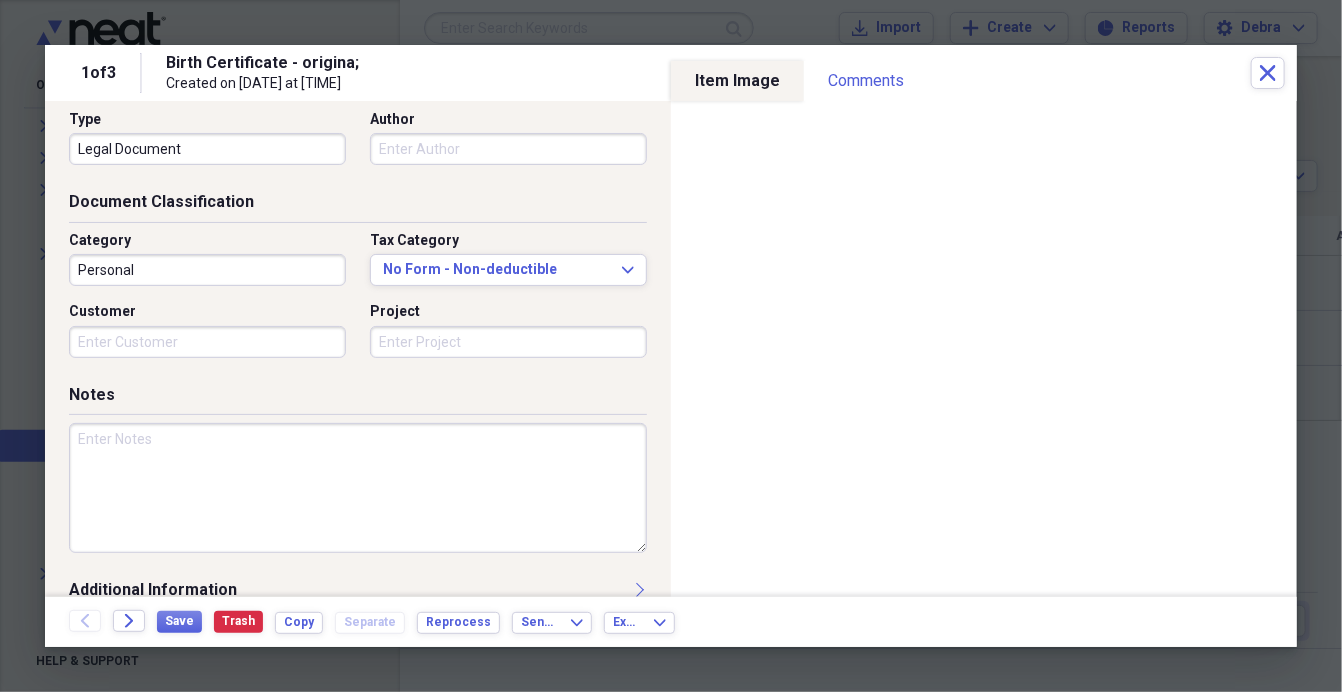type on "Birth Certificate - original" 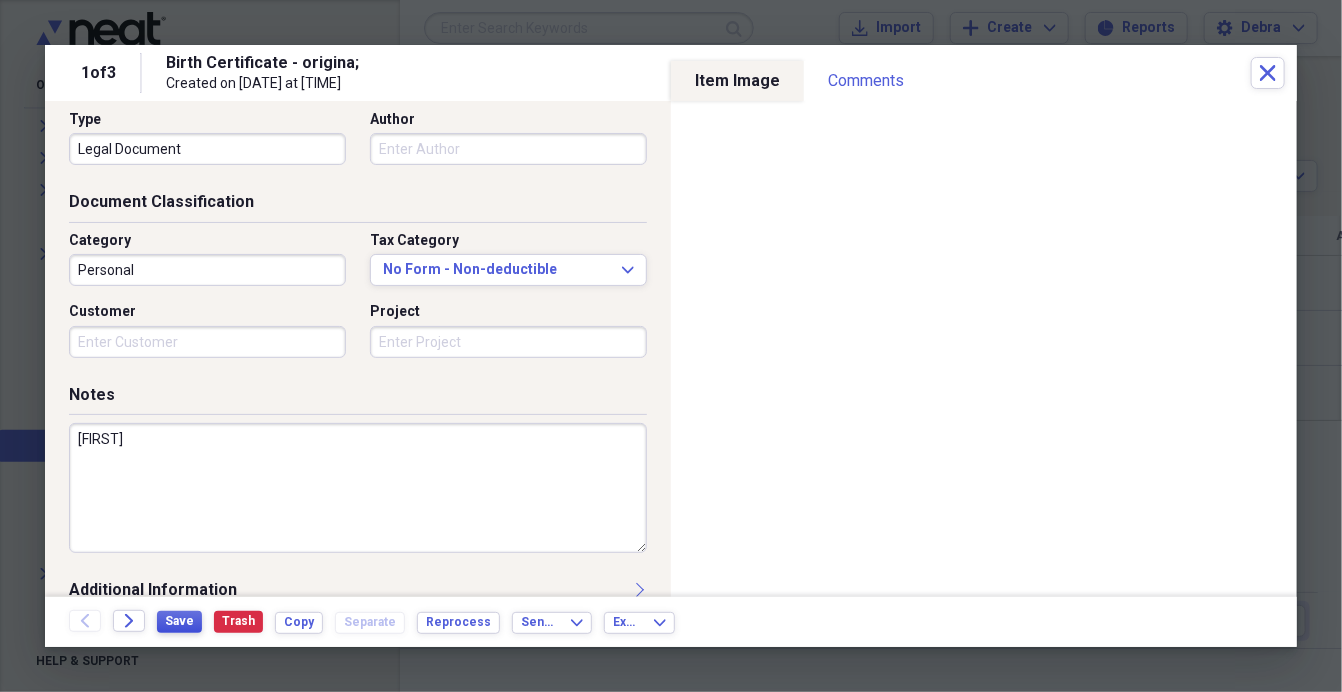 type on "[FIRST]" 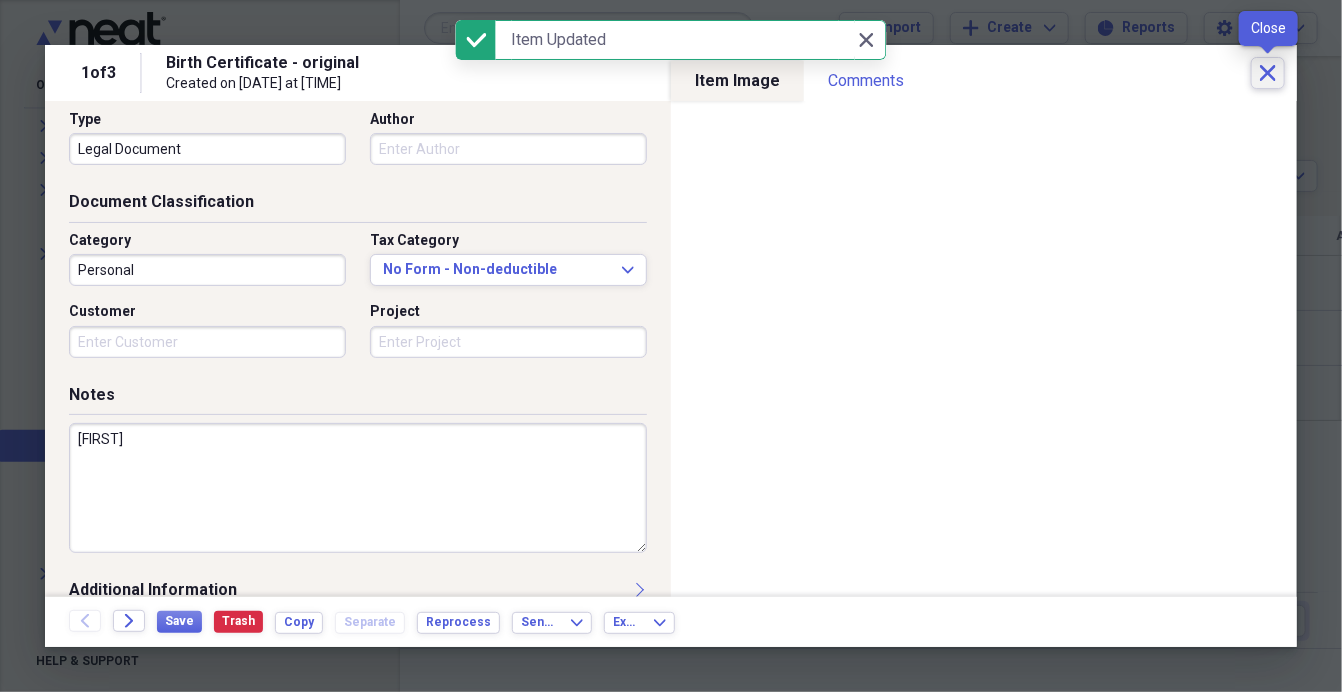 click on "Close" at bounding box center (1268, 73) 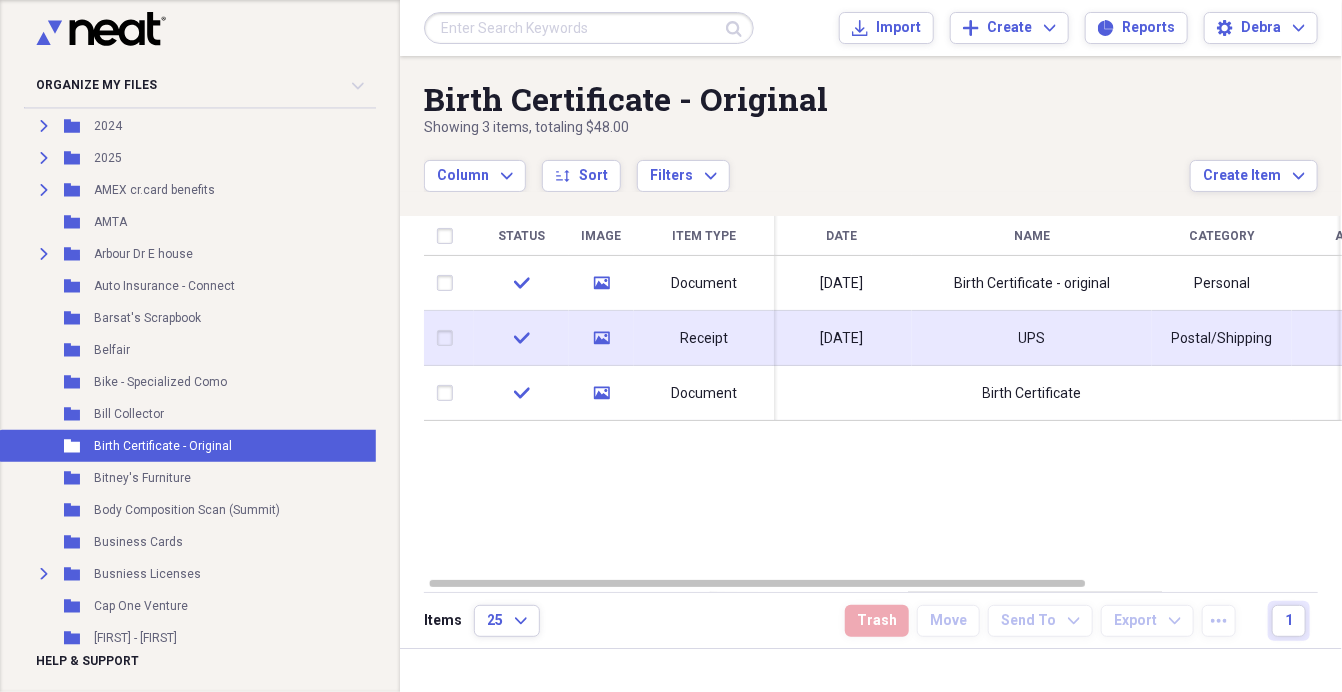 click on "Receipt" at bounding box center [704, 339] 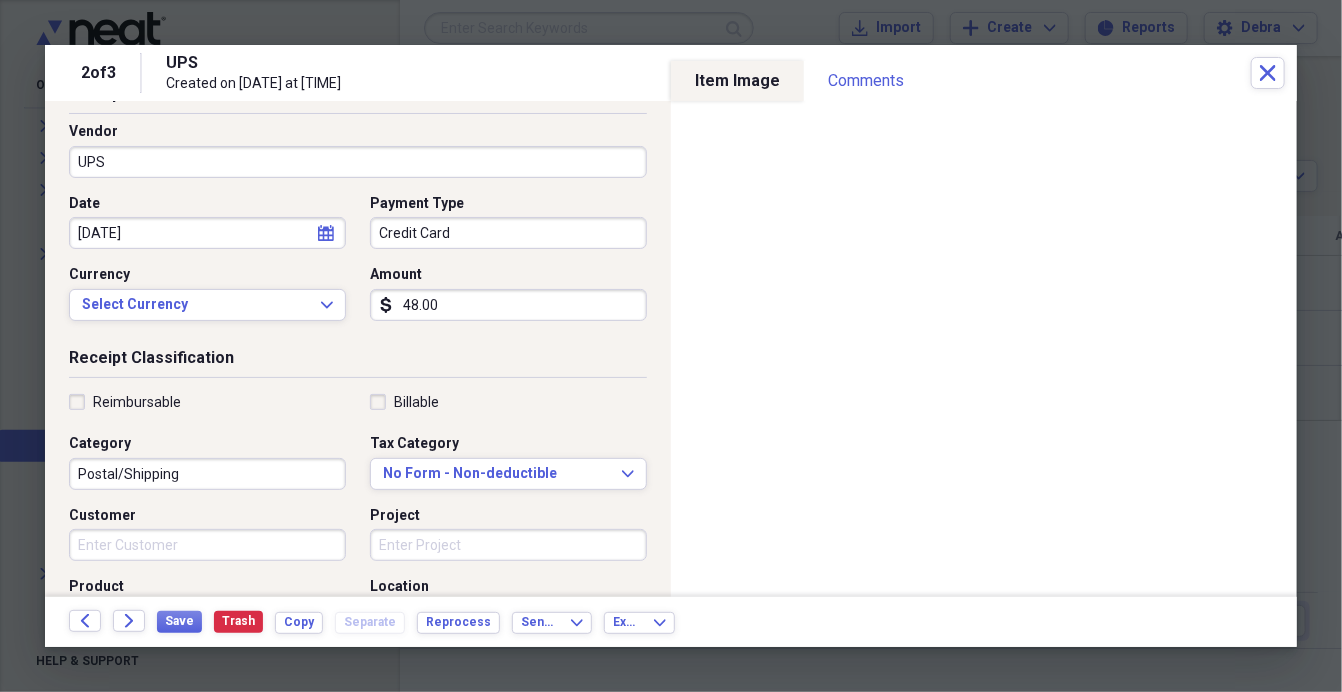 scroll, scrollTop: 207, scrollLeft: 0, axis: vertical 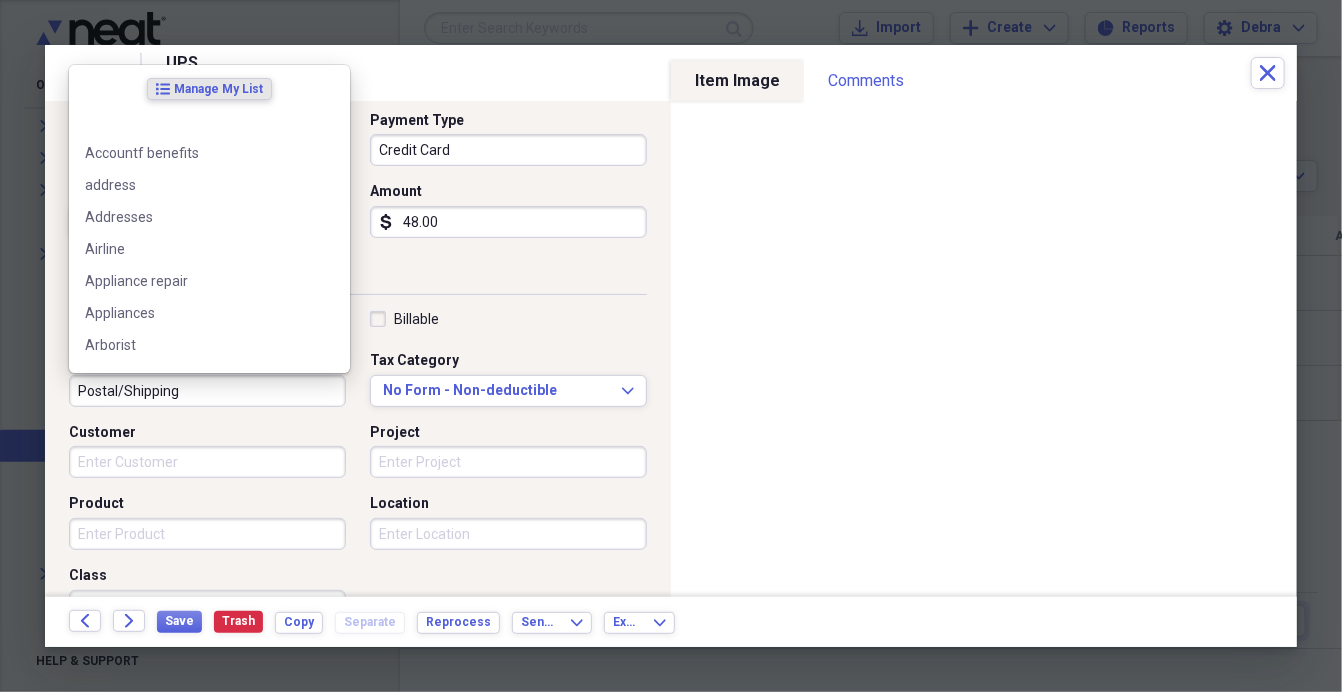 click on "Postal/Shipping" at bounding box center (207, 391) 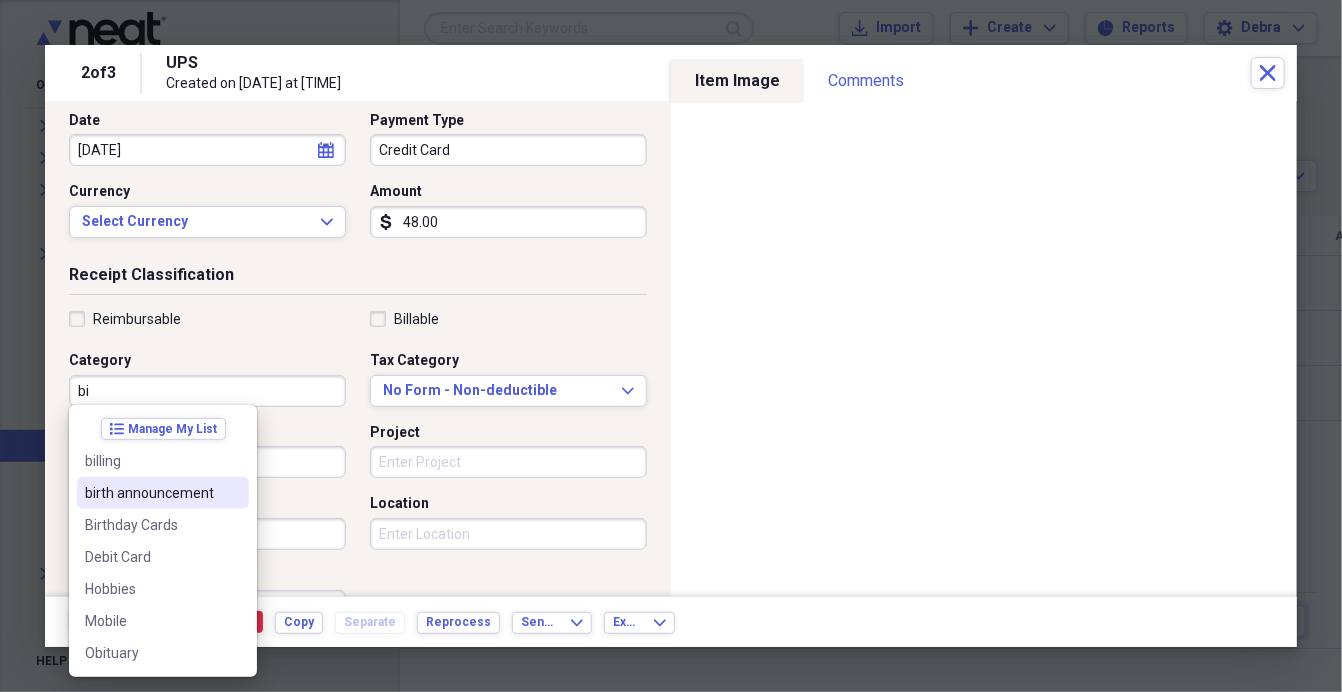 type on "b" 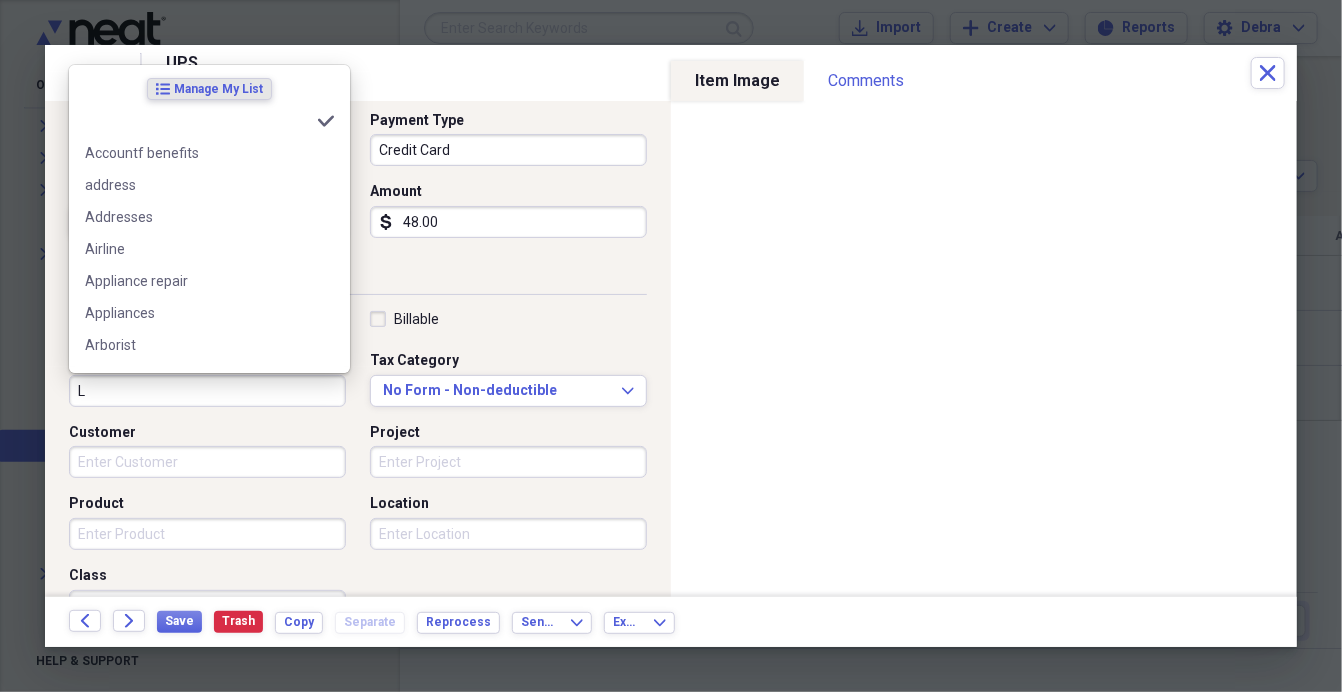 click on "L" at bounding box center [207, 391] 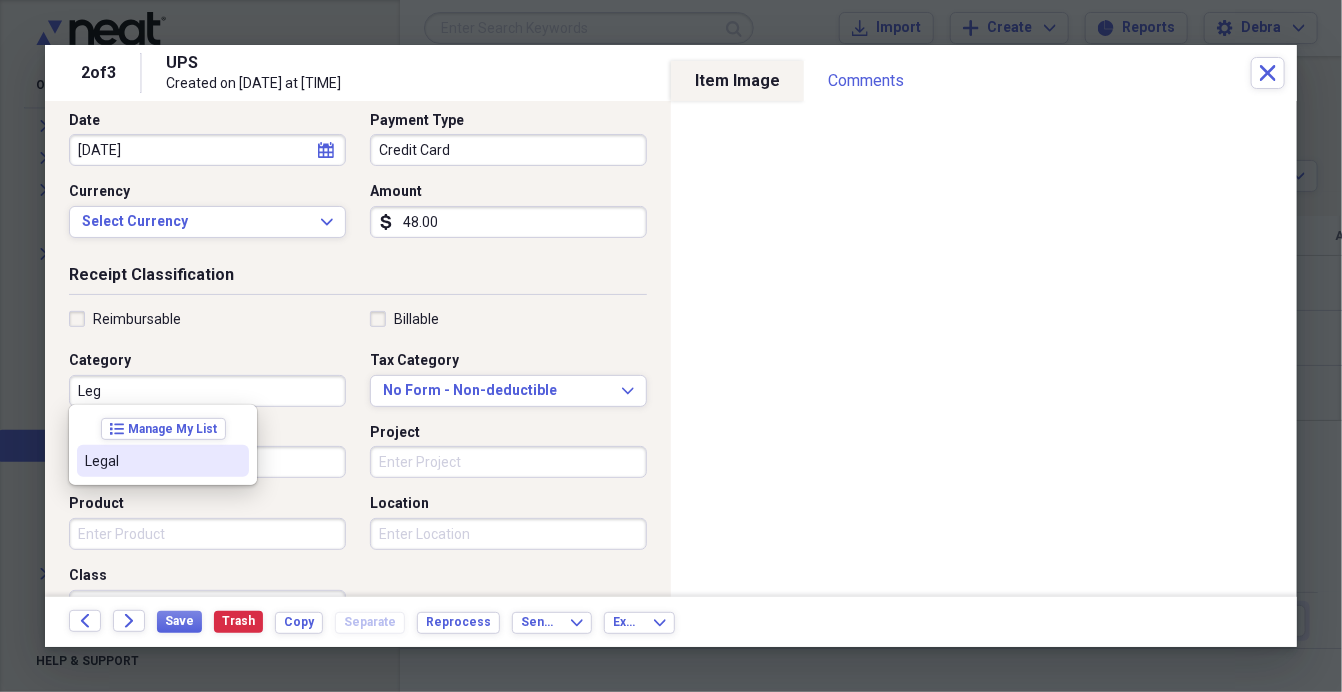 click on "Legal" at bounding box center (163, 461) 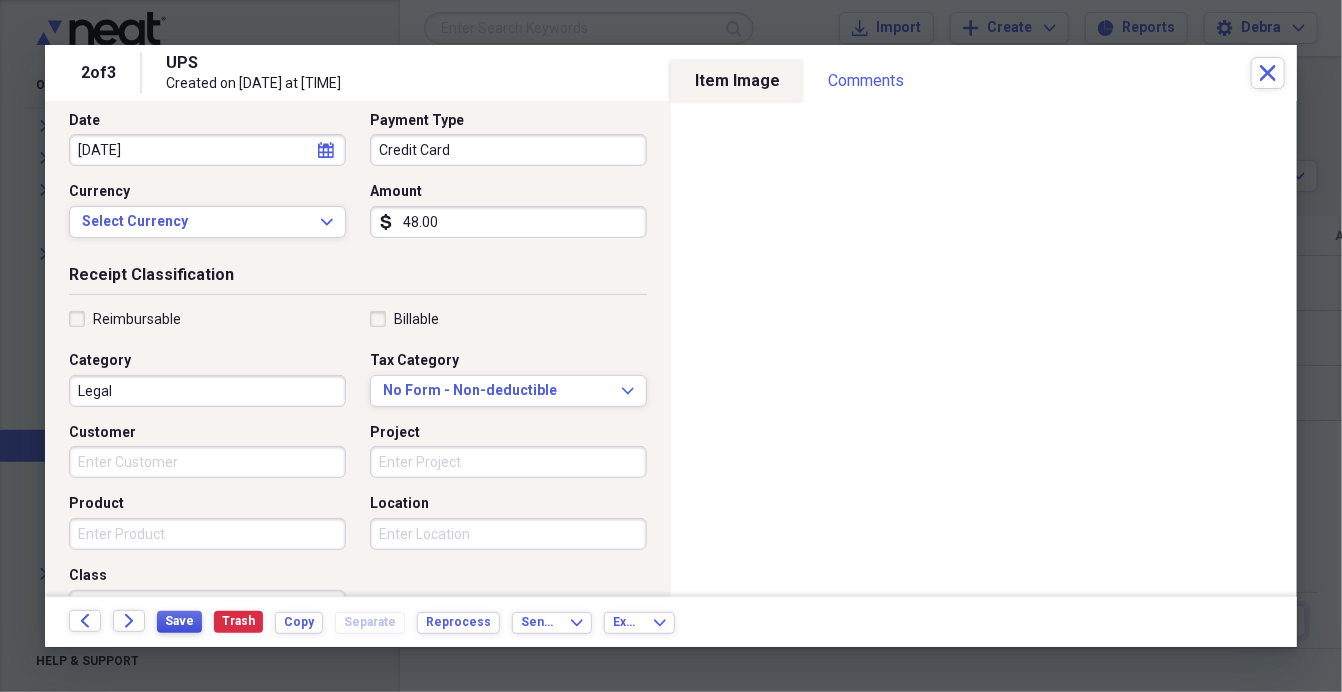 click on "Save" at bounding box center (179, 621) 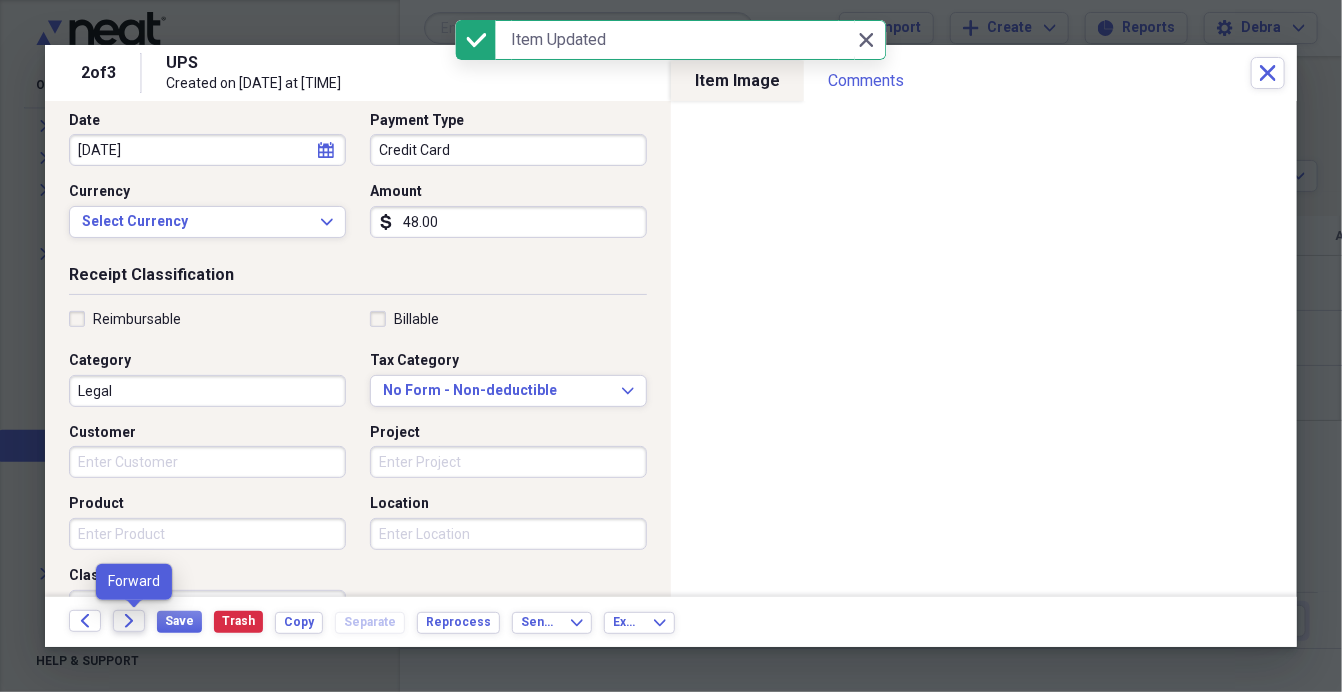 click on "Forward" 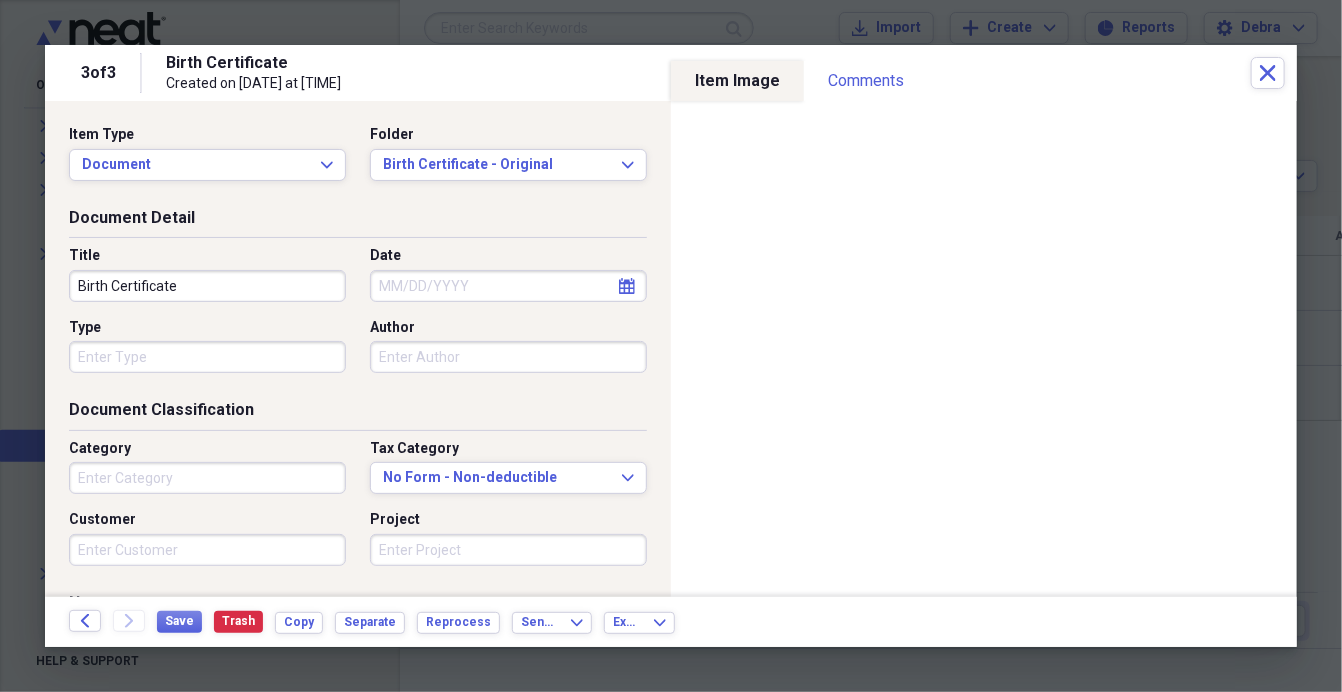 scroll, scrollTop: 236, scrollLeft: 0, axis: vertical 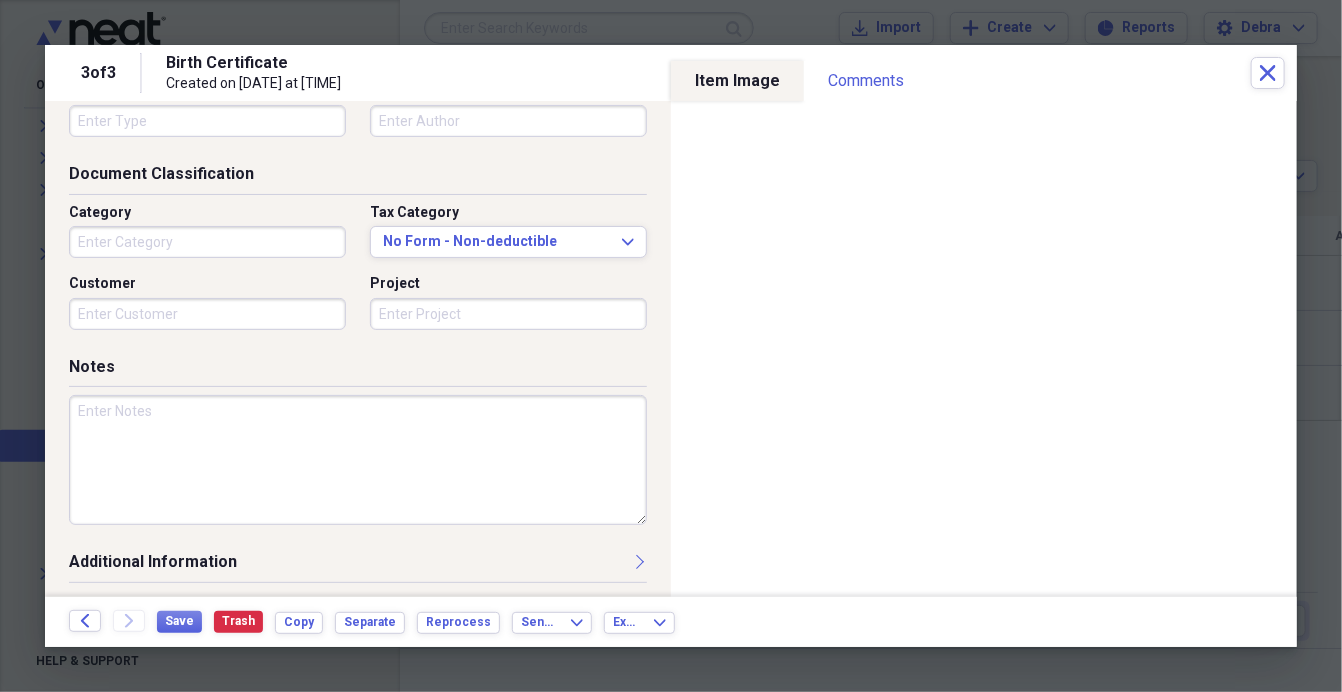 click at bounding box center [358, 460] 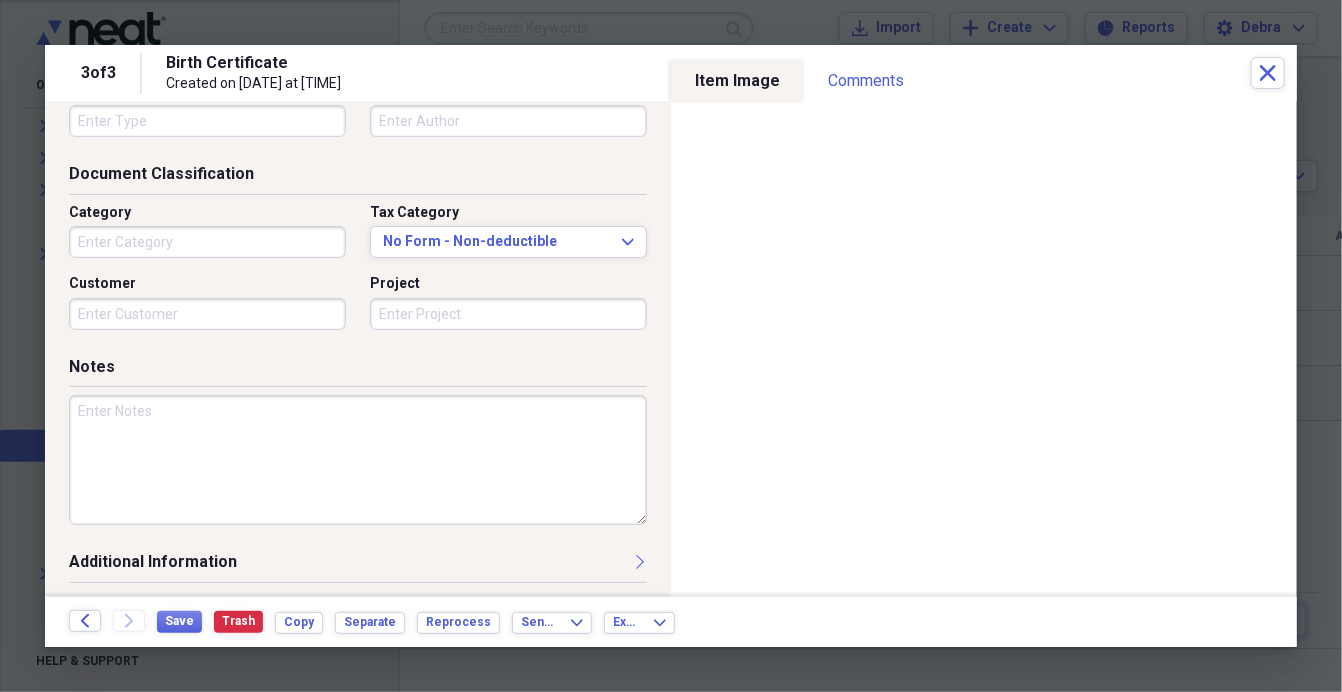 click at bounding box center [358, 460] 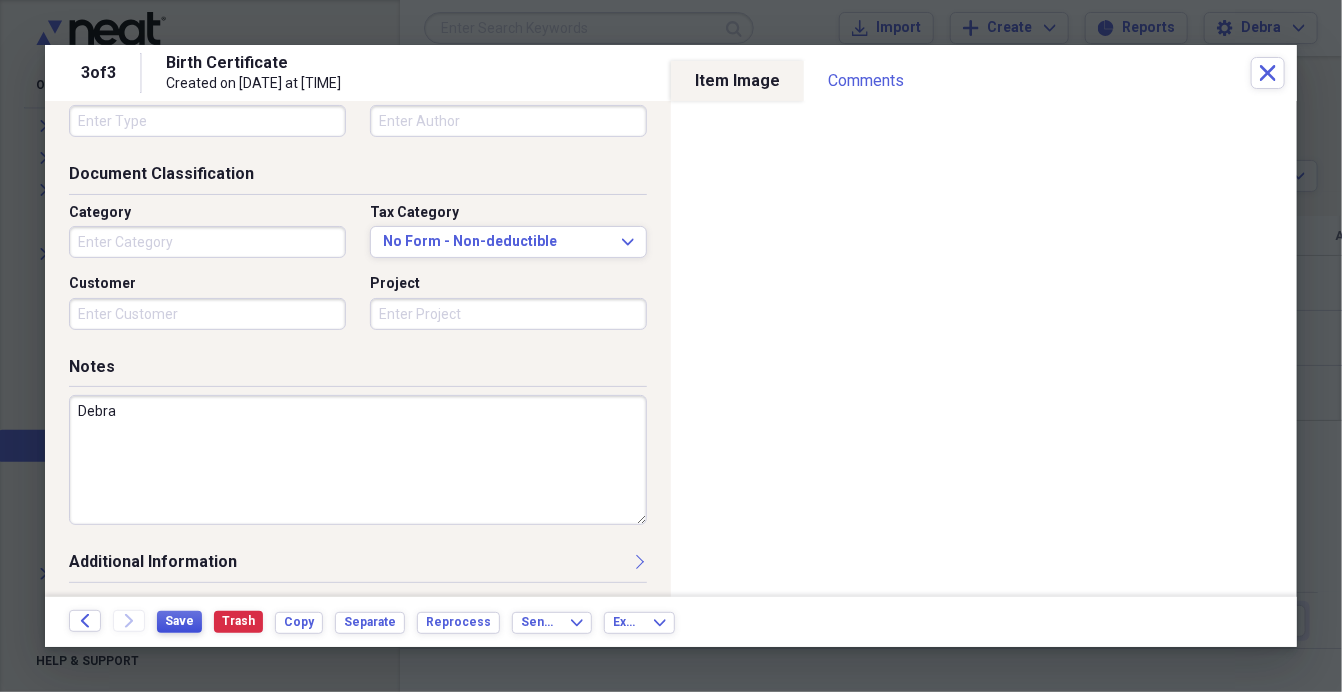 type on "Debra" 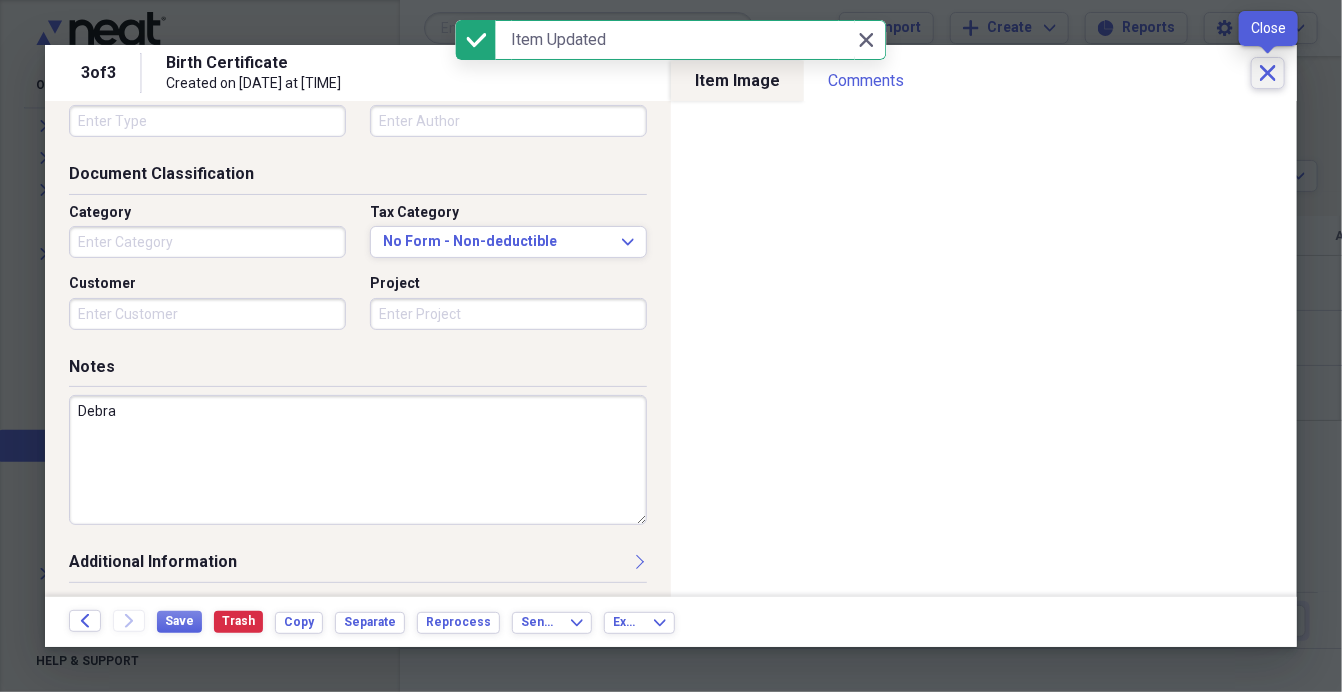 click 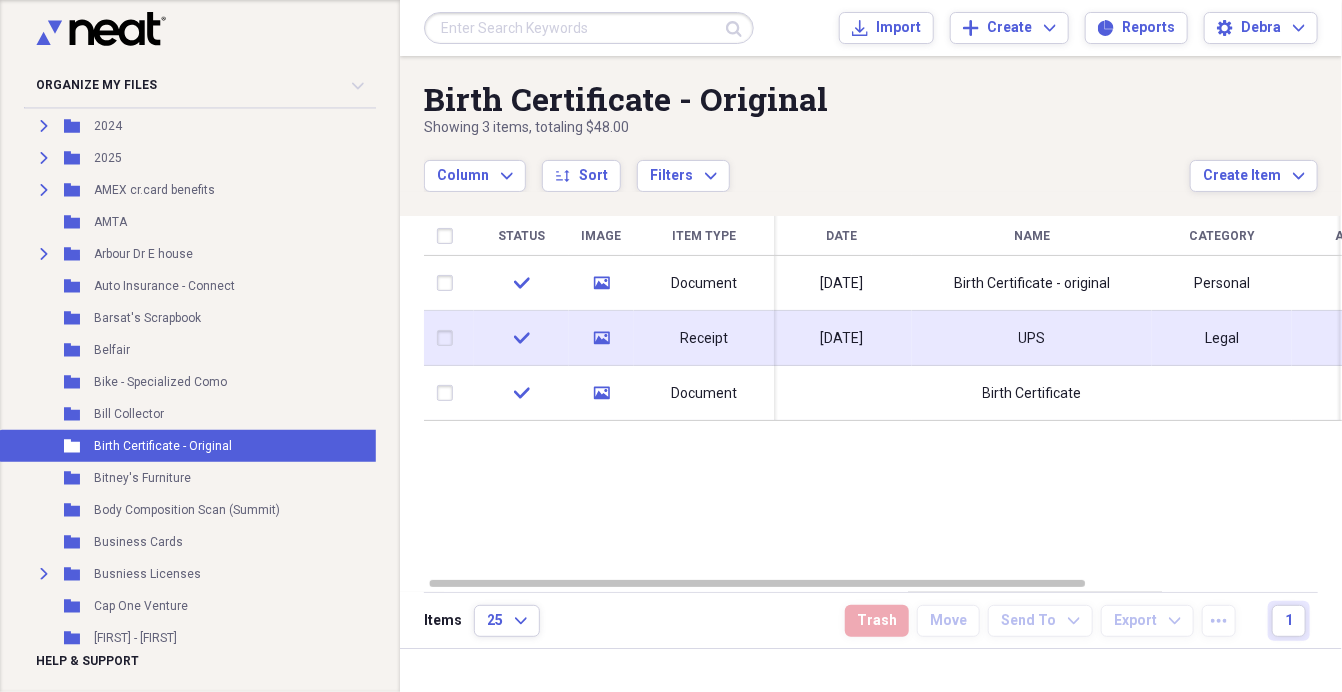 click on "UPS" at bounding box center [1032, 339] 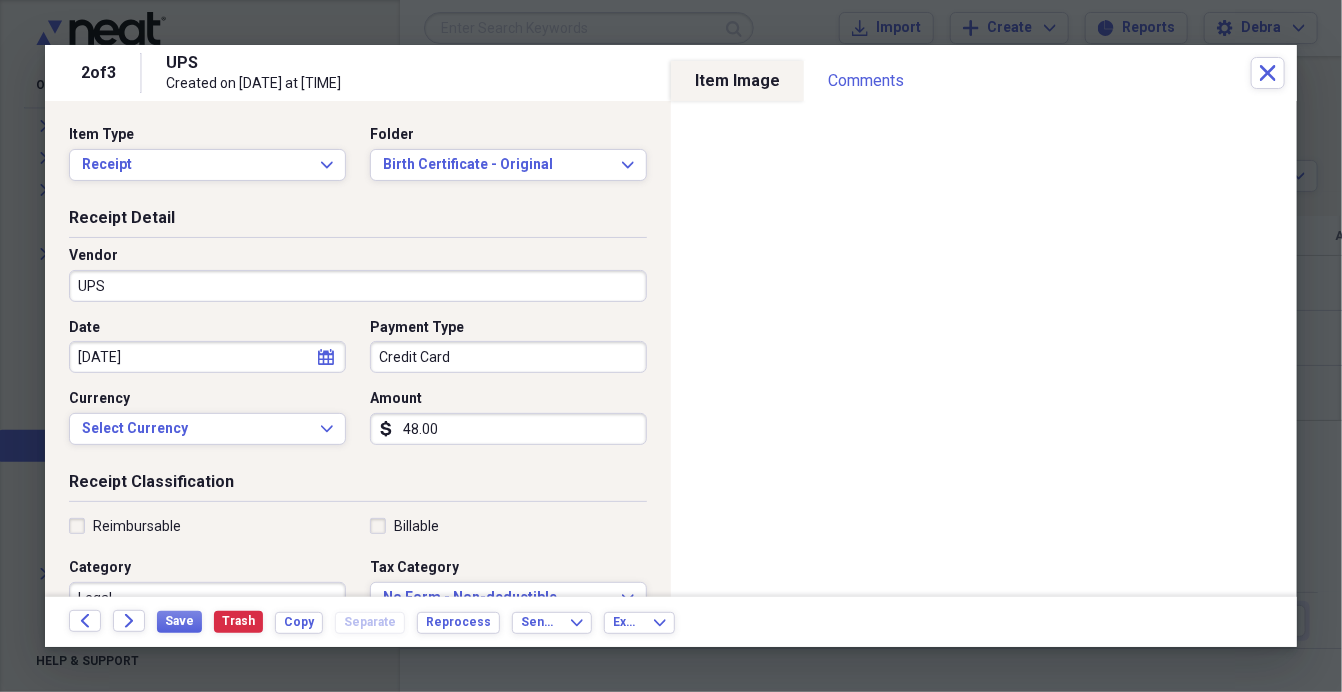 click on "UPS" at bounding box center [358, 286] 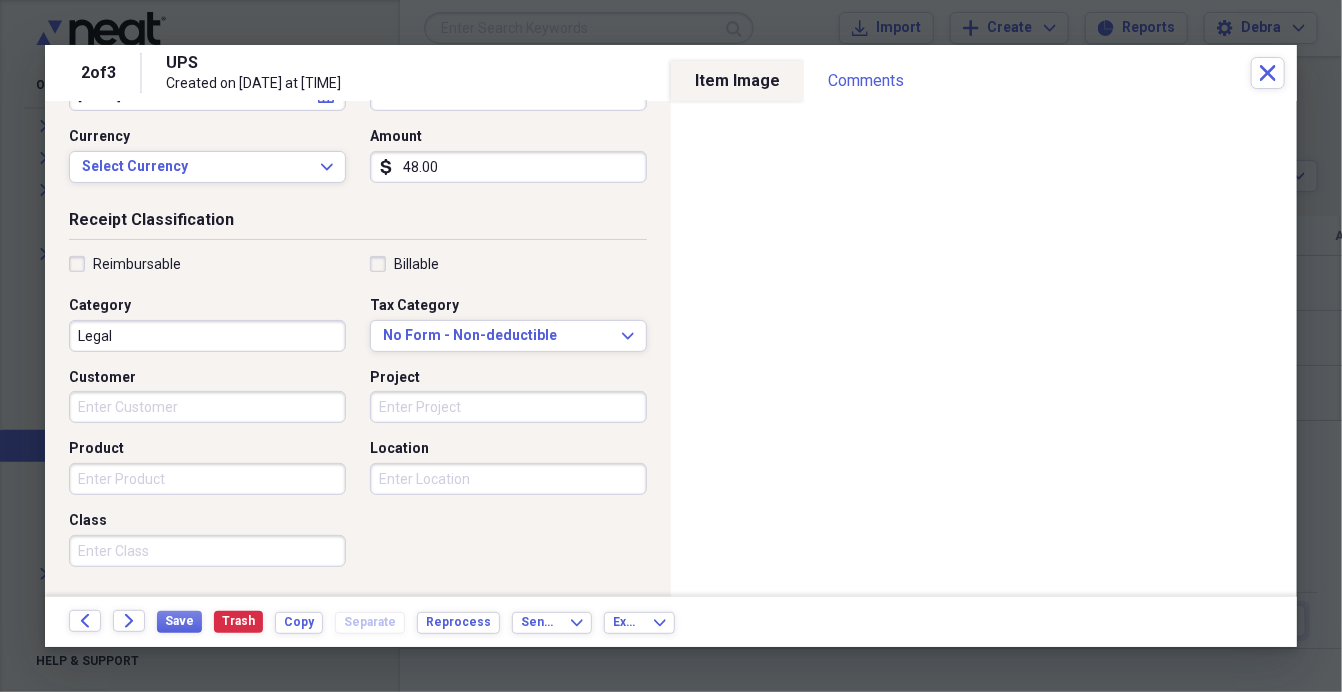 scroll, scrollTop: 270, scrollLeft: 0, axis: vertical 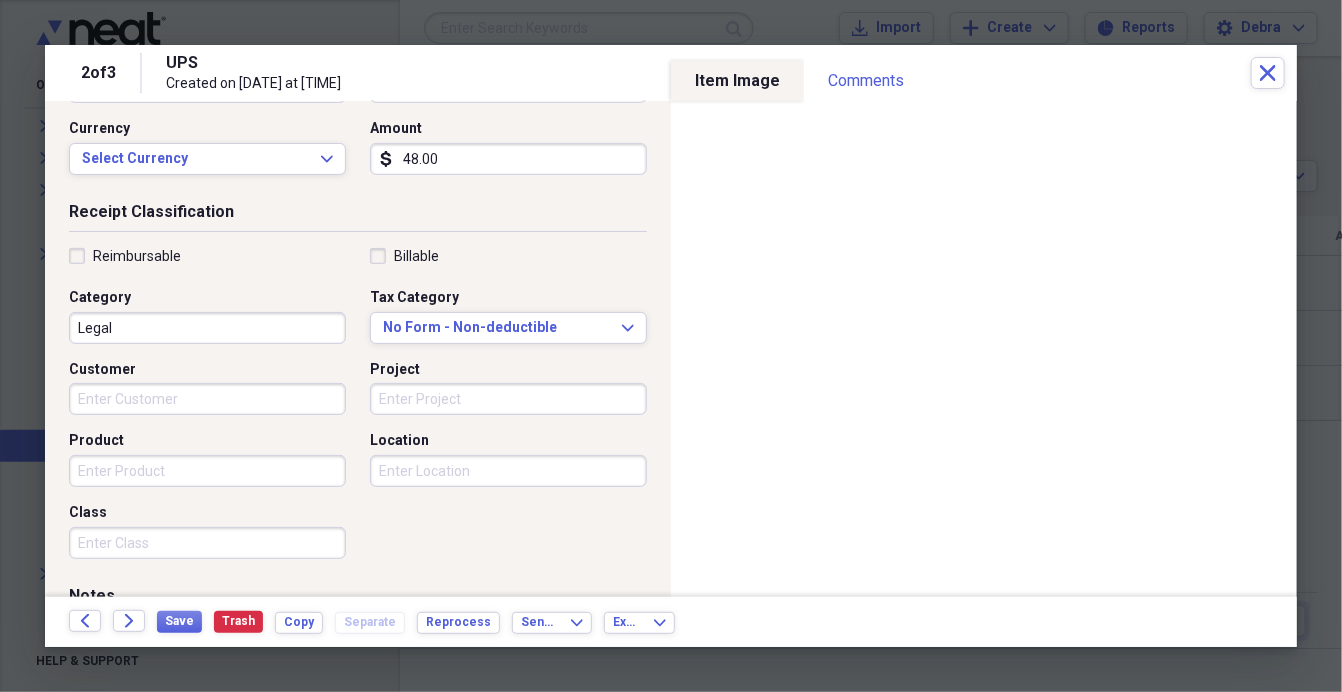 type on "Penn. Dept. of Health" 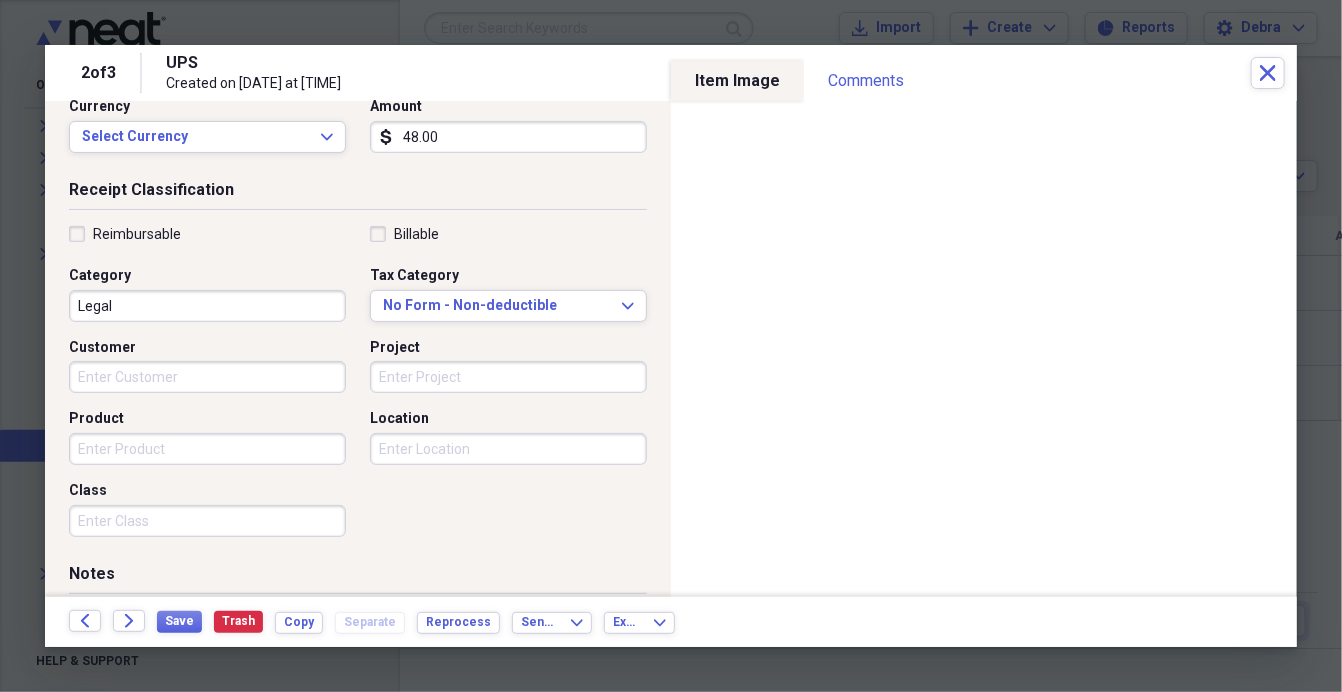 scroll, scrollTop: 450, scrollLeft: 0, axis: vertical 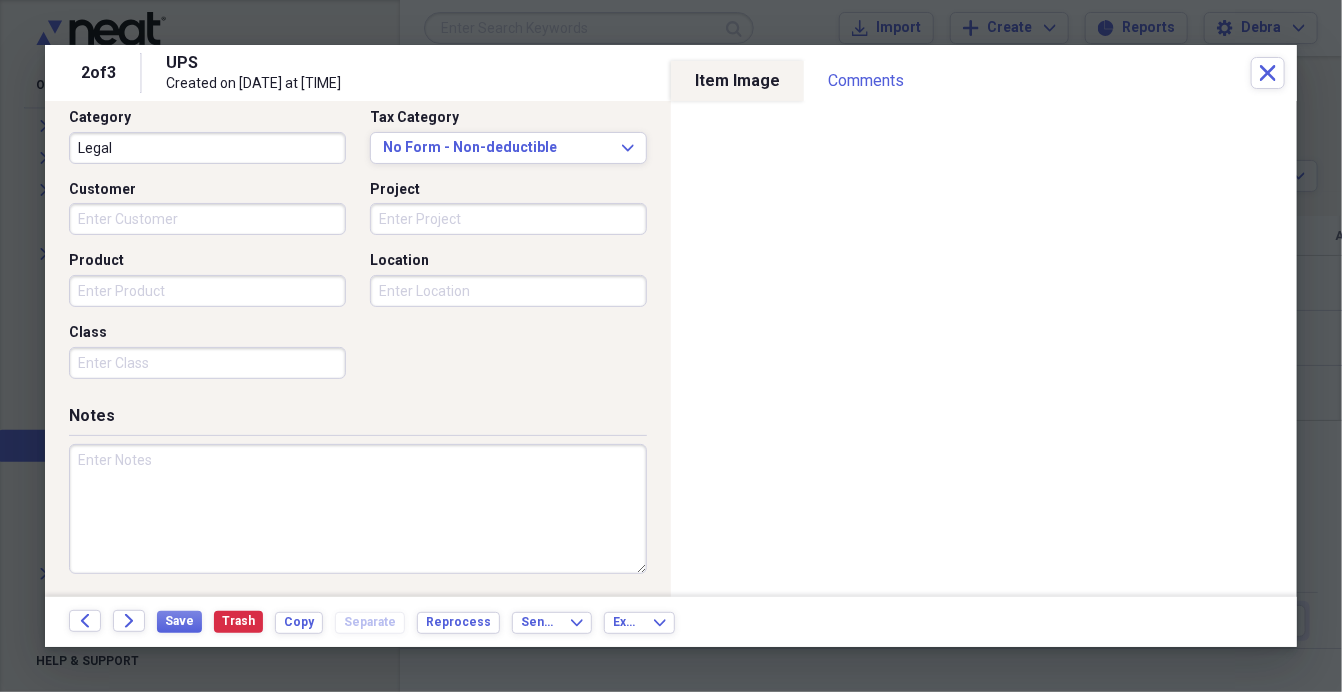 click at bounding box center [358, 509] 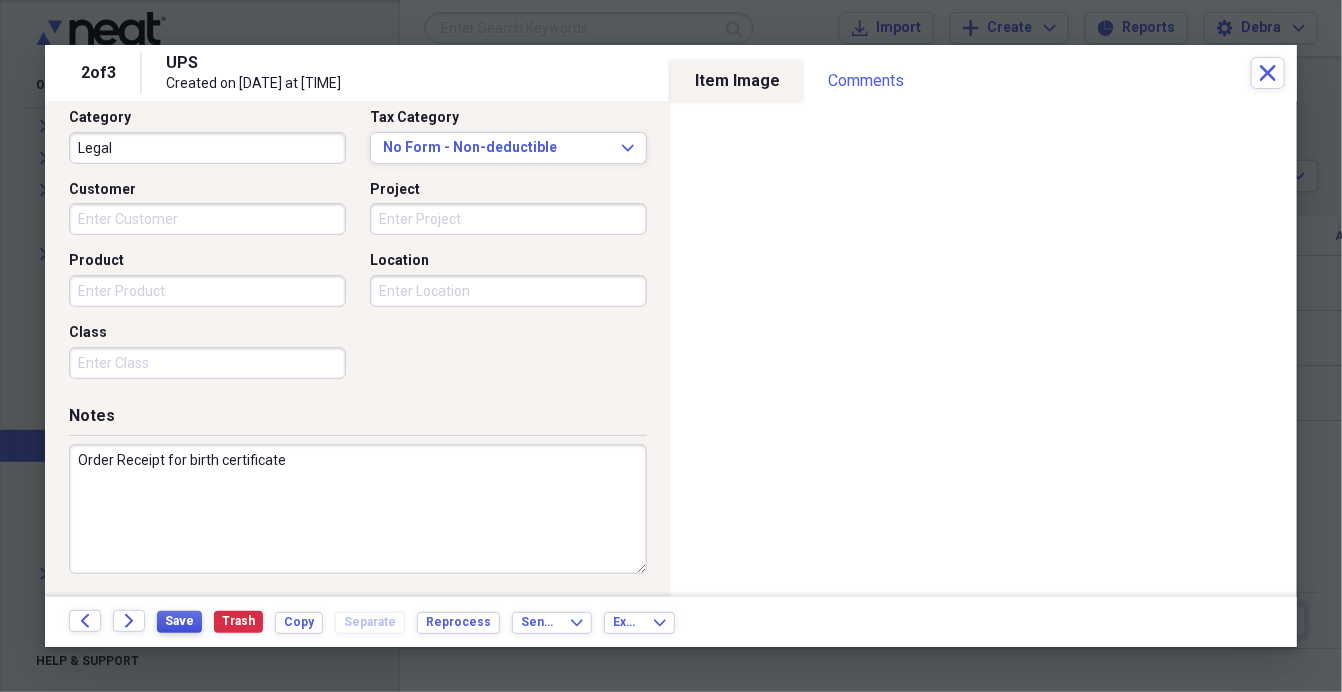 type on "Order Receipt for birth certificate" 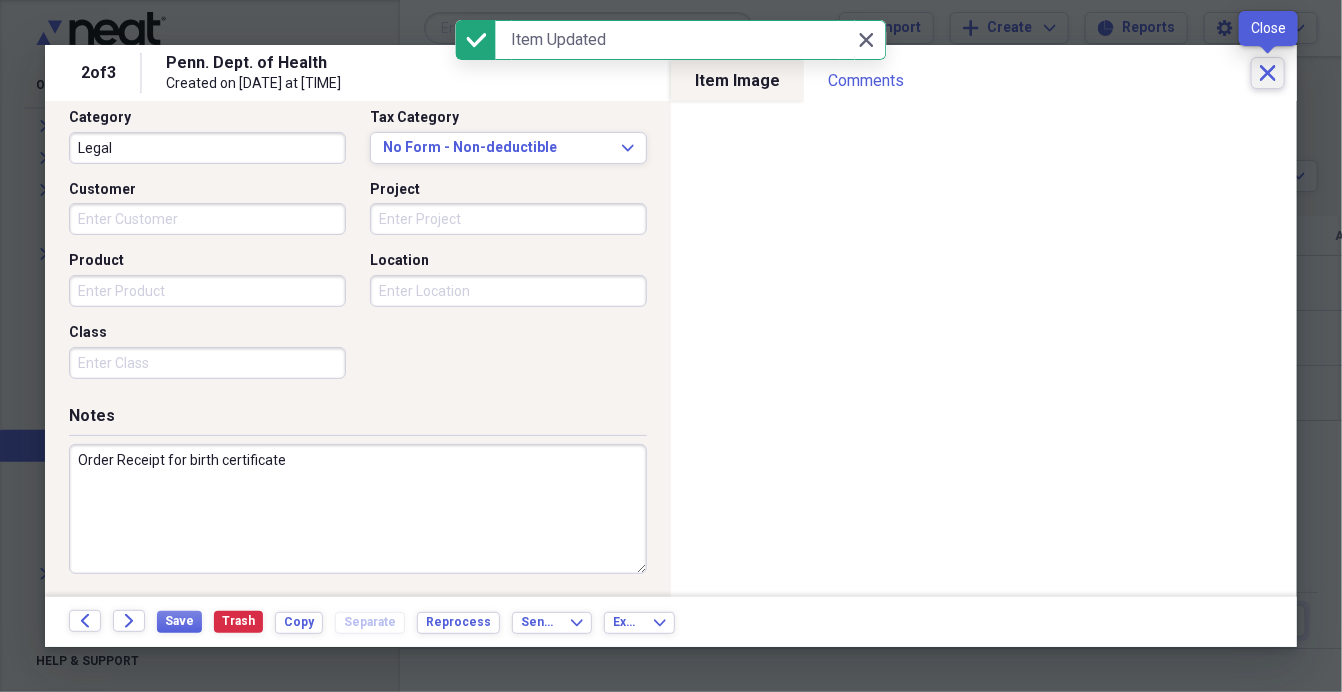 click on "Close" 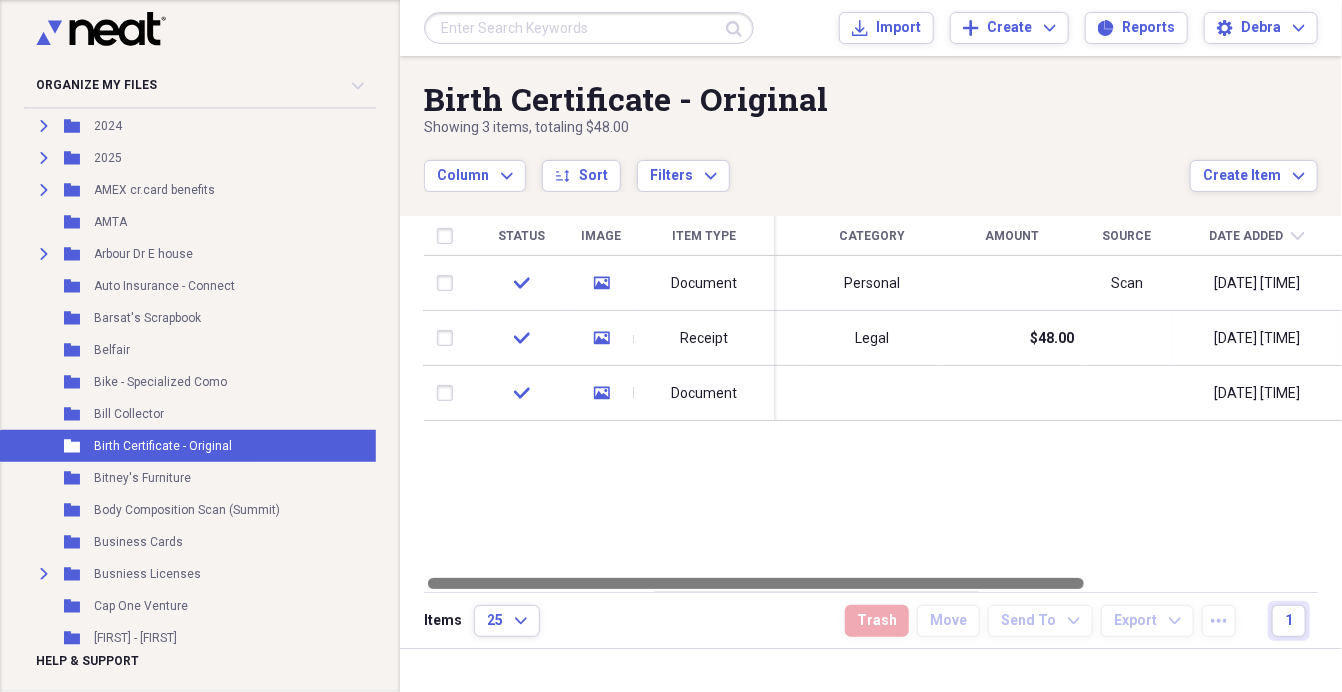 click at bounding box center (883, 583) 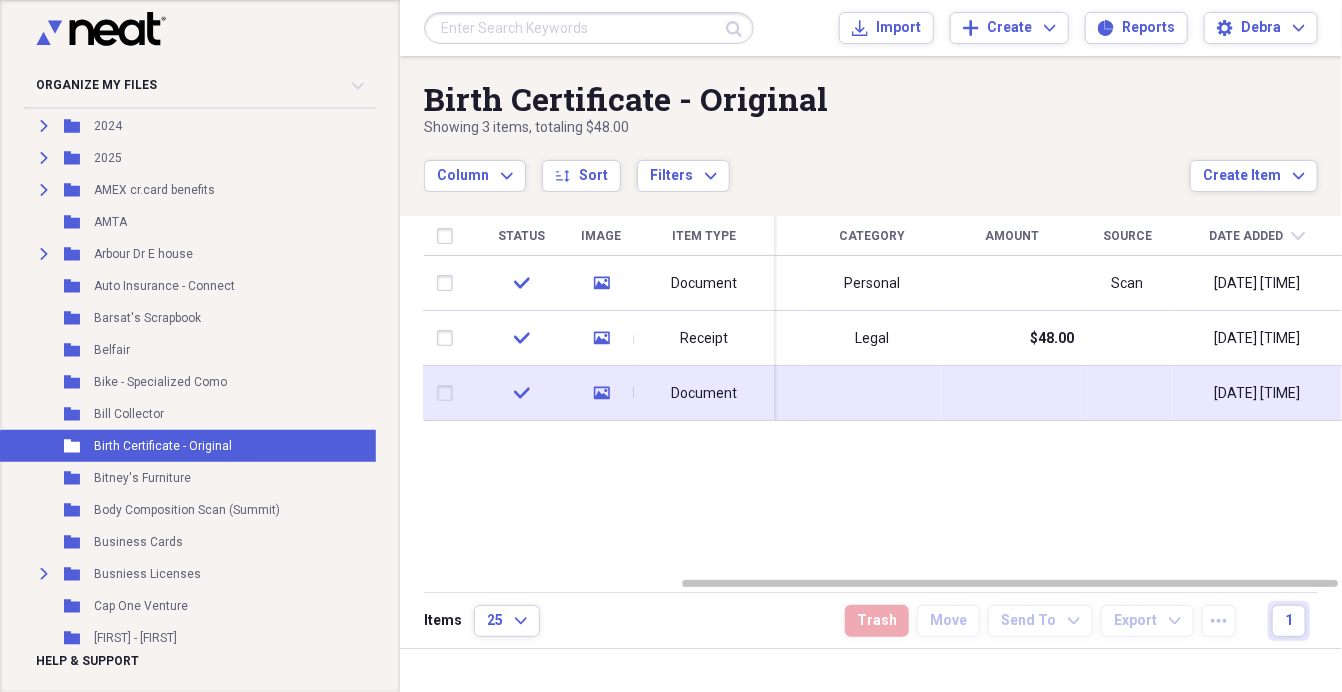 click at bounding box center [872, 393] 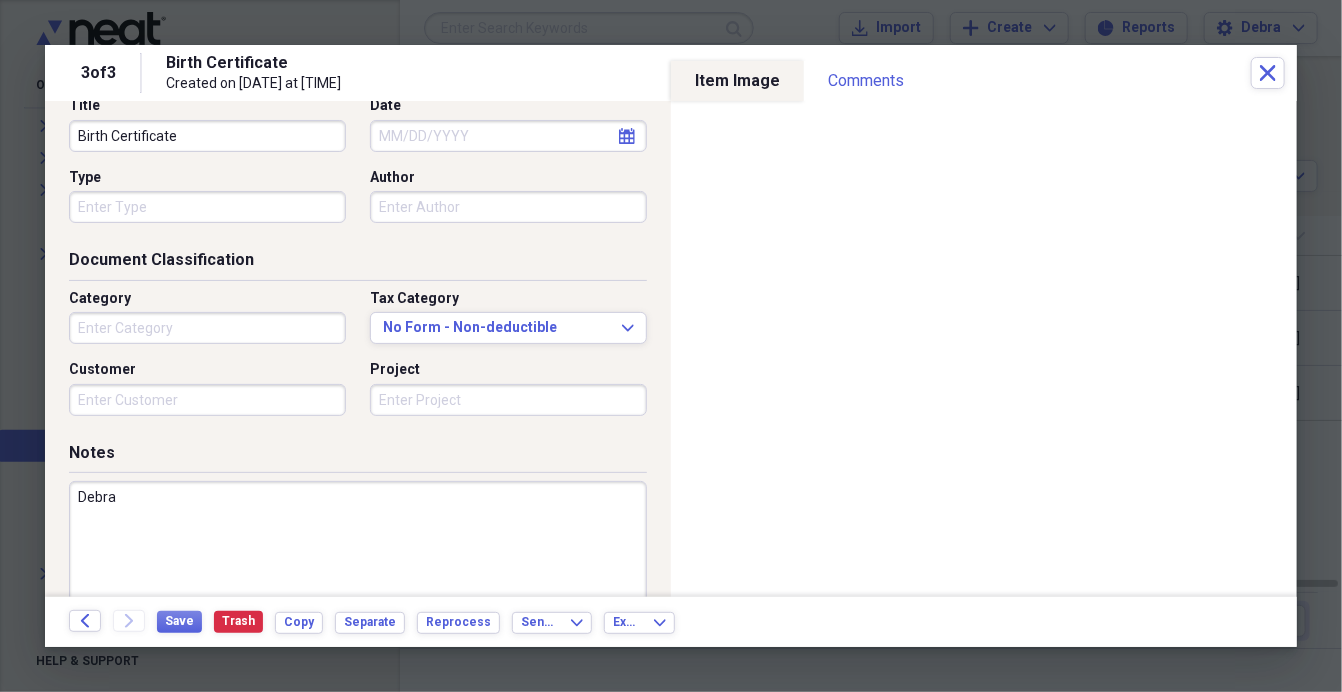 scroll, scrollTop: 150, scrollLeft: 0, axis: vertical 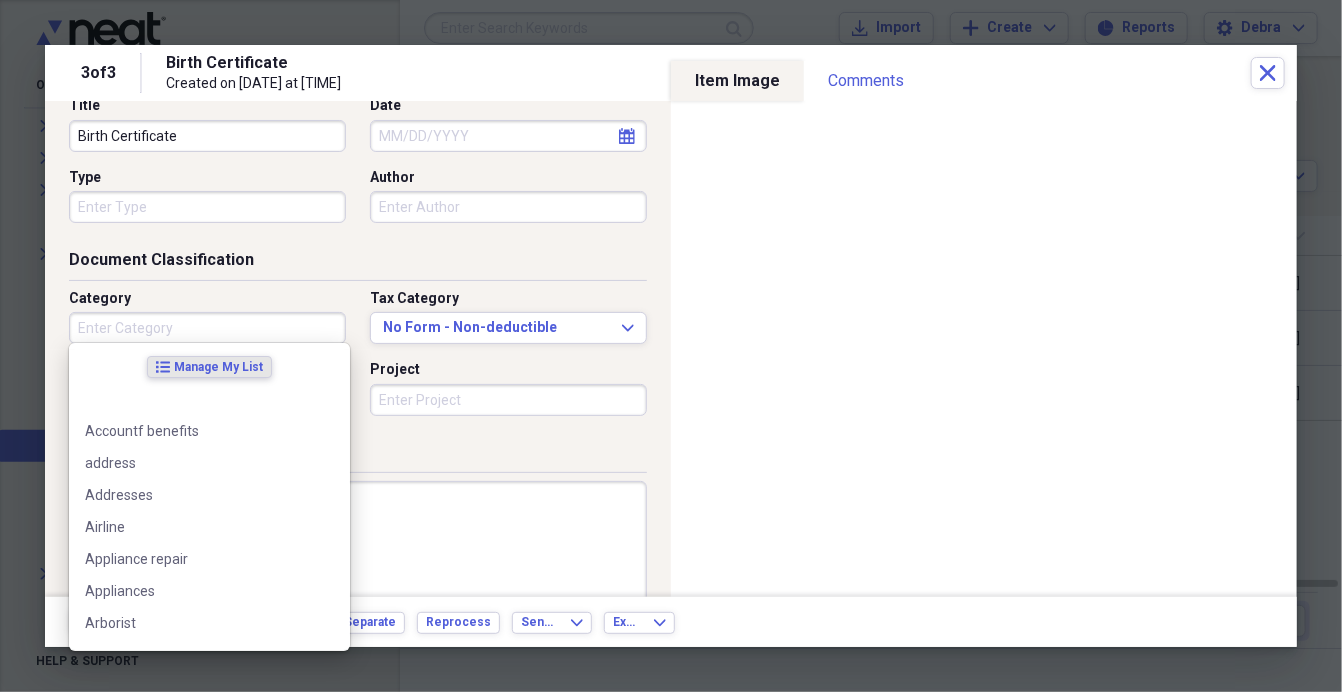 click on "Category" at bounding box center [207, 328] 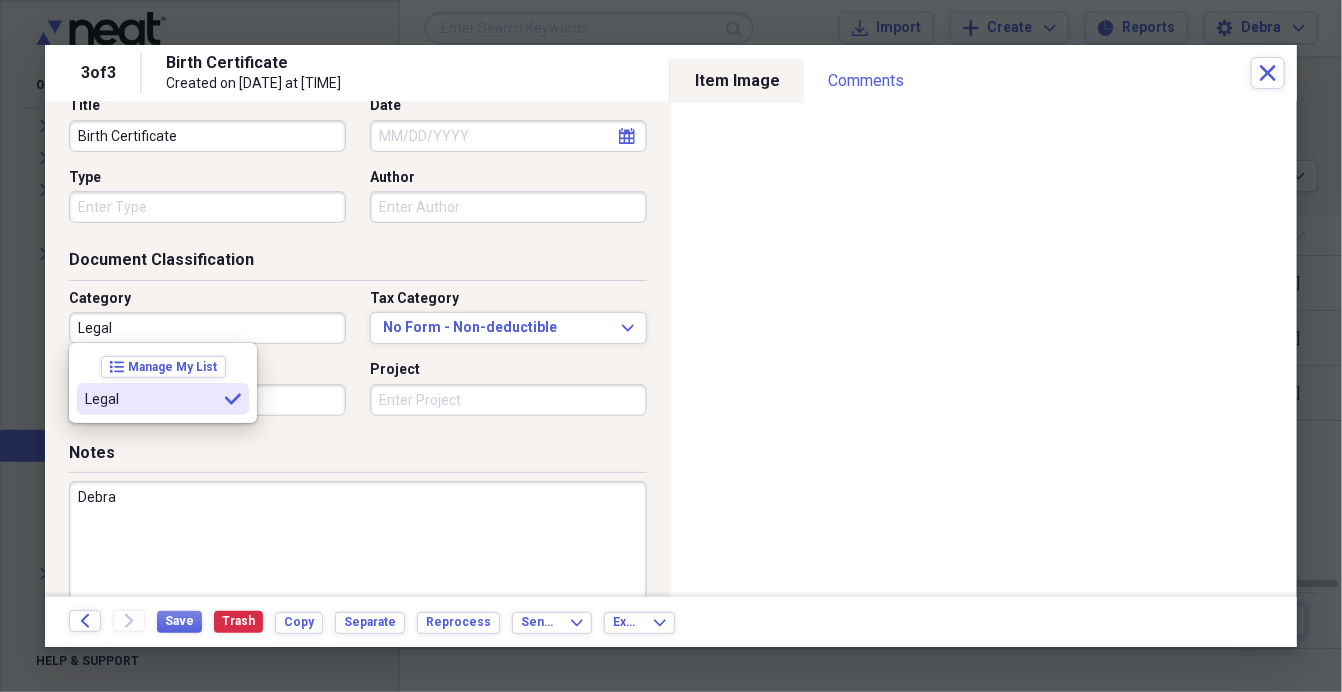 type on "Legal" 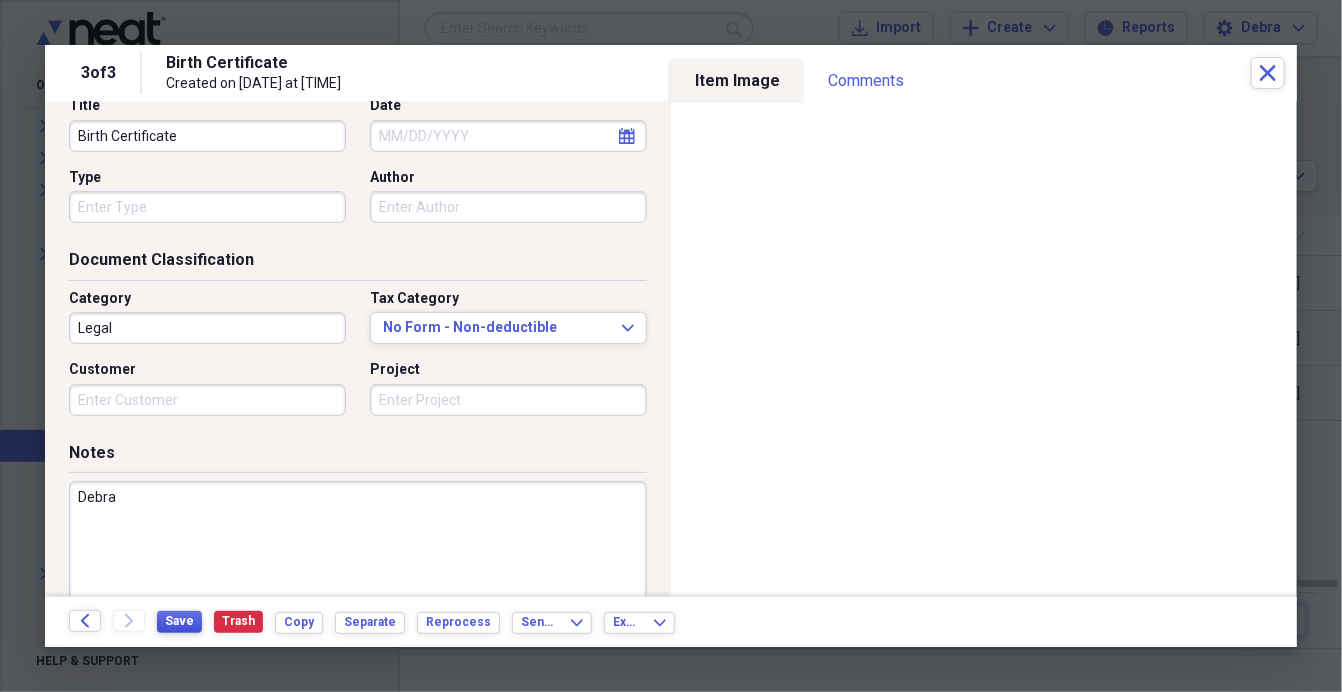 click on "Save" at bounding box center (179, 622) 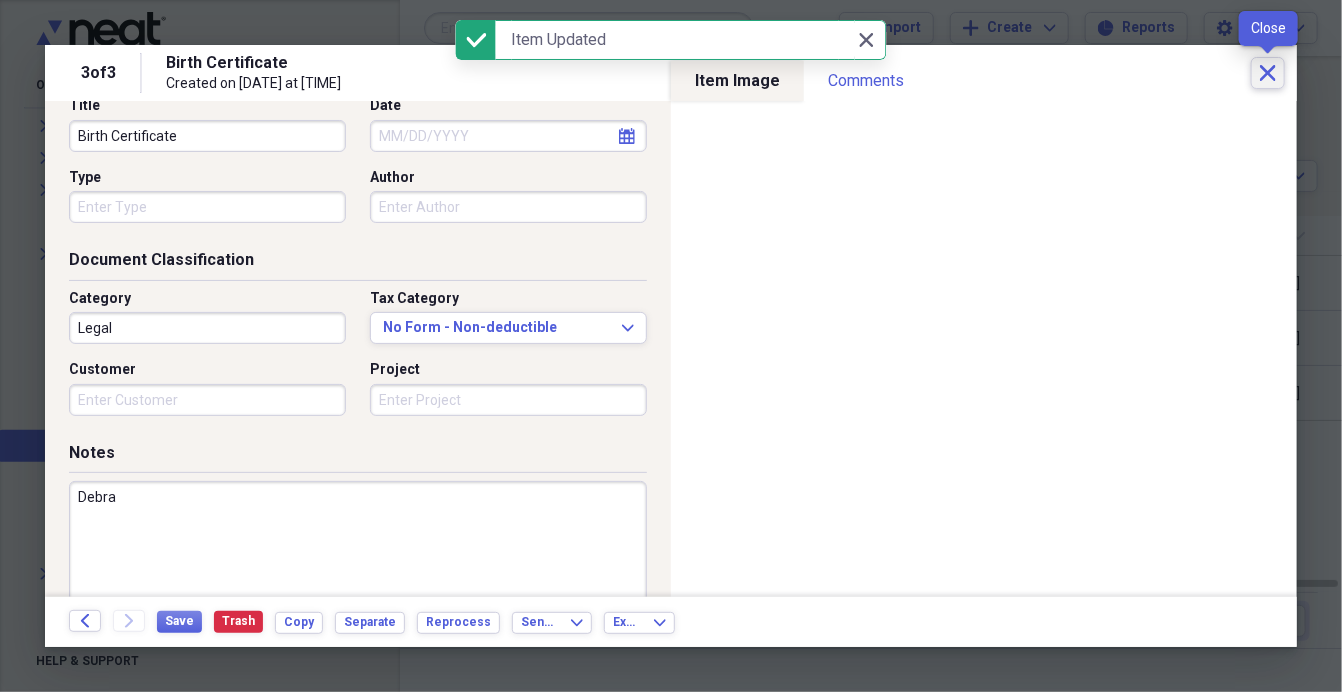 click 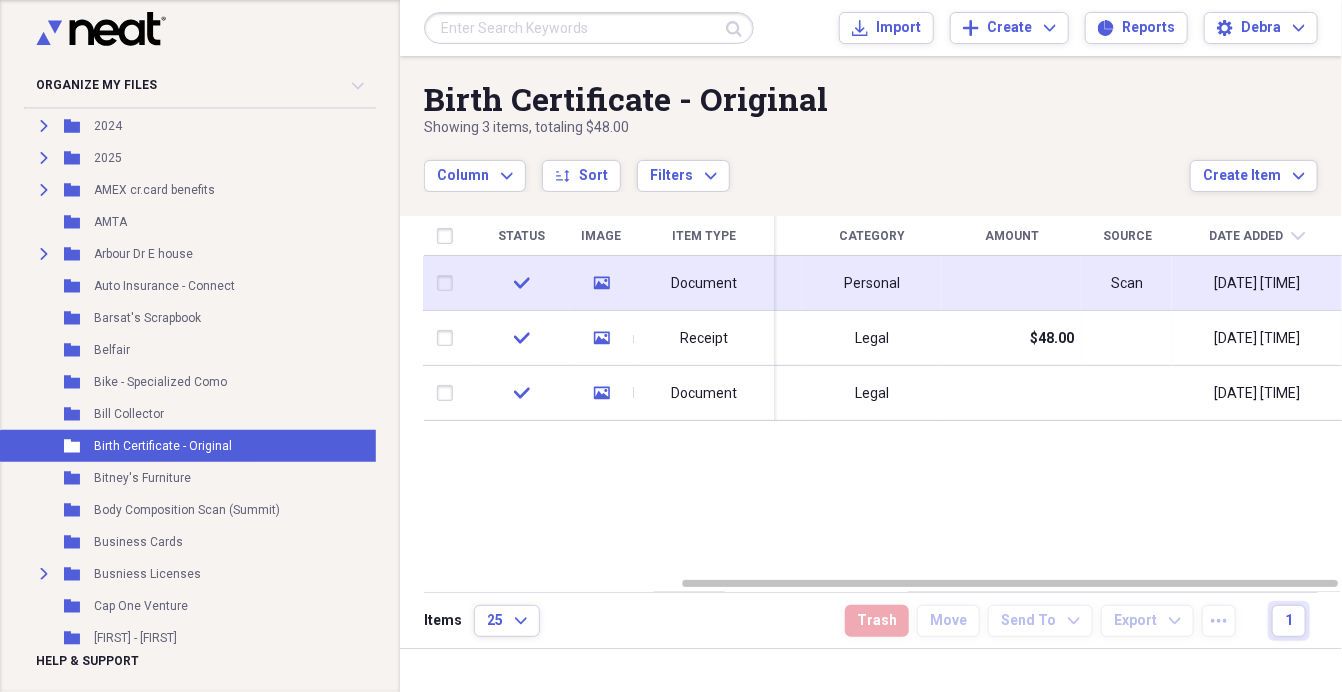 click on "Personal" at bounding box center (872, 284) 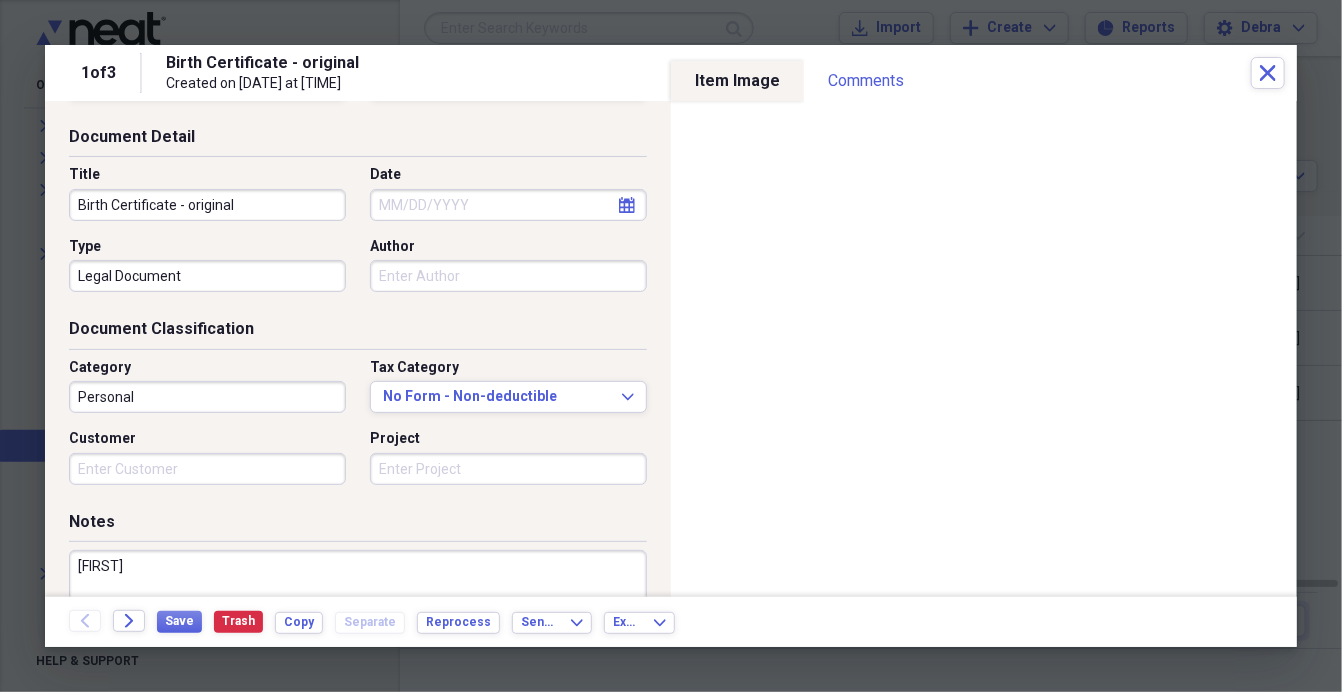scroll, scrollTop: 78, scrollLeft: 0, axis: vertical 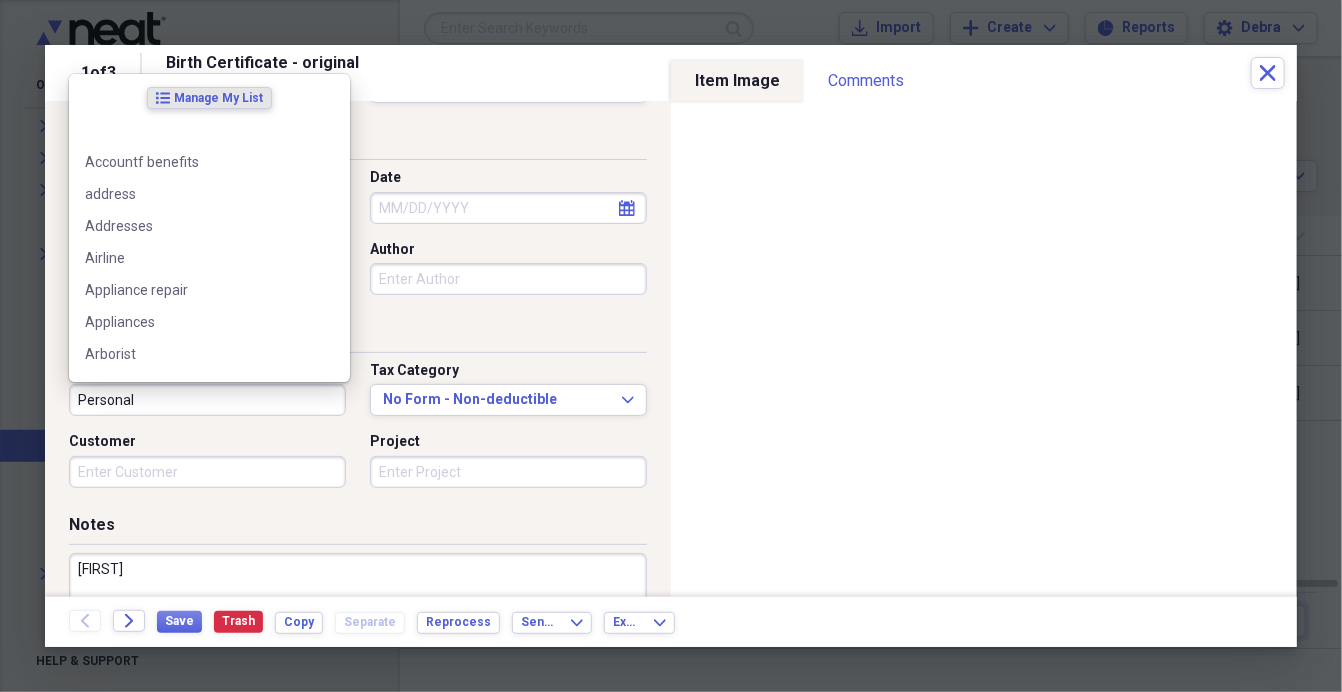 click on "Personal" at bounding box center [207, 400] 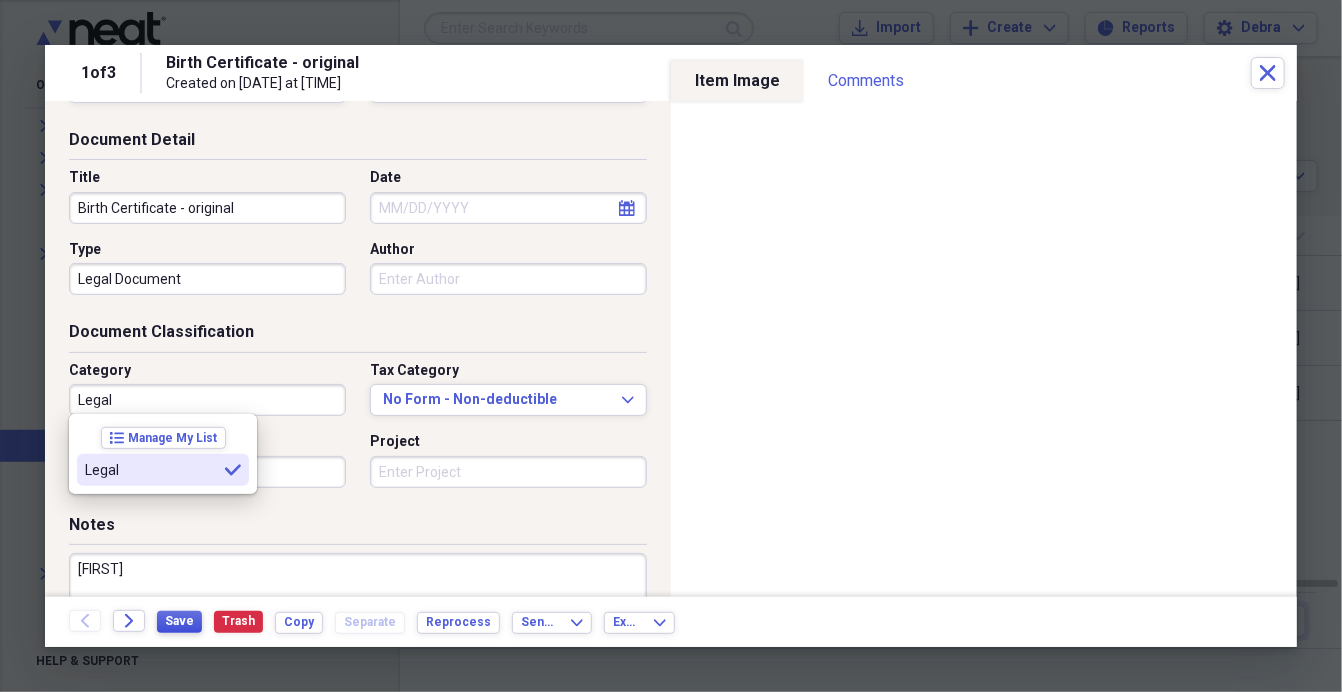 type on "Legal" 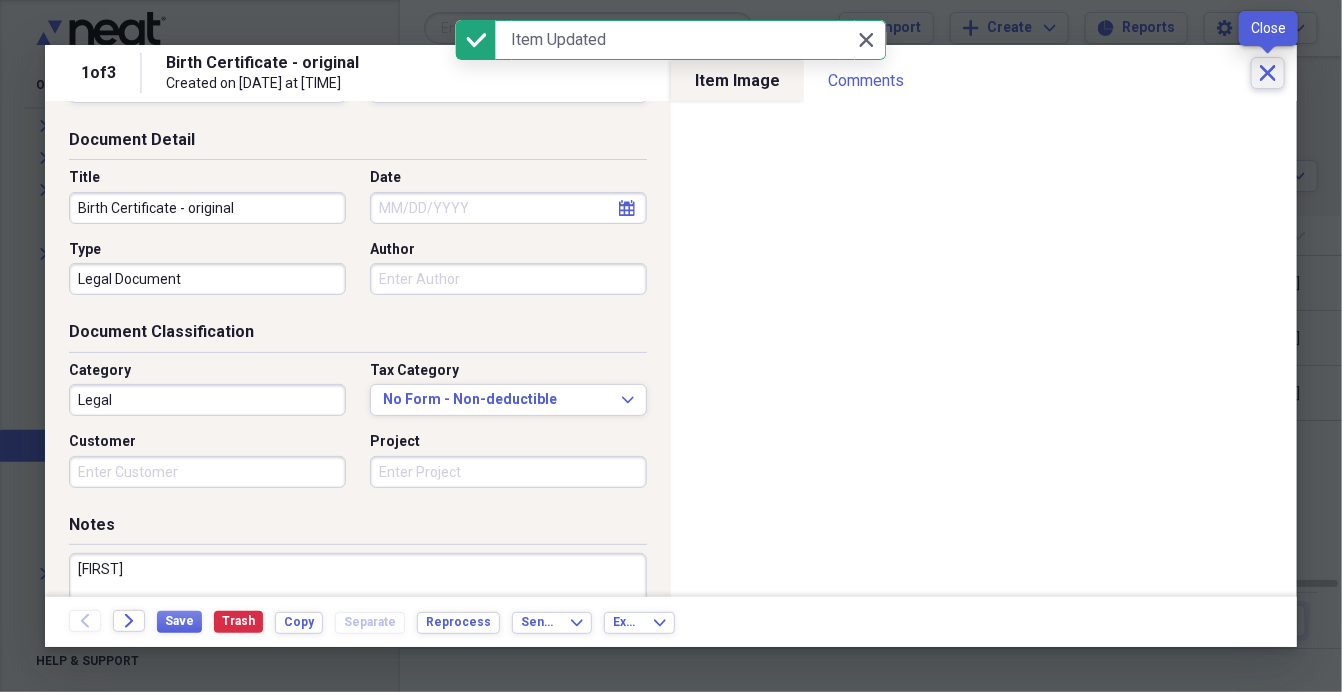 click on "Close" 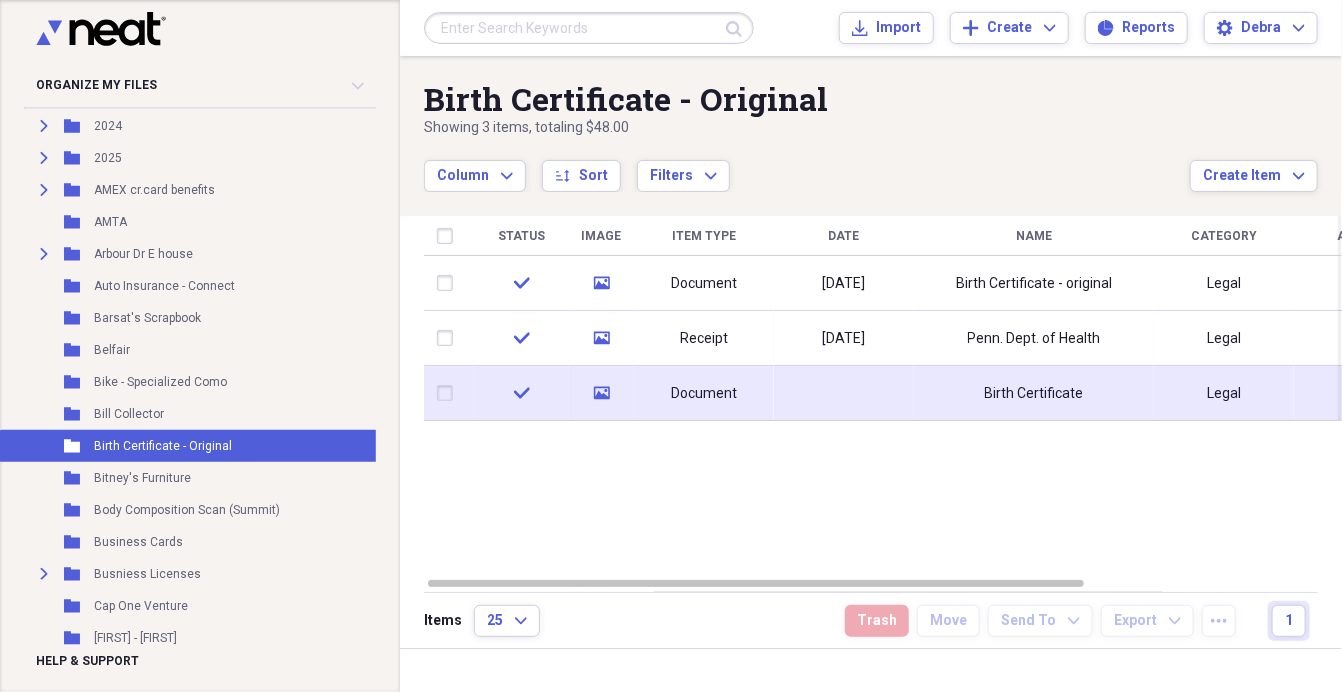 click on "Document" at bounding box center (704, 393) 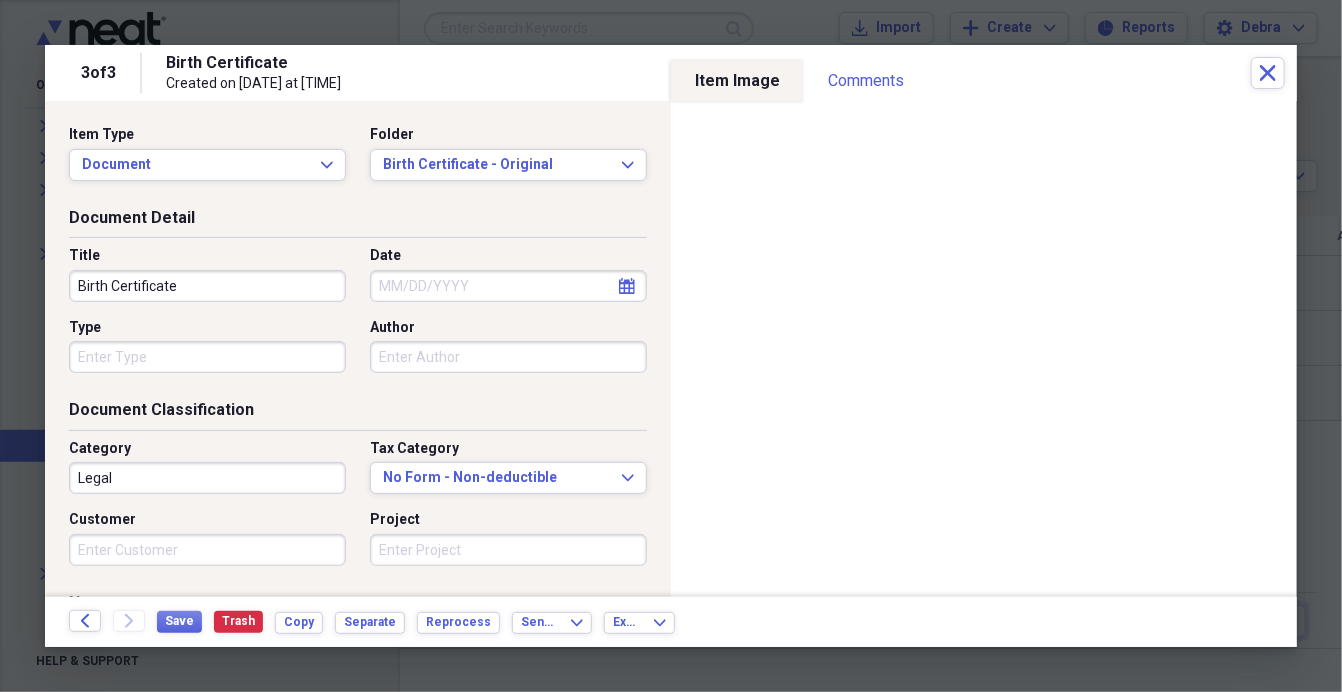 click on "Birth Certificate" at bounding box center [207, 286] 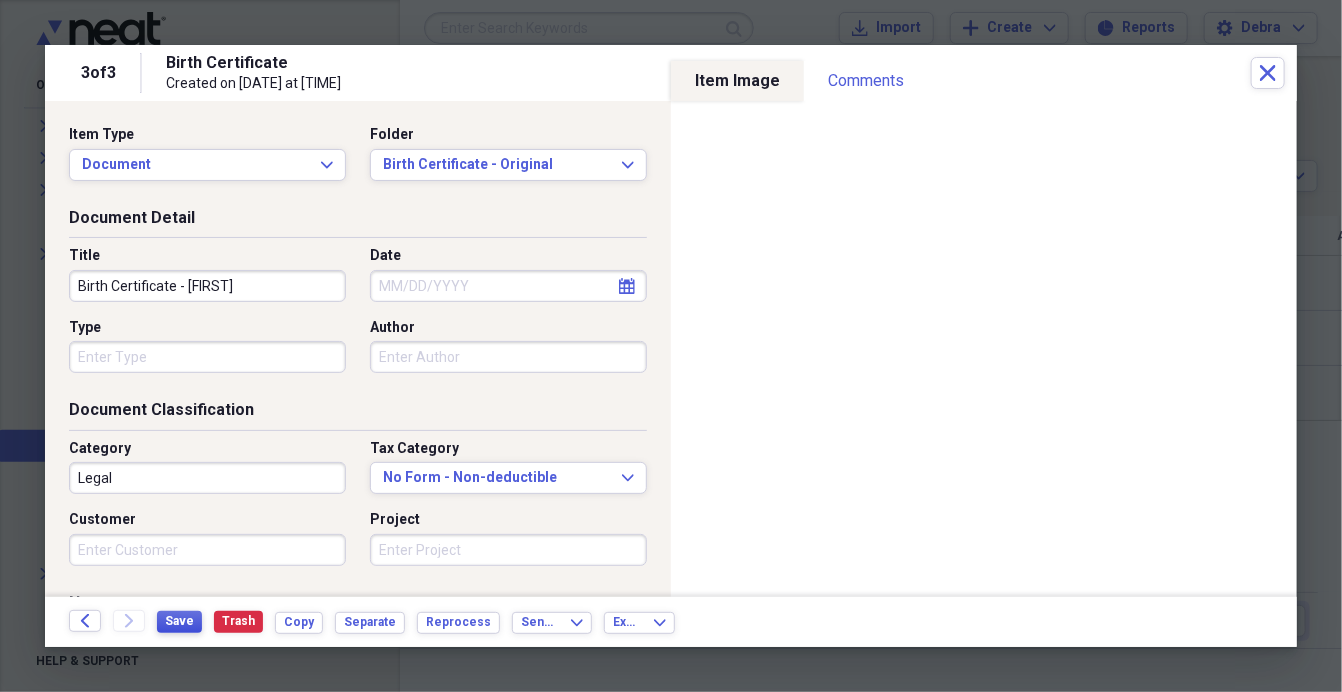type on "Birth Certificate - [FIRST]" 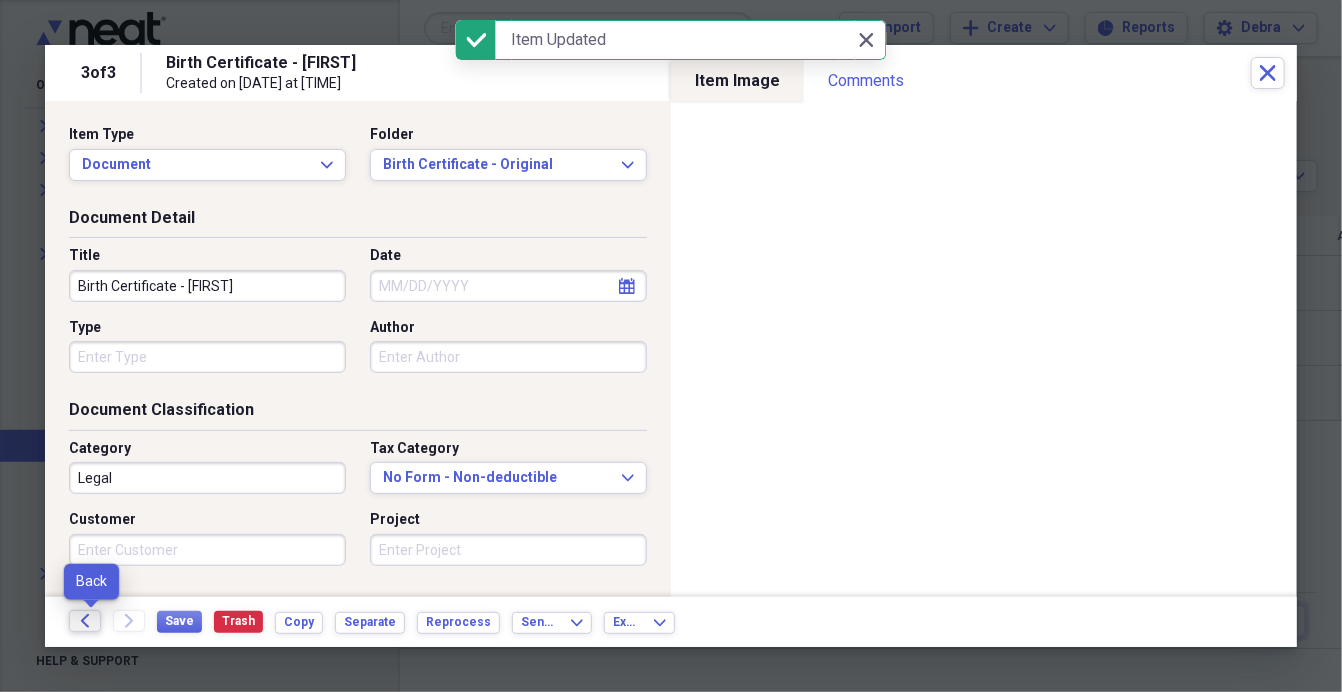 click on "Back" 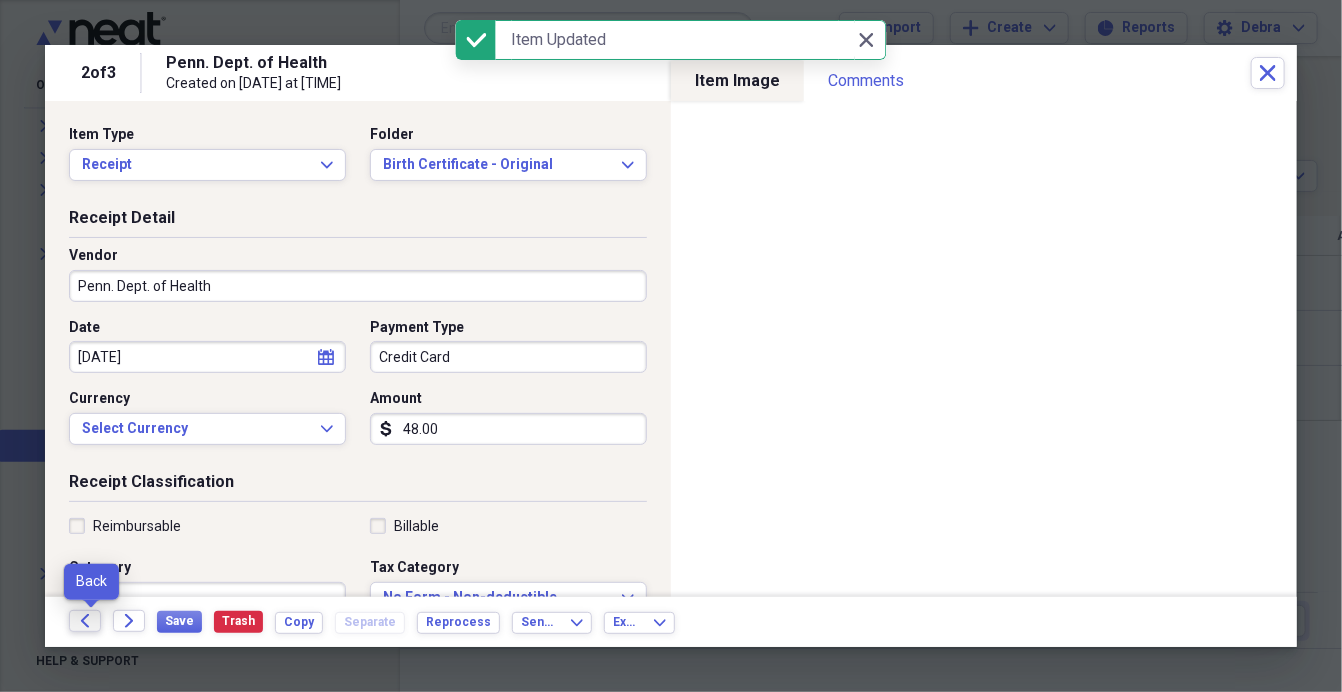 click on "Back" 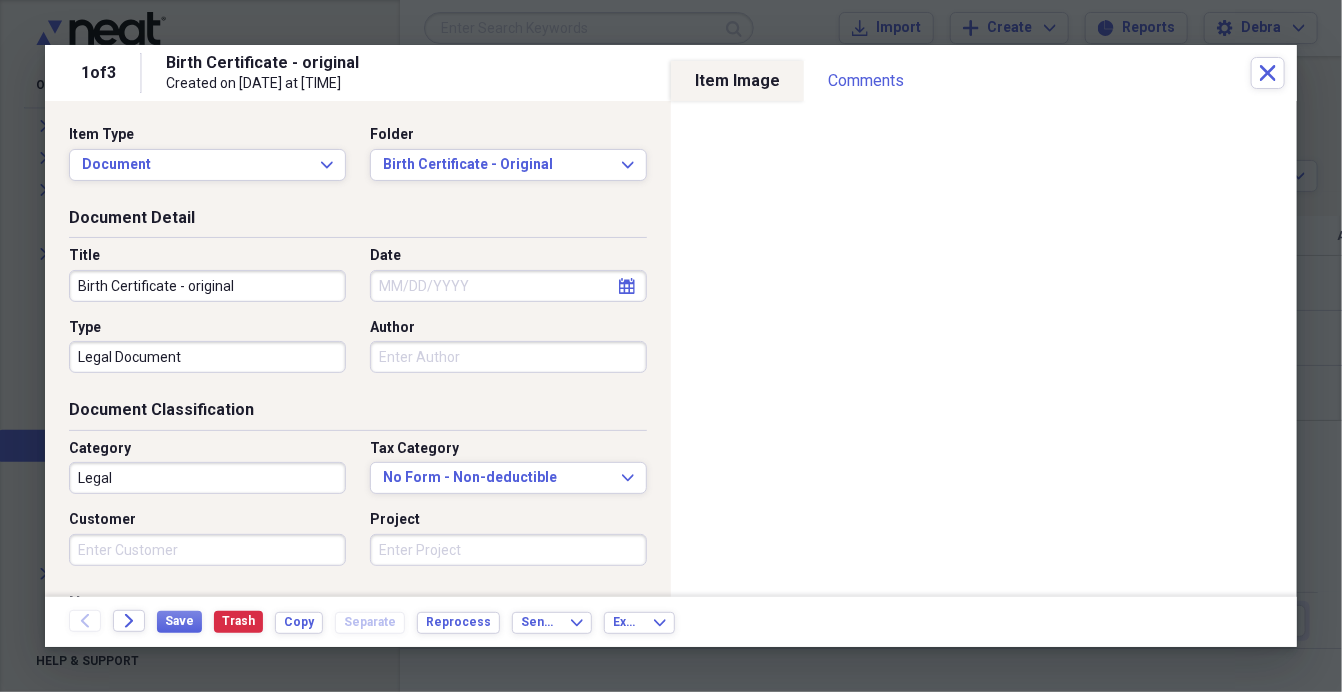 click on "Birth Certificate - original" at bounding box center [207, 286] 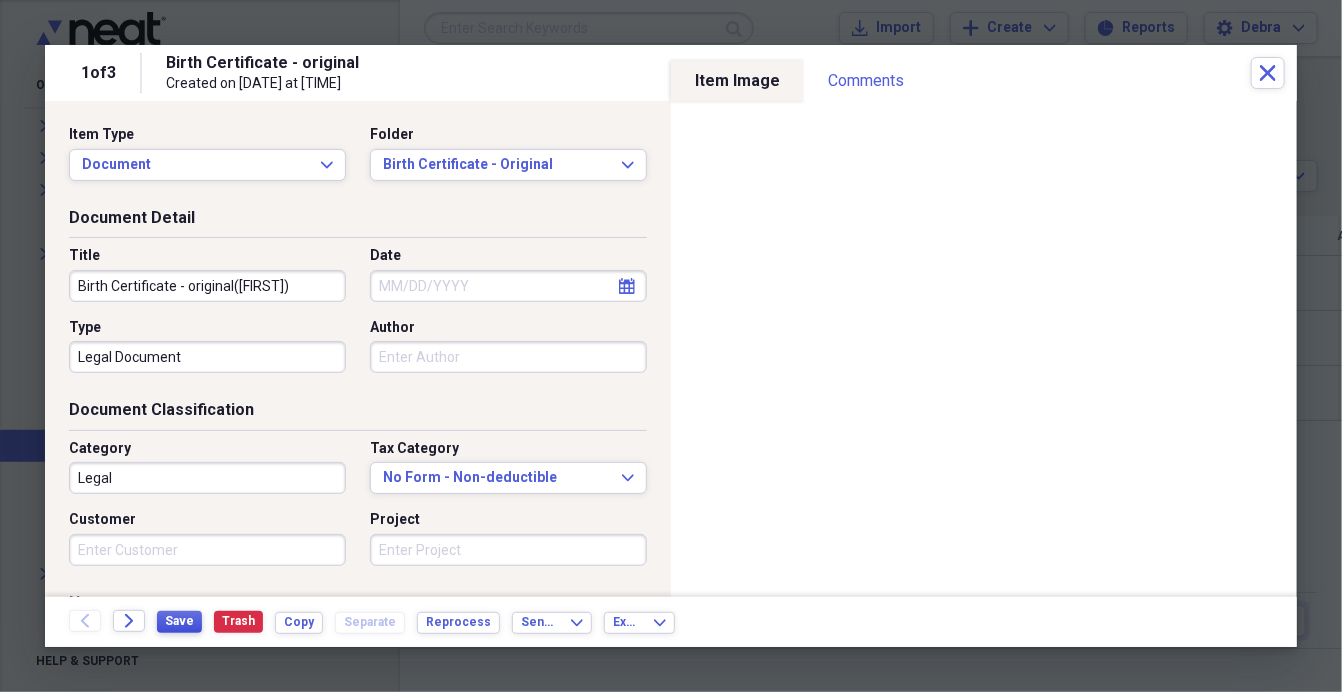 type on "Birth Certificate - original([FIRST])" 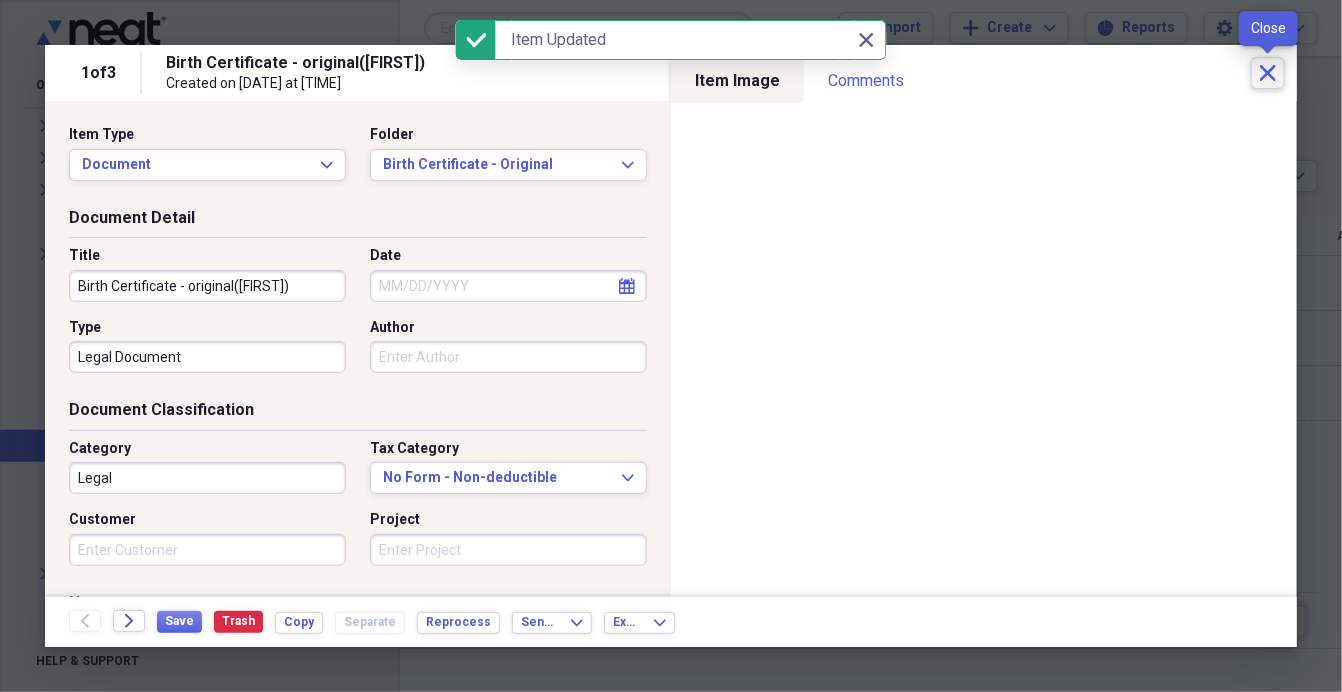 click on "Close" at bounding box center [1268, 73] 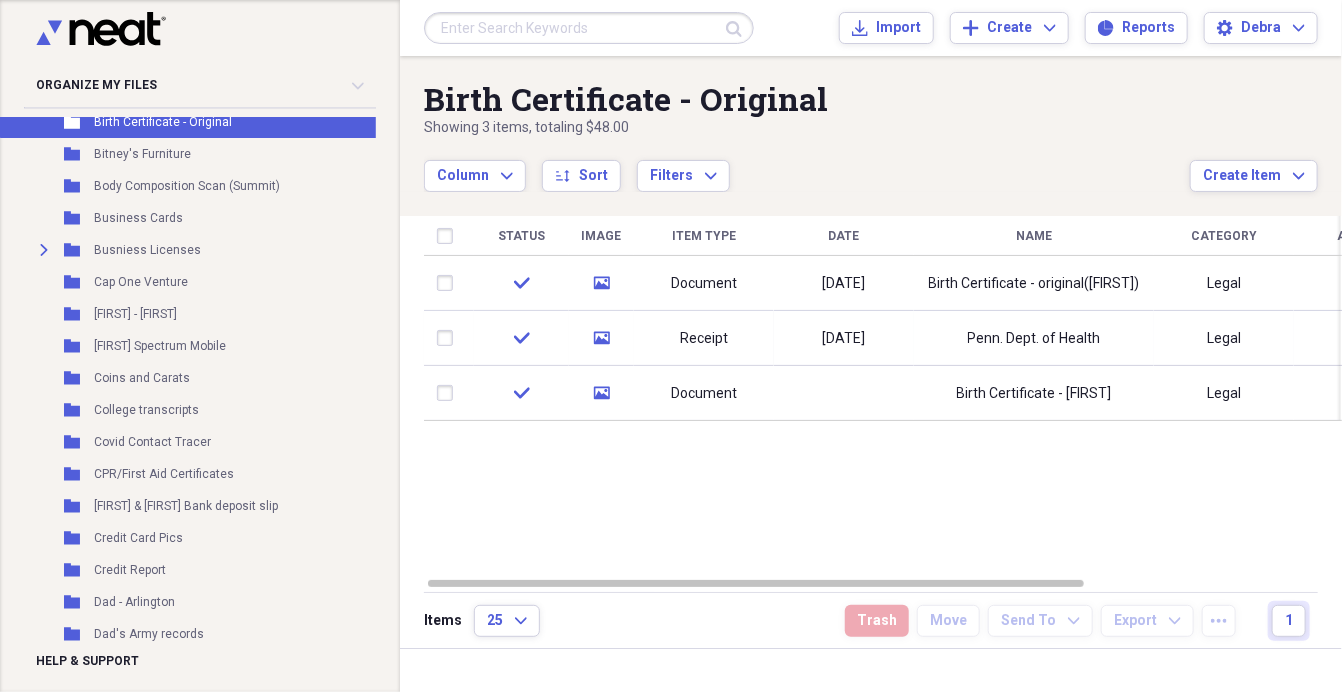 scroll, scrollTop: 555, scrollLeft: 0, axis: vertical 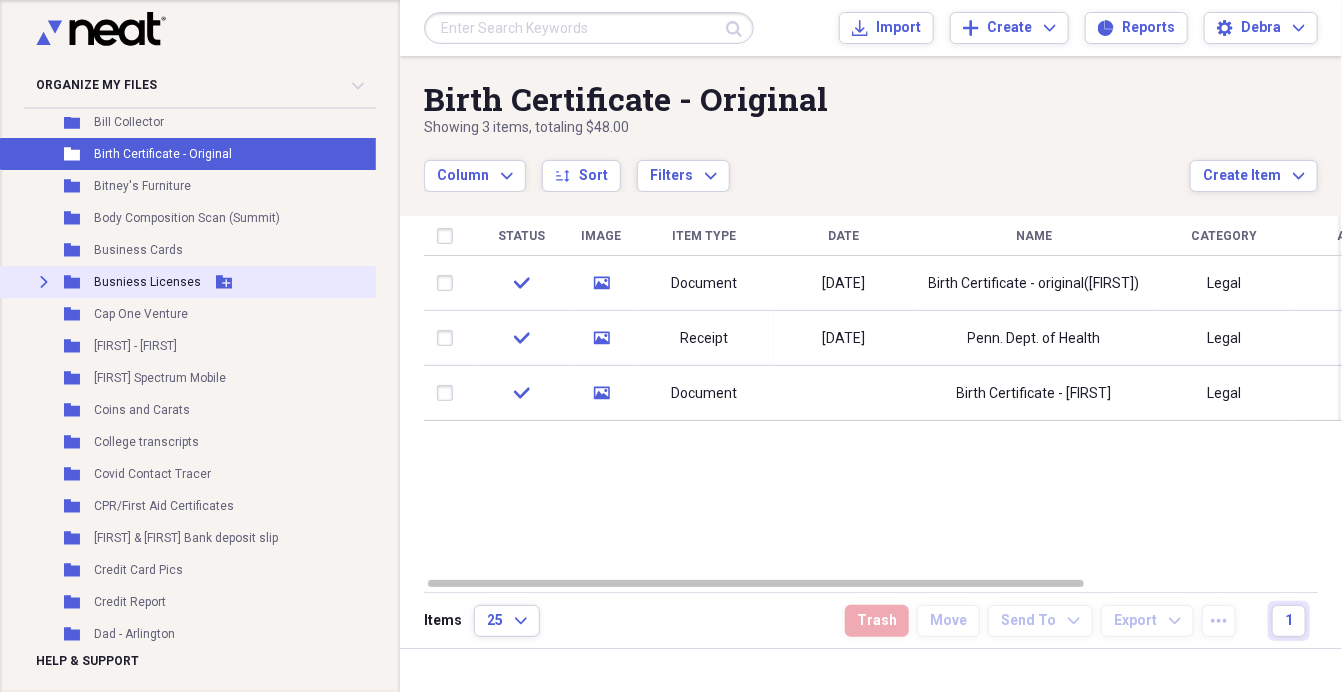 click on "Expand" 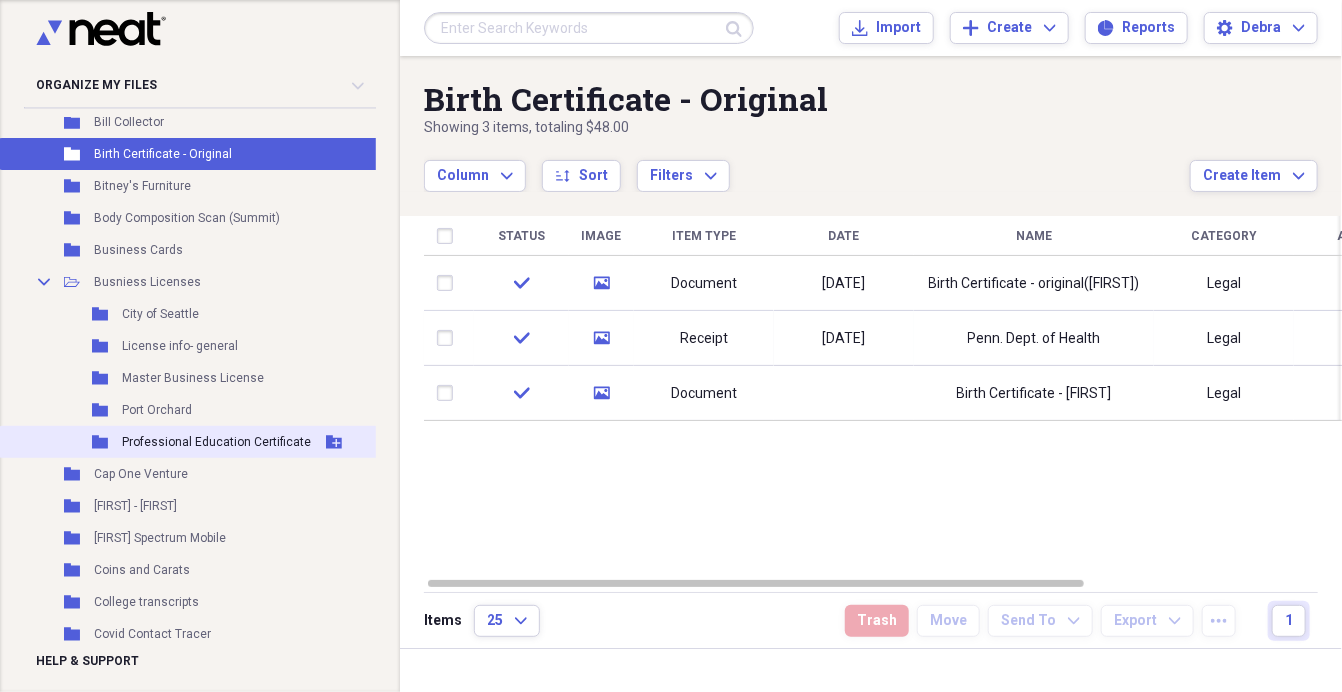 click on "Professional Education Certificate" at bounding box center [216, 442] 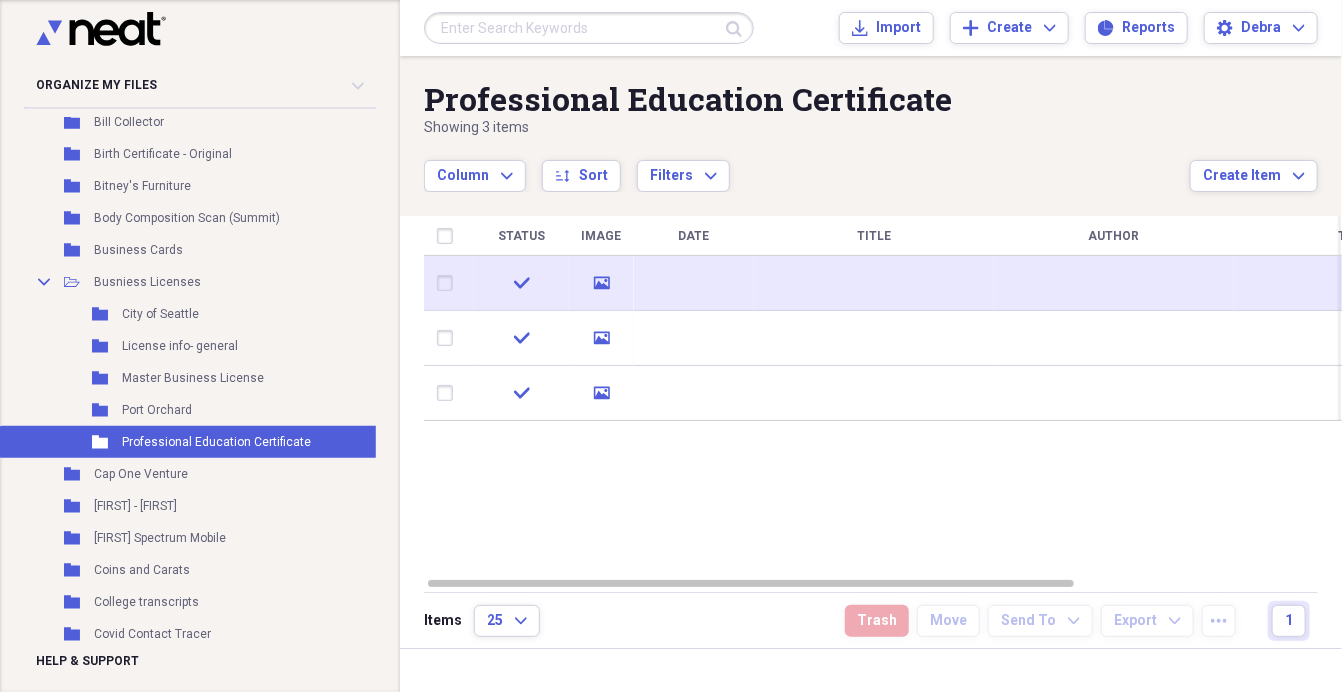 click at bounding box center [694, 283] 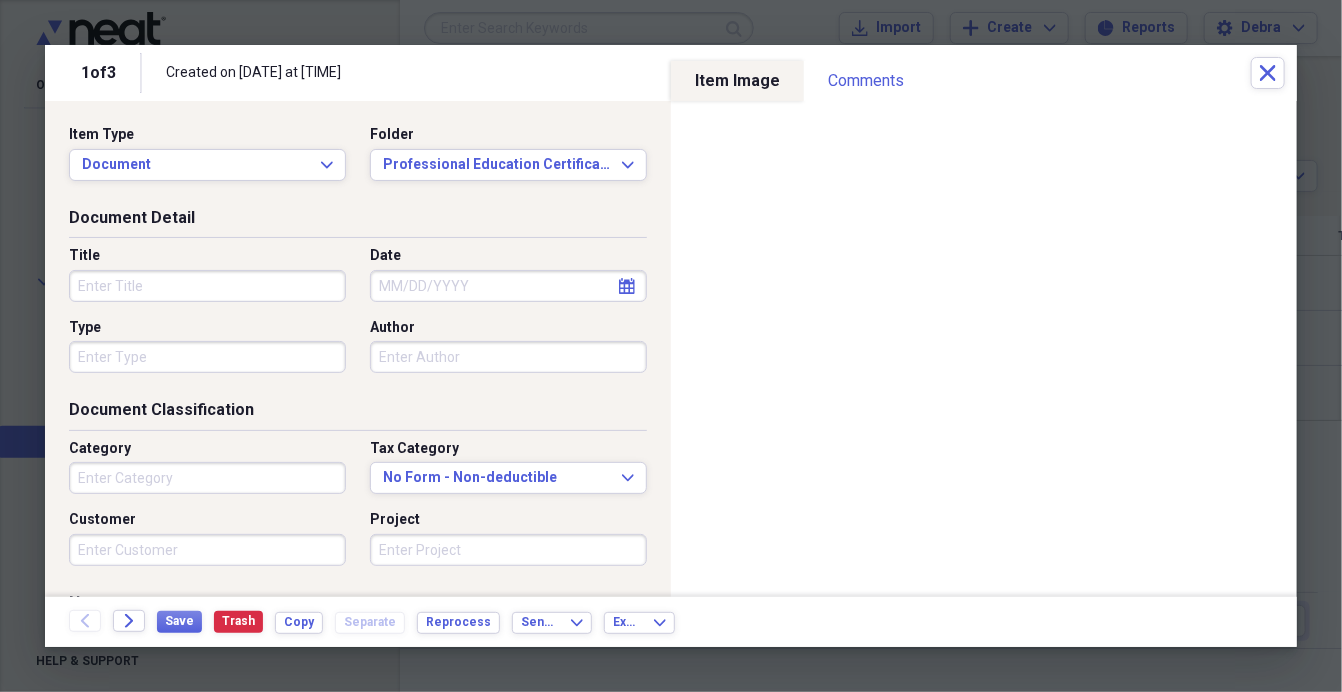 click on "Title" at bounding box center (207, 286) 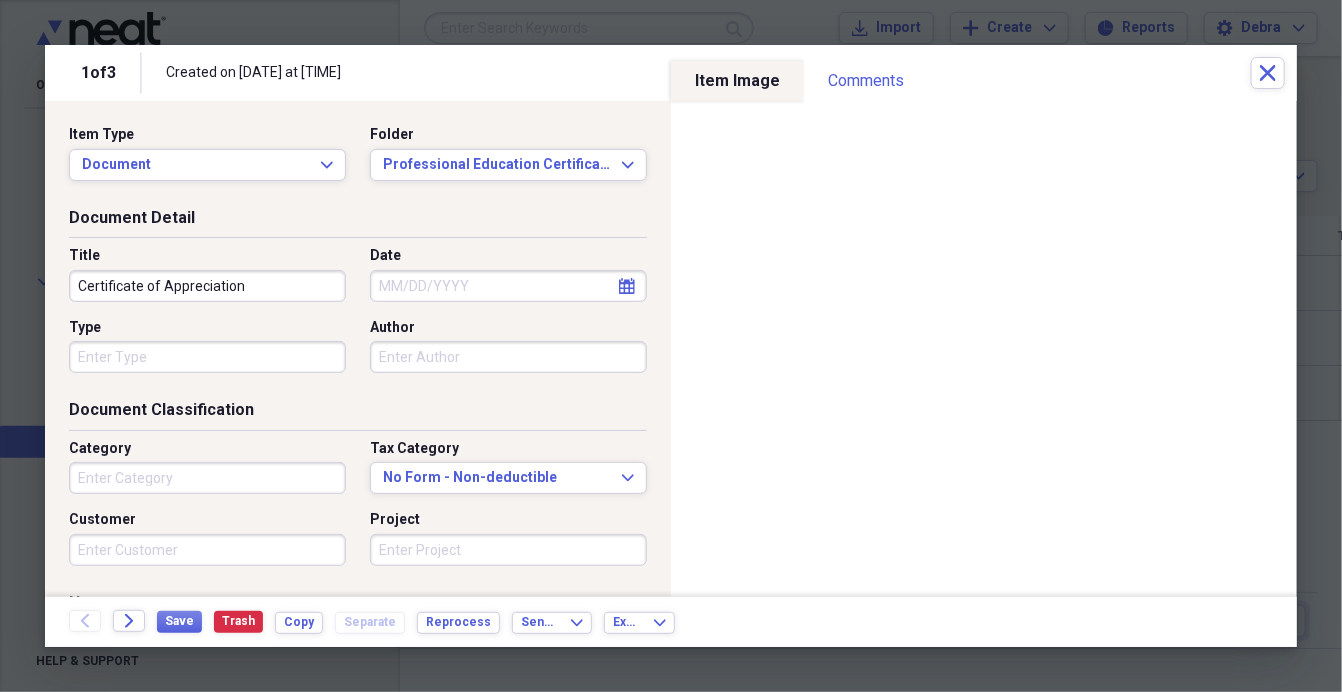 type on "Certificate of Appreciation" 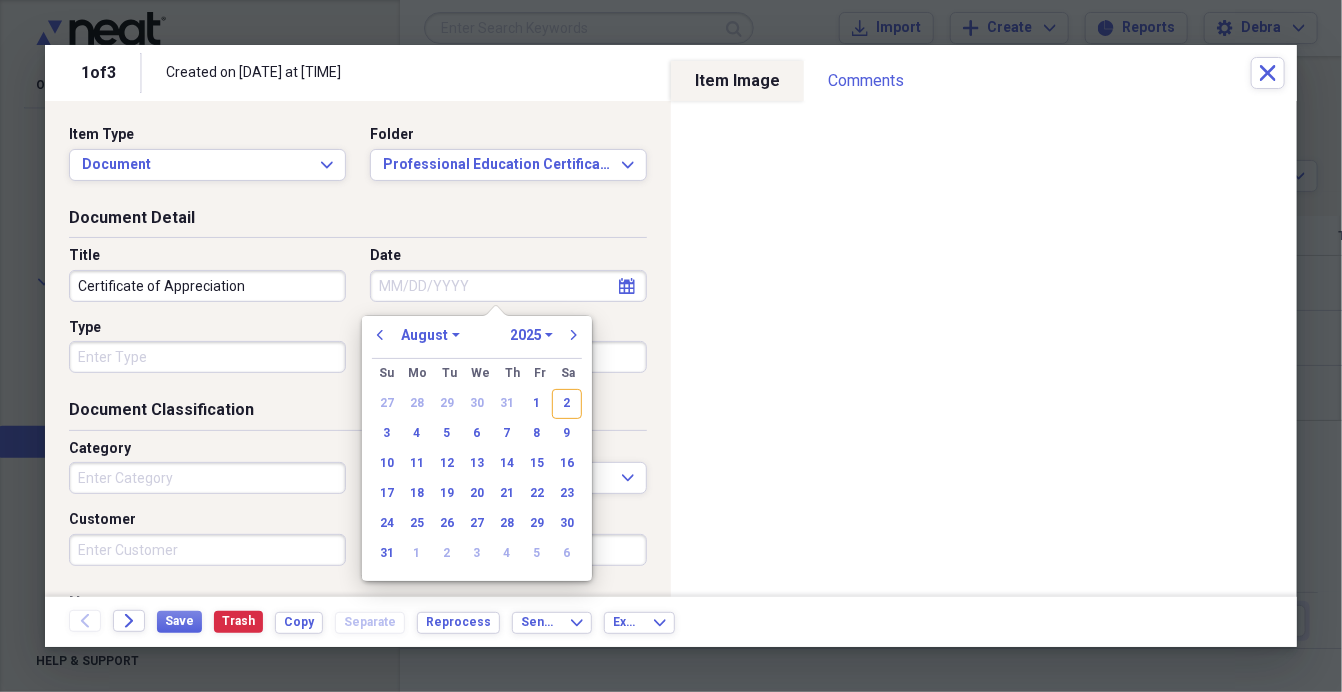 click on "1970 1971 1972 1973 1974 1975 1976 1977 1978 1979 1980 1981 1982 1983 1984 1985 1986 1987 1988 1989 1990 1991 1992 1993 1994 1995 1996 1997 1998 1999 2000 2001 2002 2003 2004 2005 2006 2007 2008 2009 2010 2011 2012 2013 2014 2015 2016 2017 2018 2019 2020 2021 2022 2023 2024 2025 2026 2027 2028 2029 2030 2031 2032 2033 2034 2035" at bounding box center (531, 335) 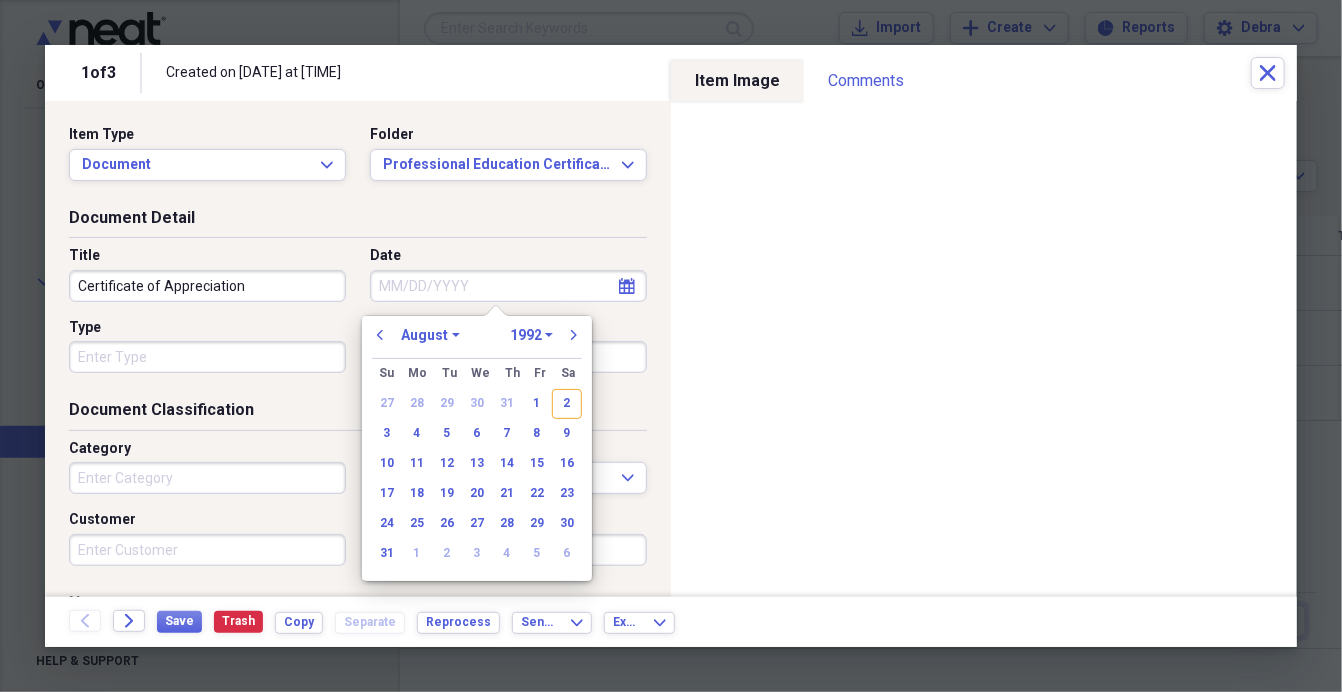 click on "1970 1971 1972 1973 1974 1975 1976 1977 1978 1979 1980 1981 1982 1983 1984 1985 1986 1987 1988 1989 1990 1991 1992 1993 1994 1995 1996 1997 1998 1999 2000 2001 2002 2003 2004 2005 2006 2007 2008 2009 2010 2011 2012 2013 2014 2015 2016 2017 2018 2019 2020 2021 2022 2023 2024 2025 2026 2027 2028 2029 2030 2031 2032 2033 2034 2035" at bounding box center [531, 335] 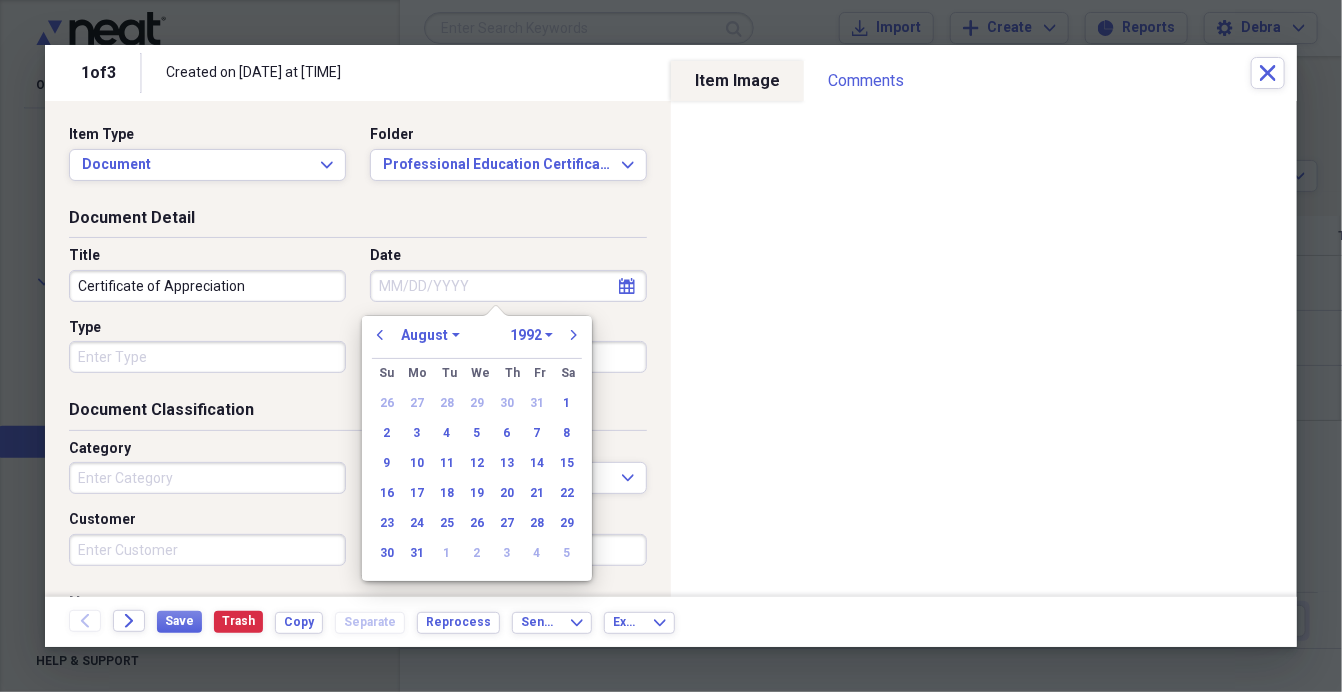 click on "January February March April May June July August September October November December" at bounding box center [430, 335] 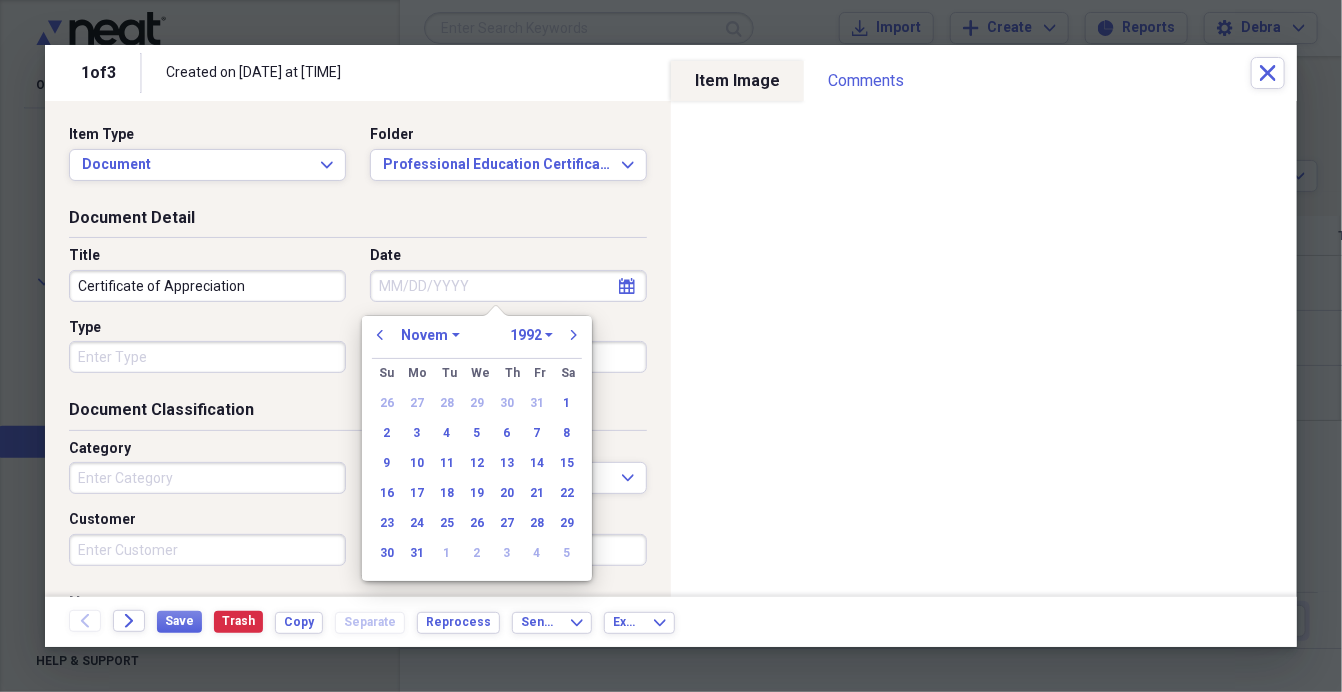 click on "January February March April May June July August September October November December" at bounding box center [430, 335] 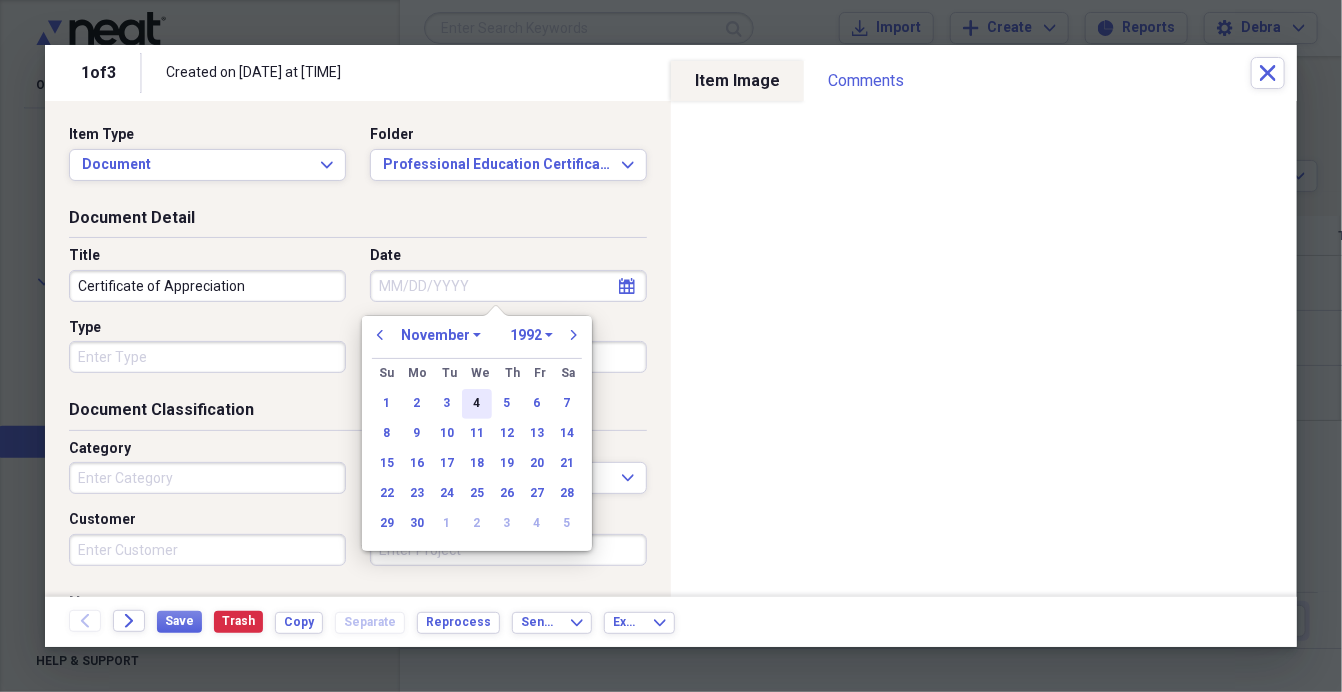 click on "4" at bounding box center (477, 404) 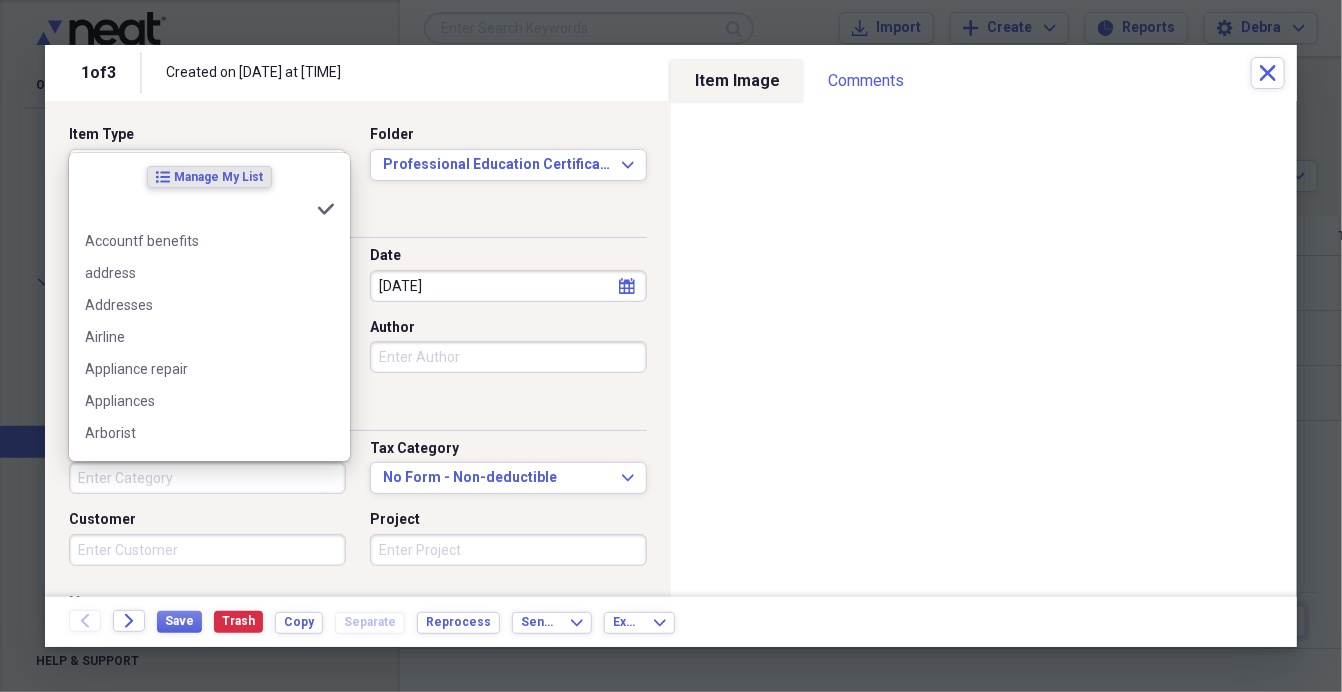 click on "Category" at bounding box center [207, 478] 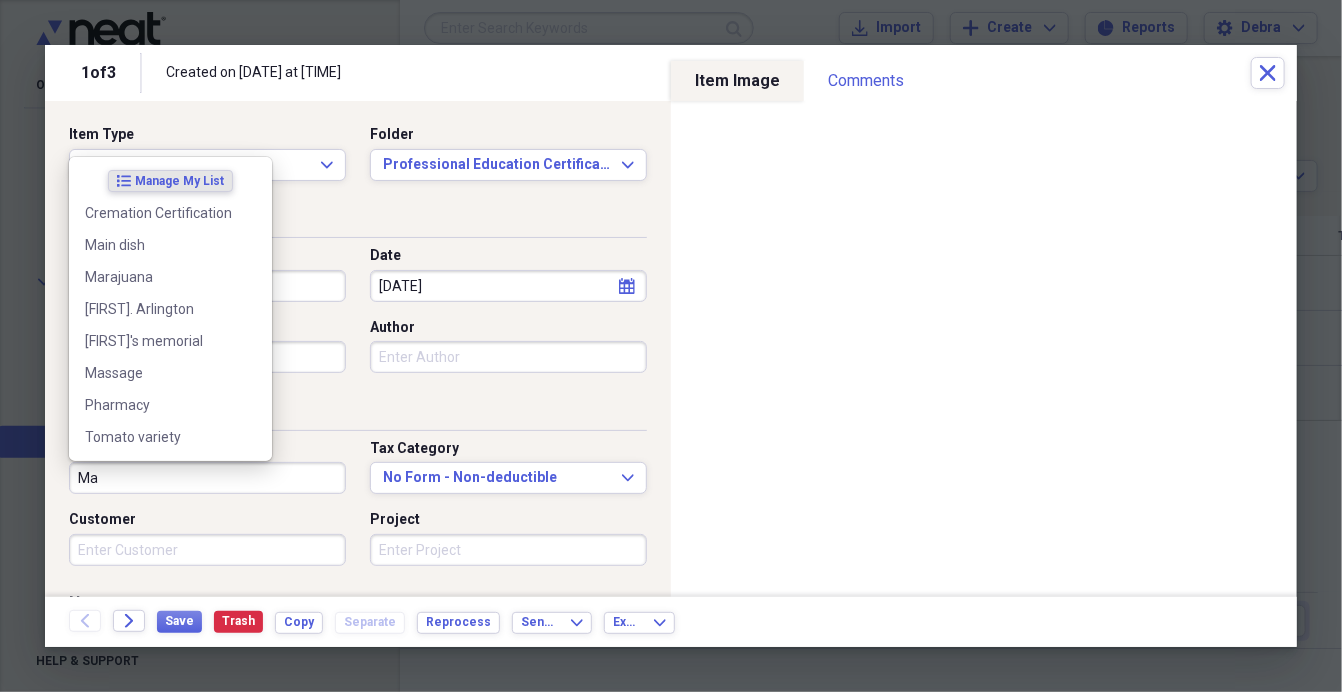 type on "M" 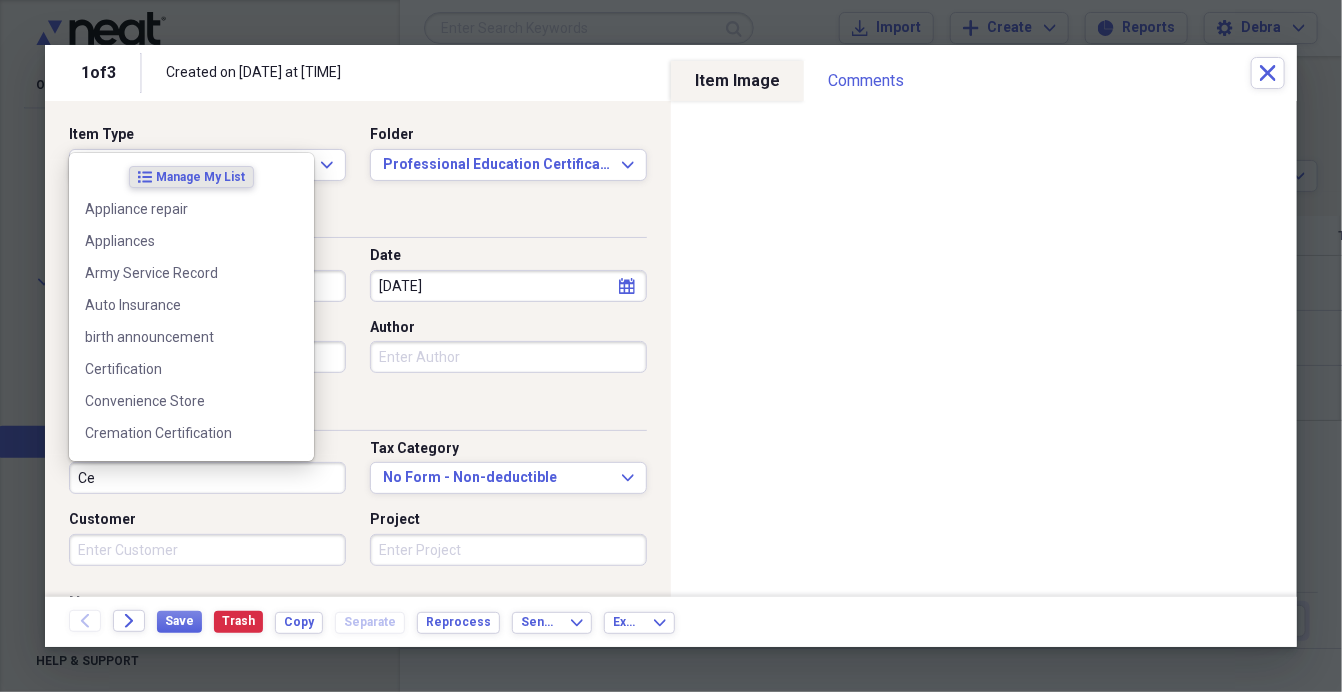 type on "C" 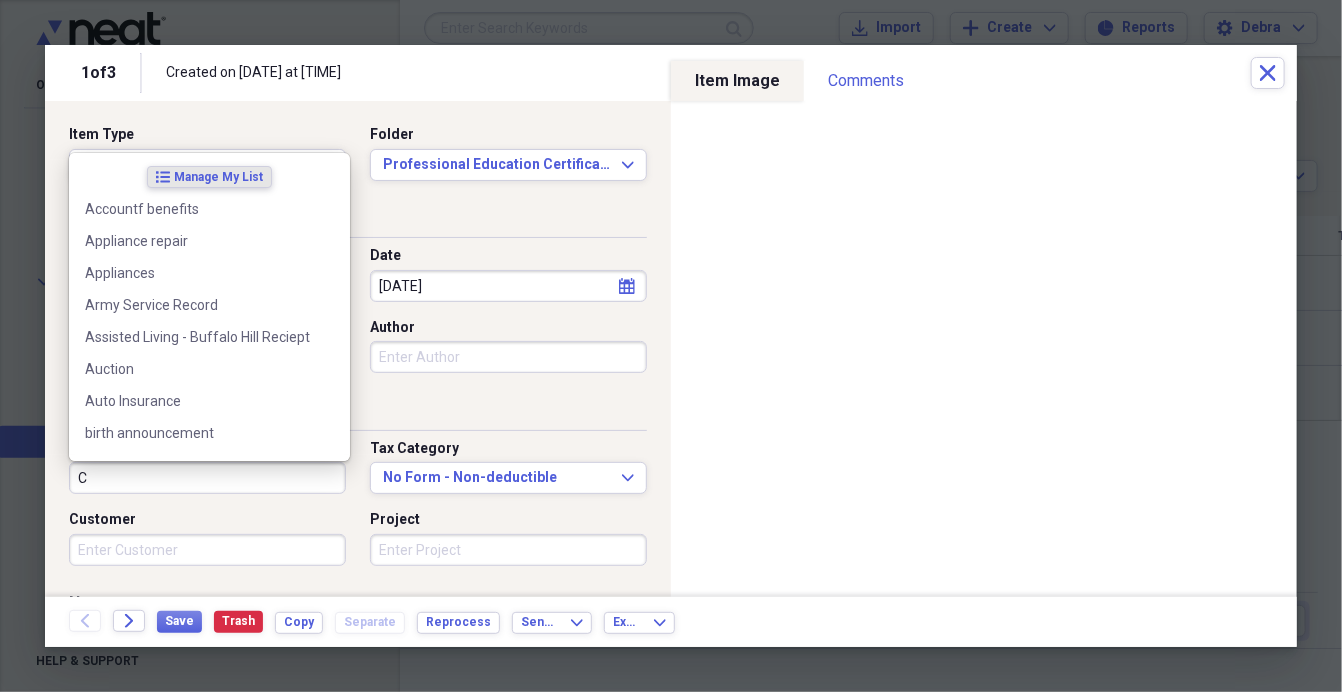 type 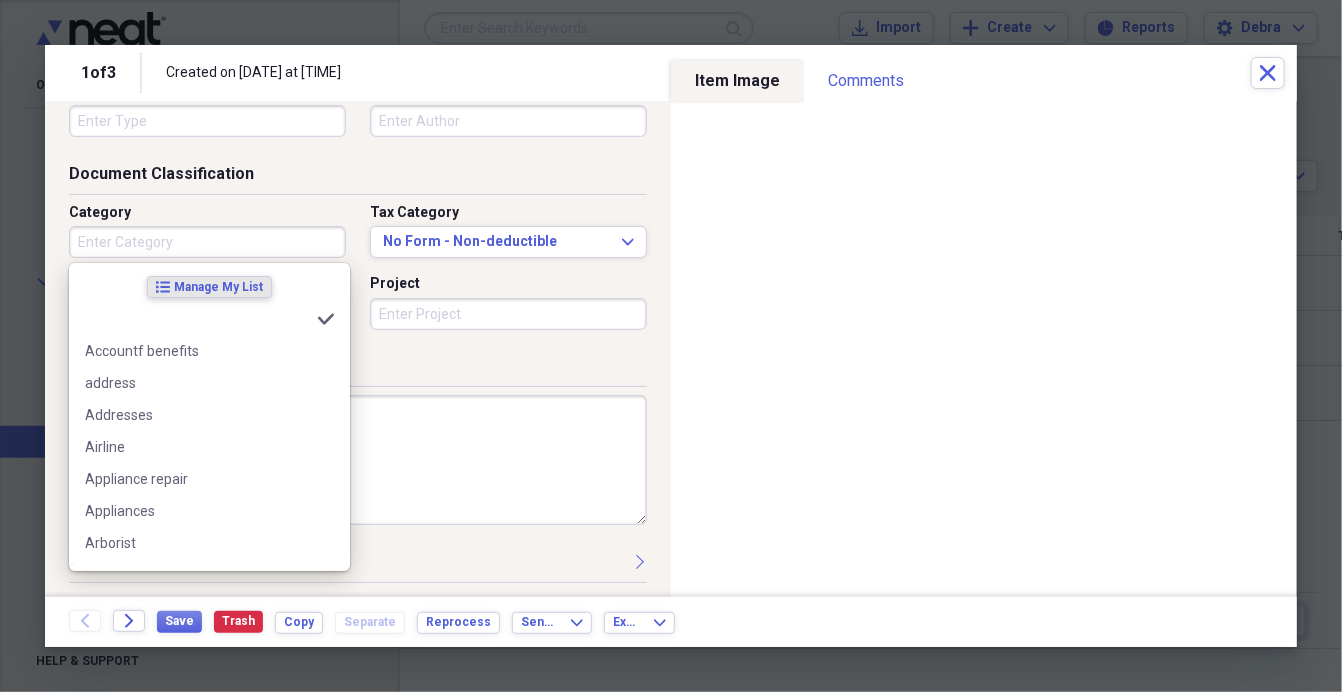 scroll, scrollTop: 0, scrollLeft: 0, axis: both 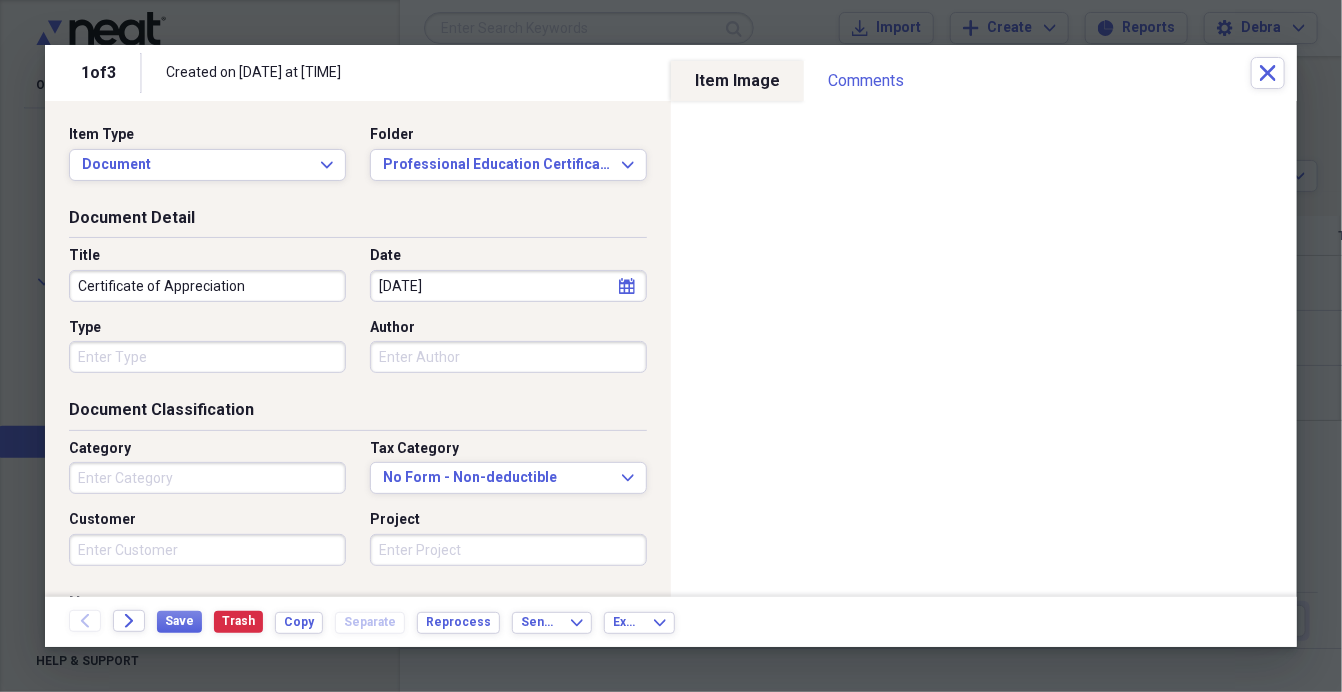 click on "Document Detail Title Certificate of Appreciation Date [DATE] calendar Calendar Type Author" at bounding box center (358, 303) 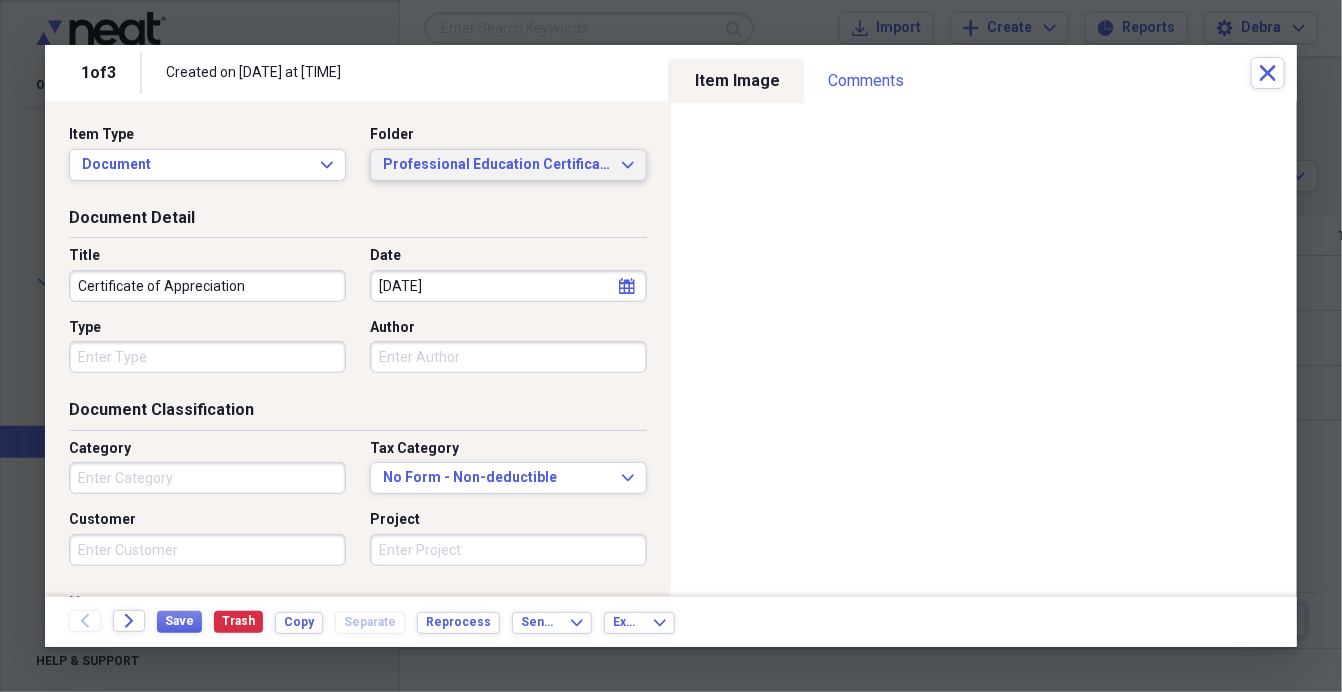 click on "Expand" 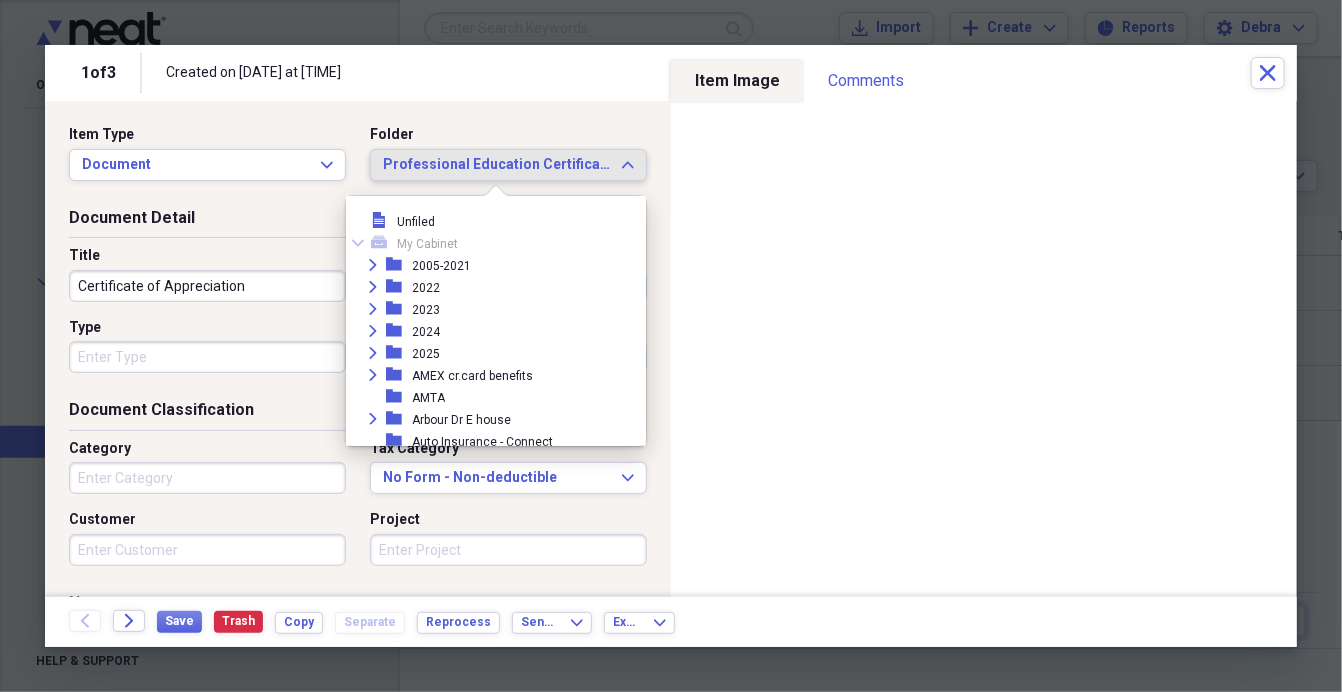 scroll, scrollTop: 429, scrollLeft: 0, axis: vertical 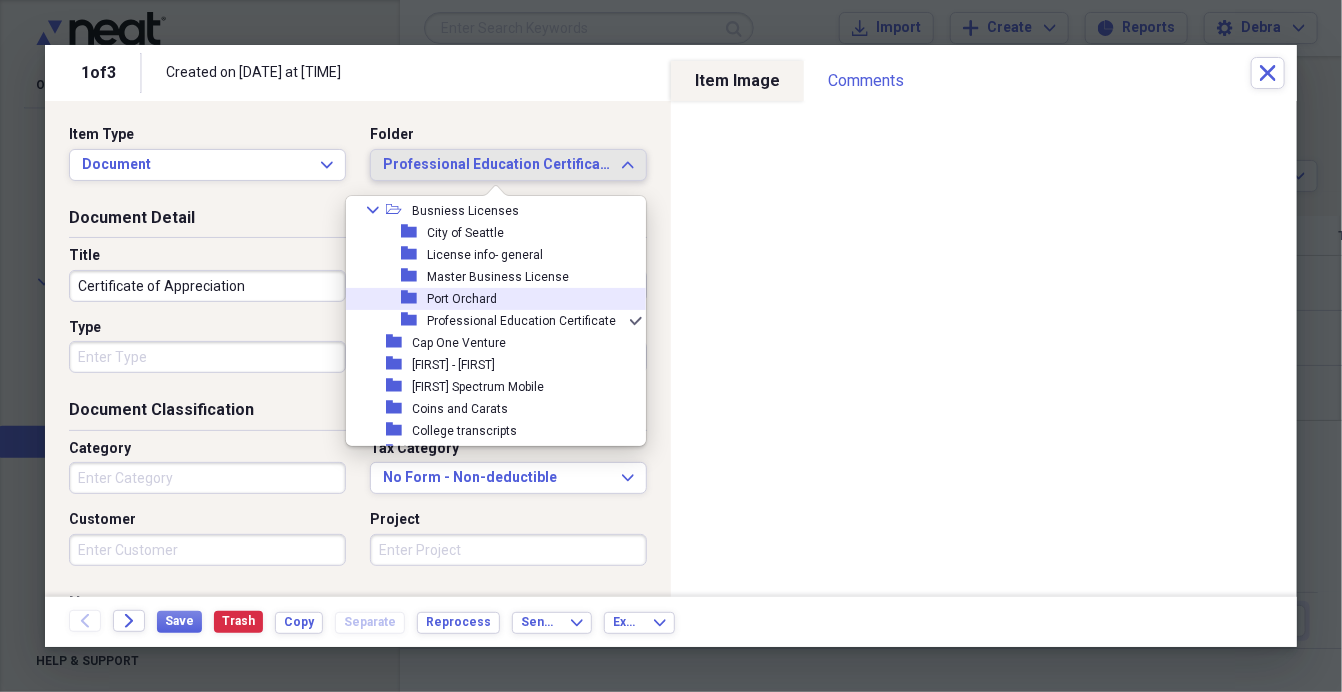click on "Port Orchard" at bounding box center [462, 299] 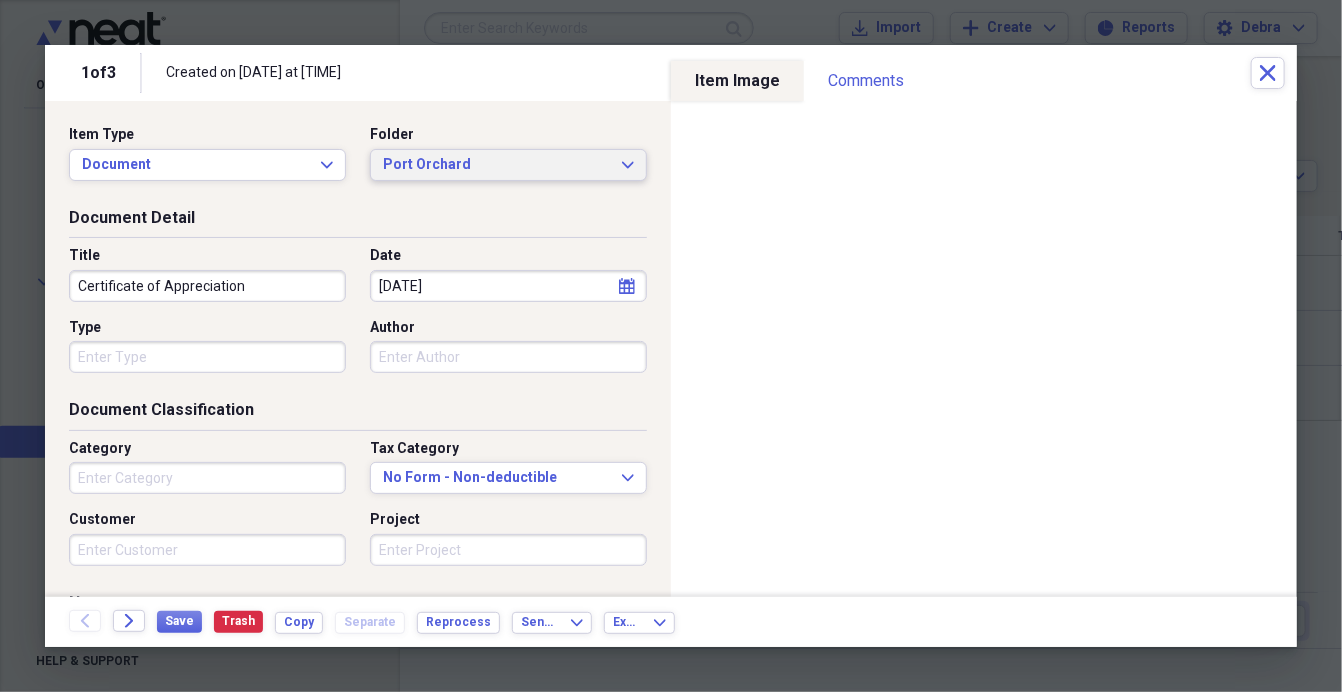 click on "Port Orchard Expand" at bounding box center [508, 165] 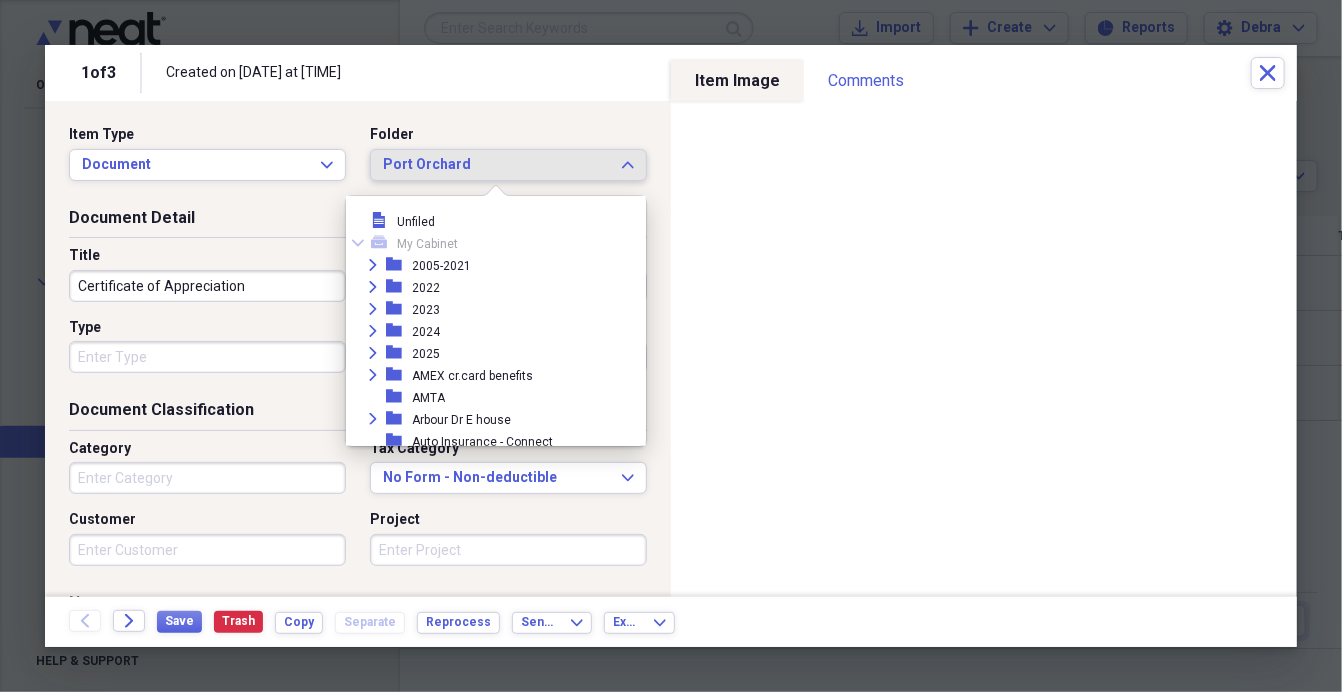 scroll, scrollTop: 406, scrollLeft: 0, axis: vertical 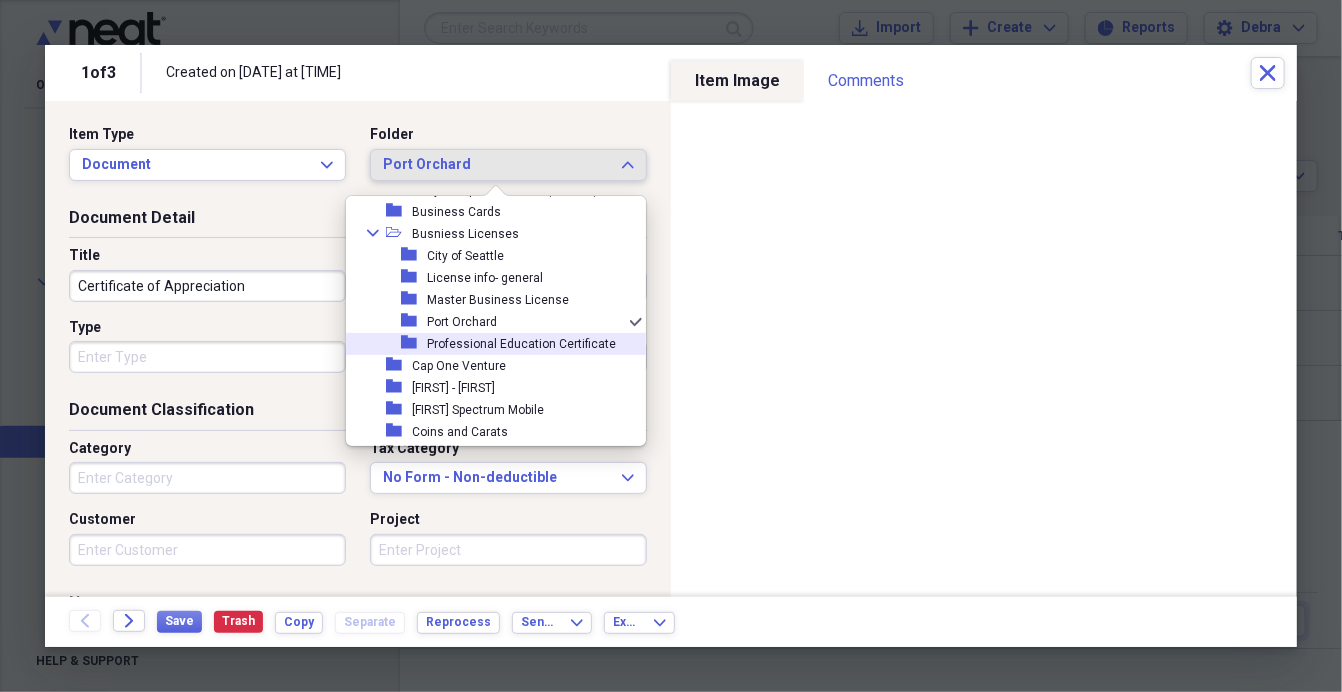 click on "Port Orchard Expand" at bounding box center (508, 165) 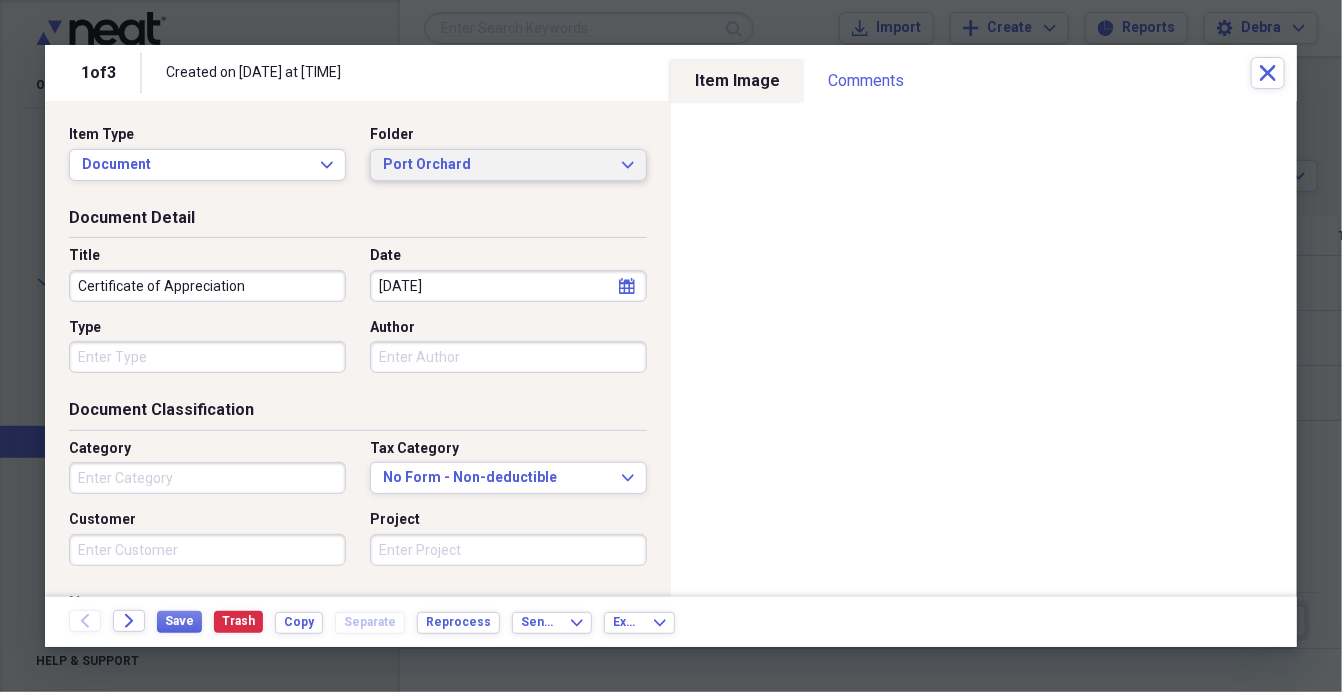 click on "Port Orchard Expand" at bounding box center (508, 165) 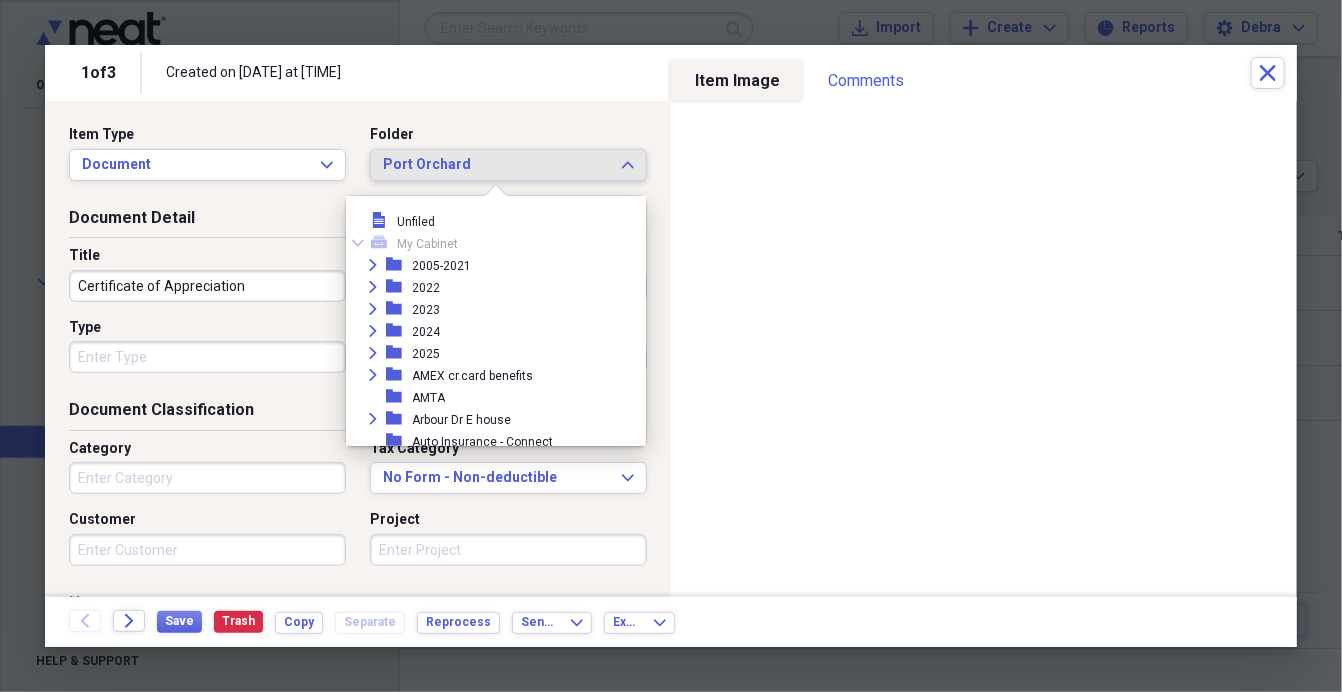 scroll, scrollTop: 406, scrollLeft: 0, axis: vertical 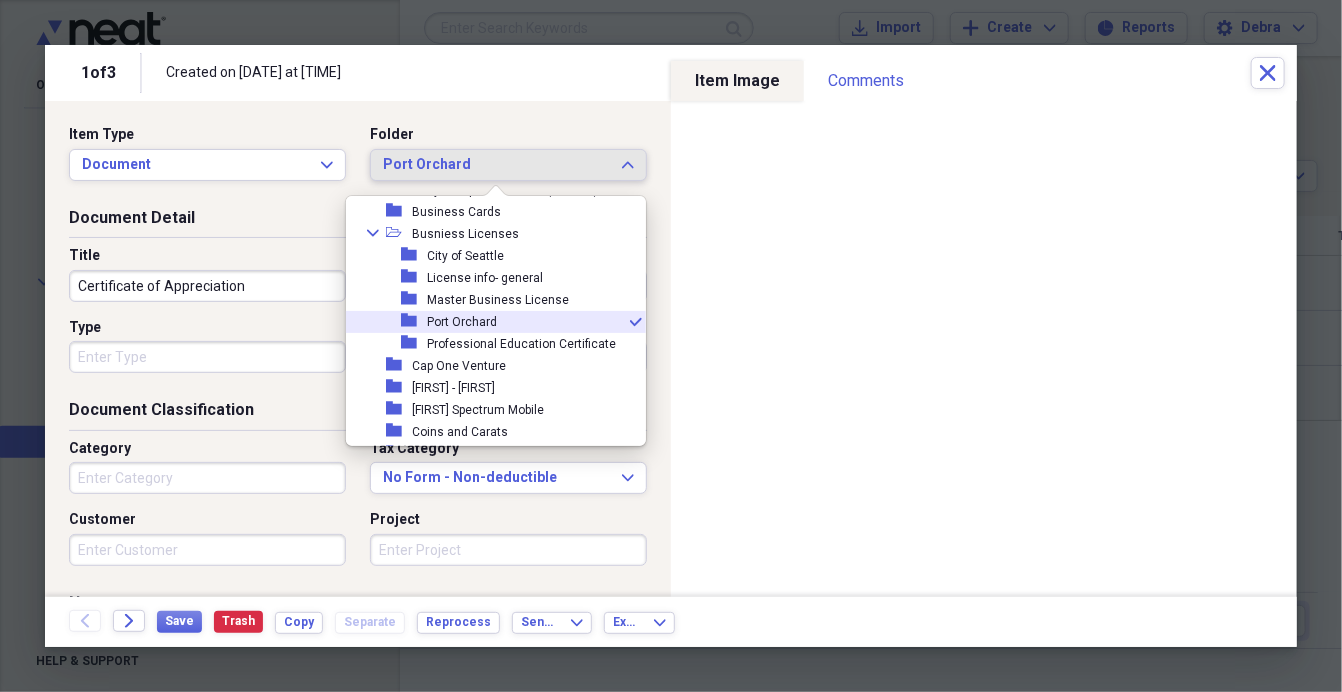 type 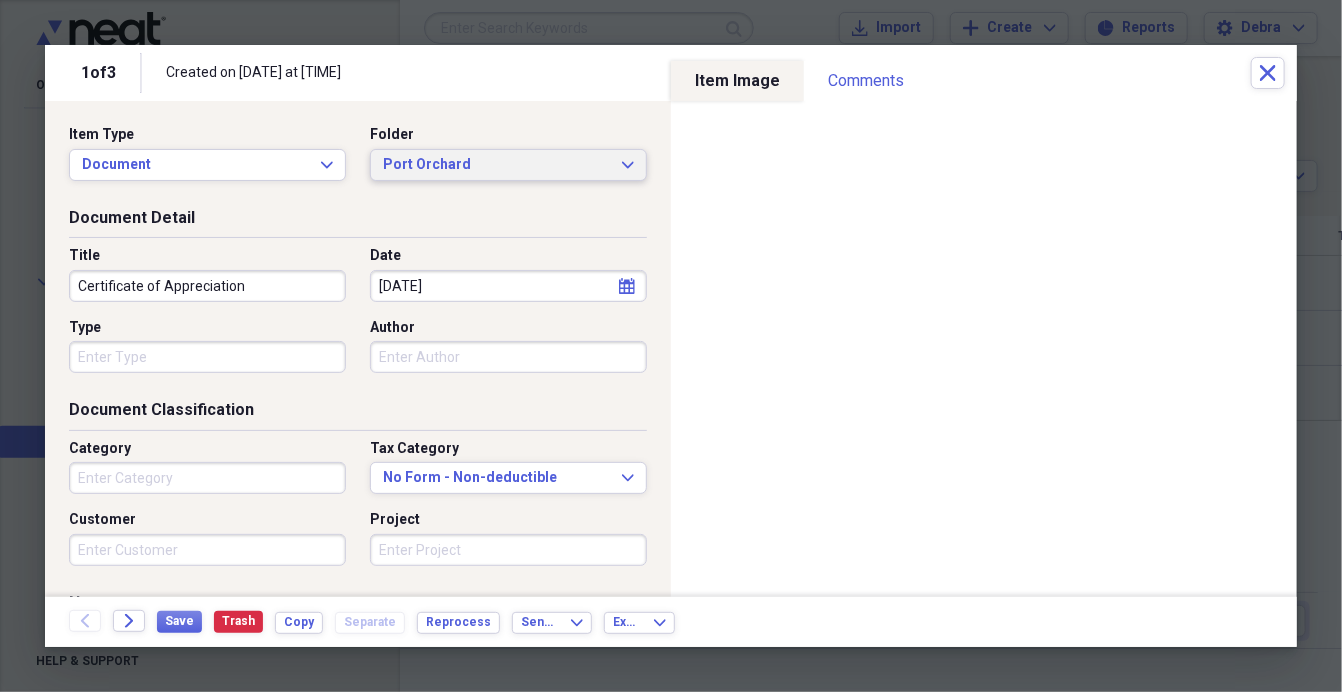 click on "Port Orchard" at bounding box center [496, 165] 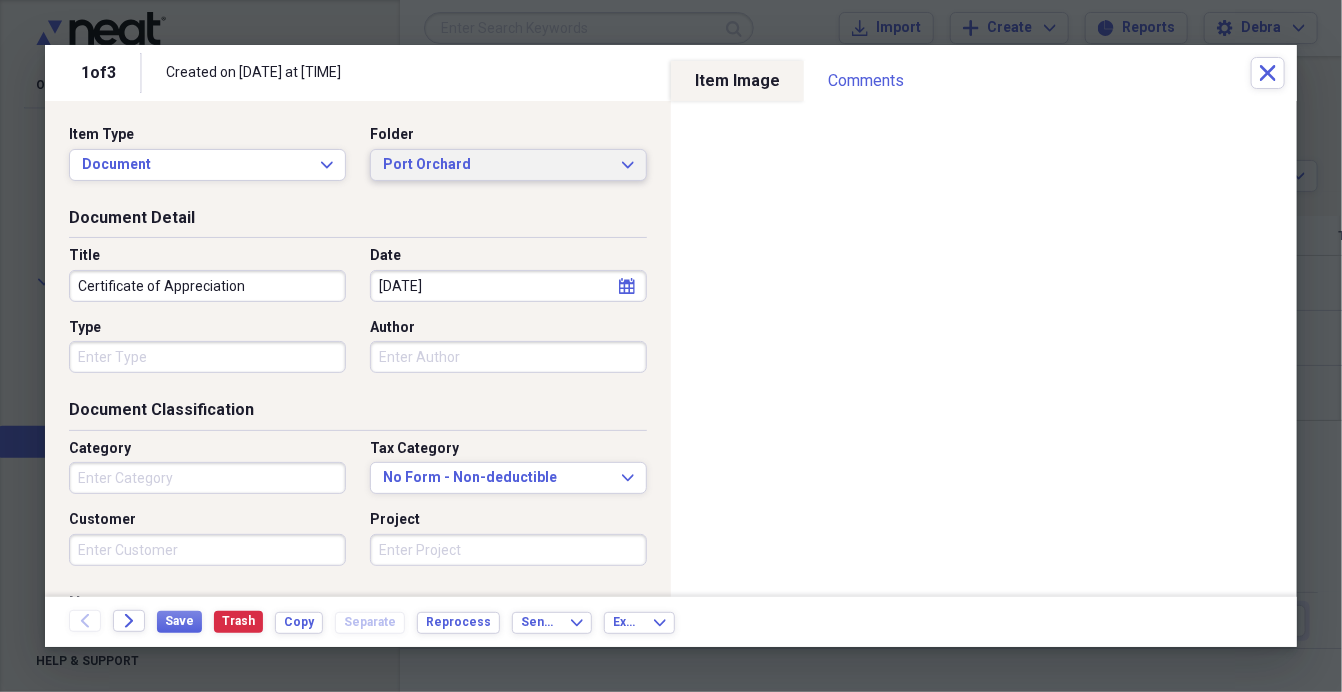 scroll, scrollTop: 406, scrollLeft: 0, axis: vertical 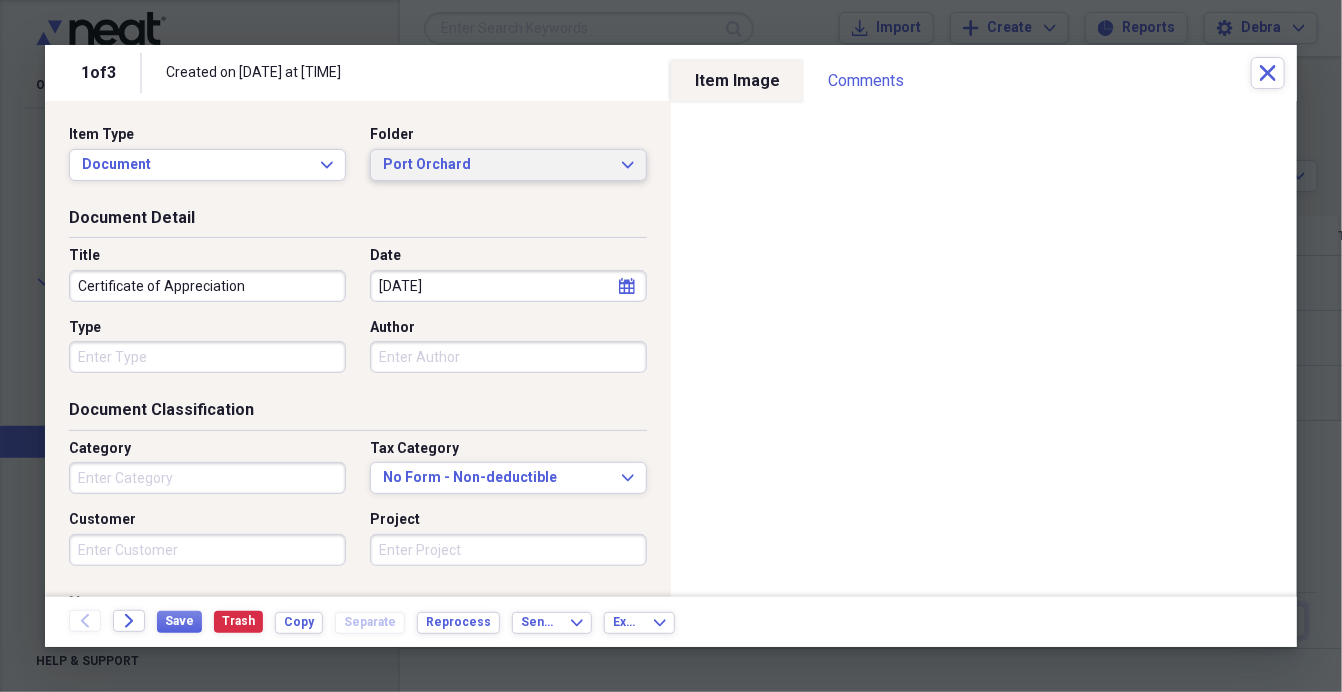 click on "Port Orchard" at bounding box center [496, 165] 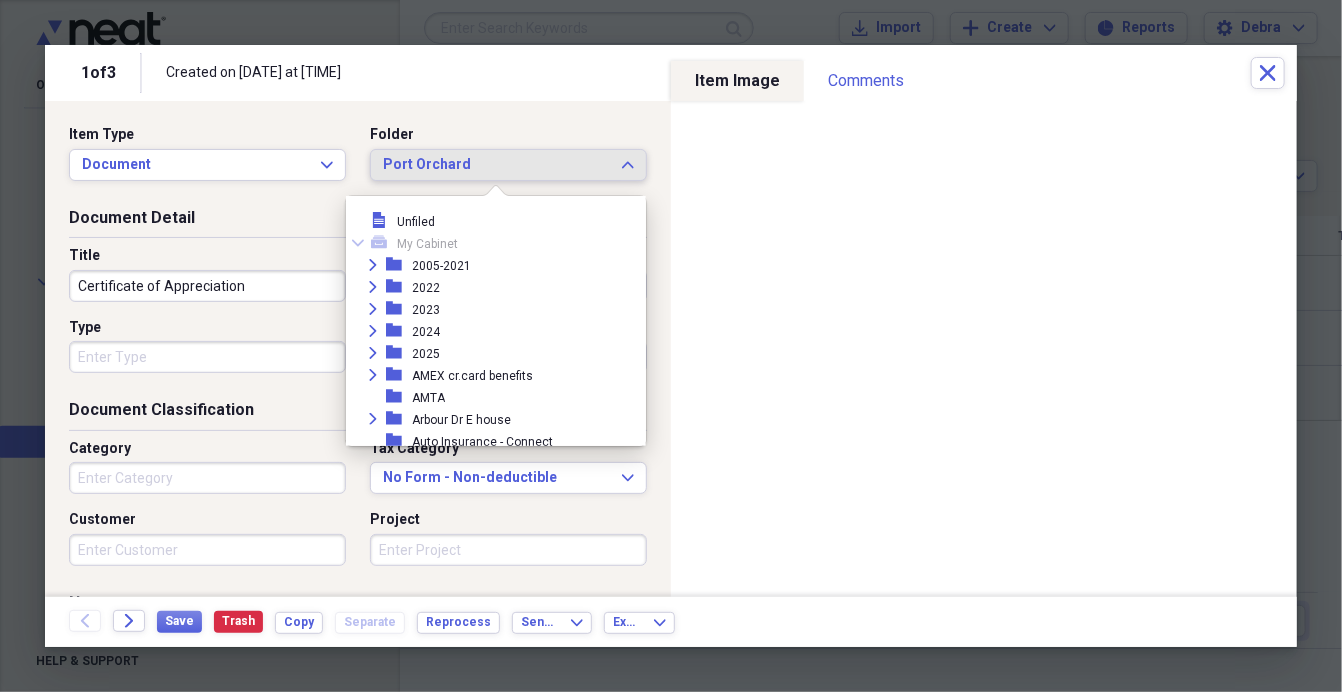 scroll, scrollTop: 406, scrollLeft: 0, axis: vertical 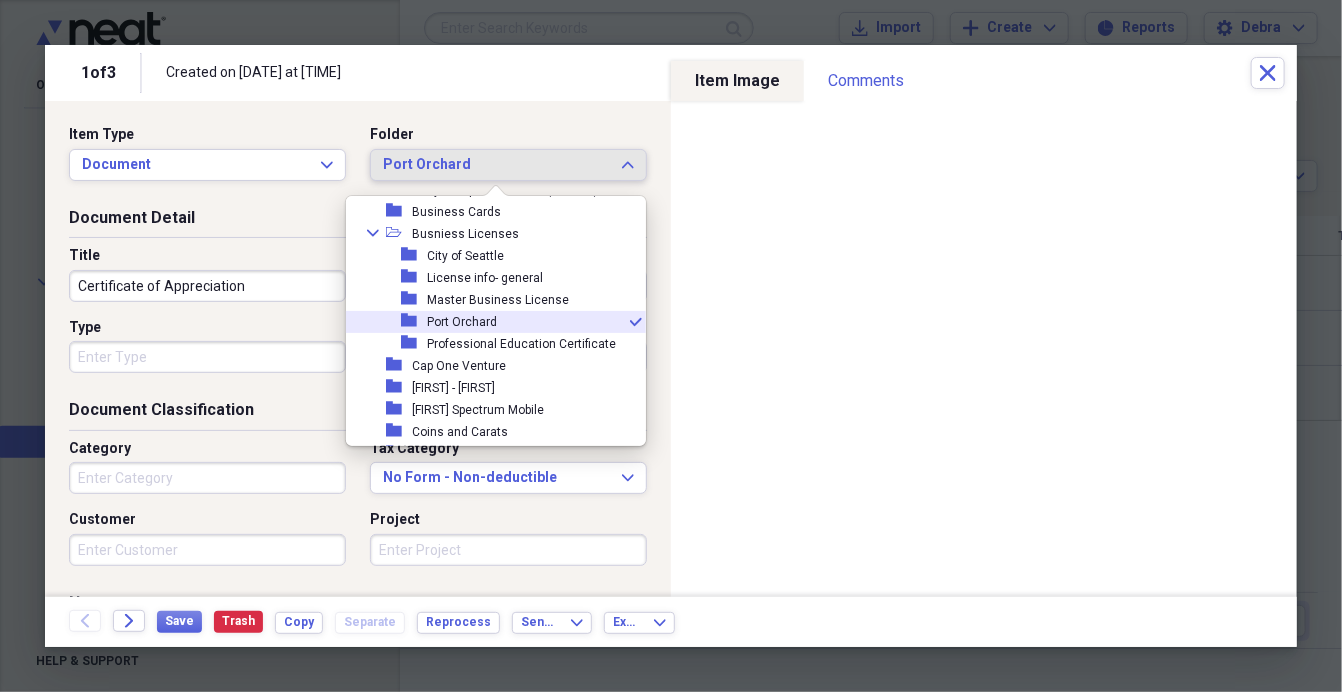 click on "Expand" 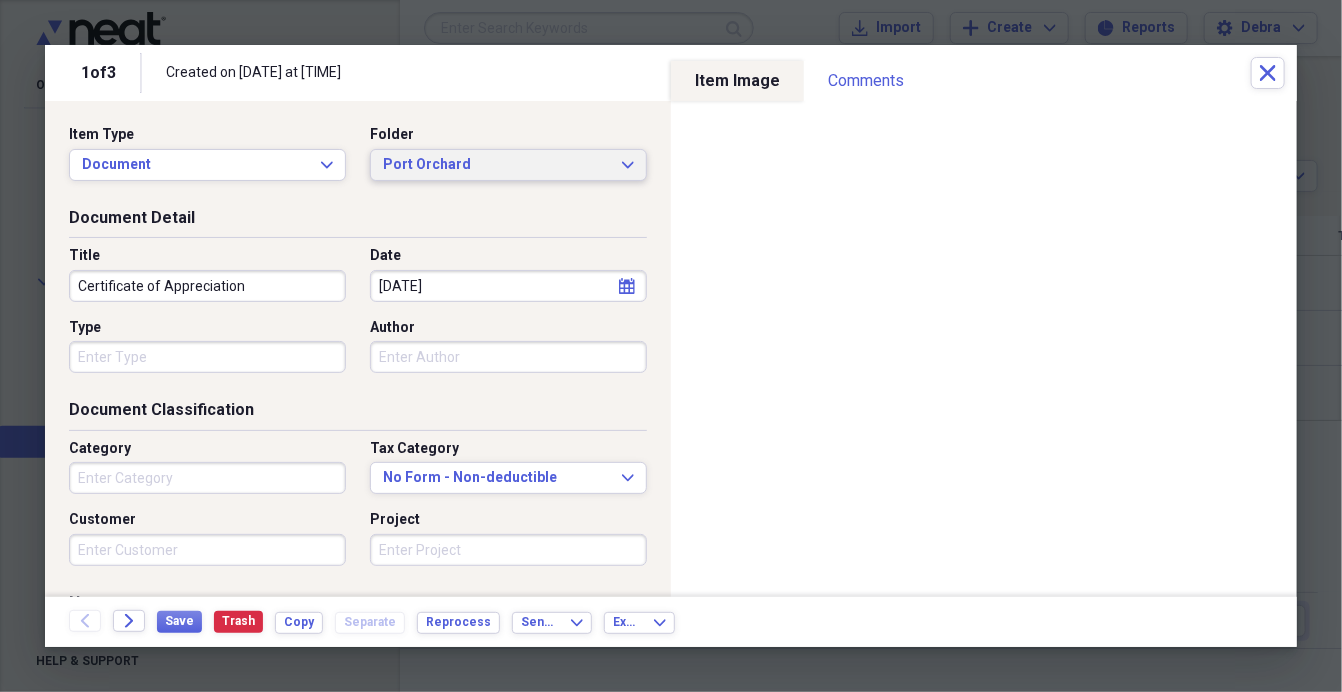 click on "Expand" 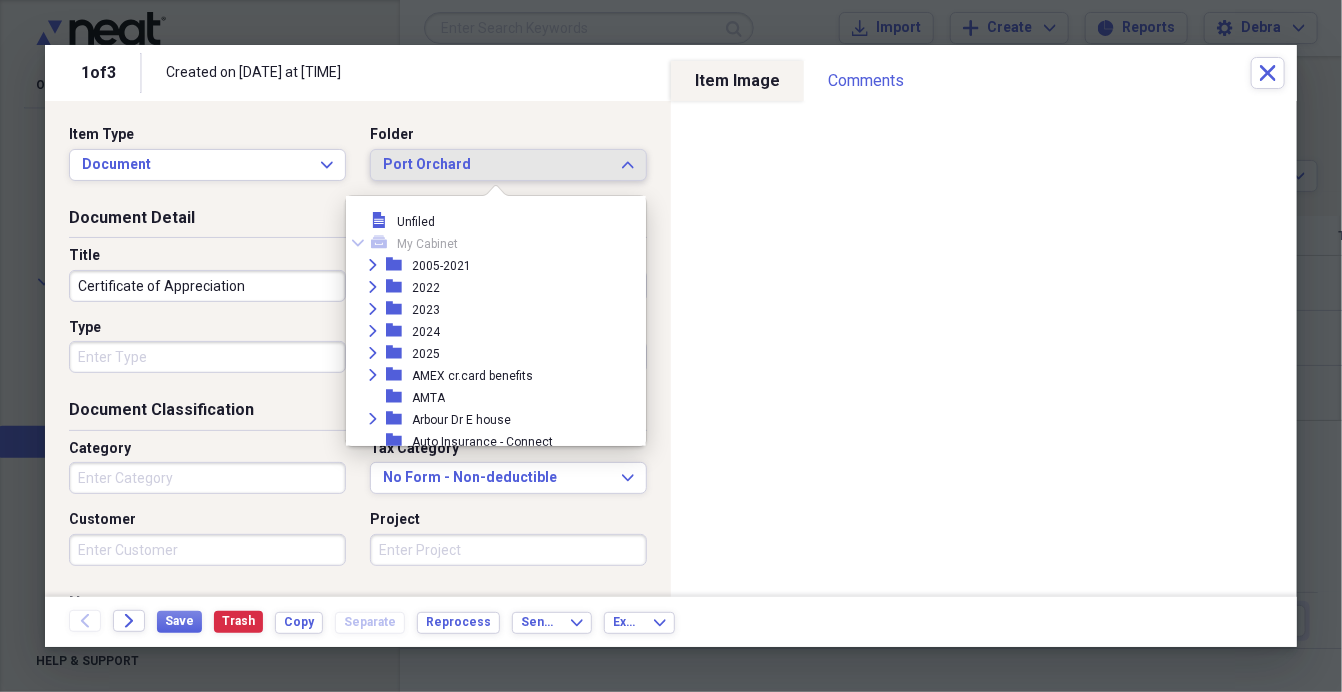 scroll, scrollTop: 406, scrollLeft: 0, axis: vertical 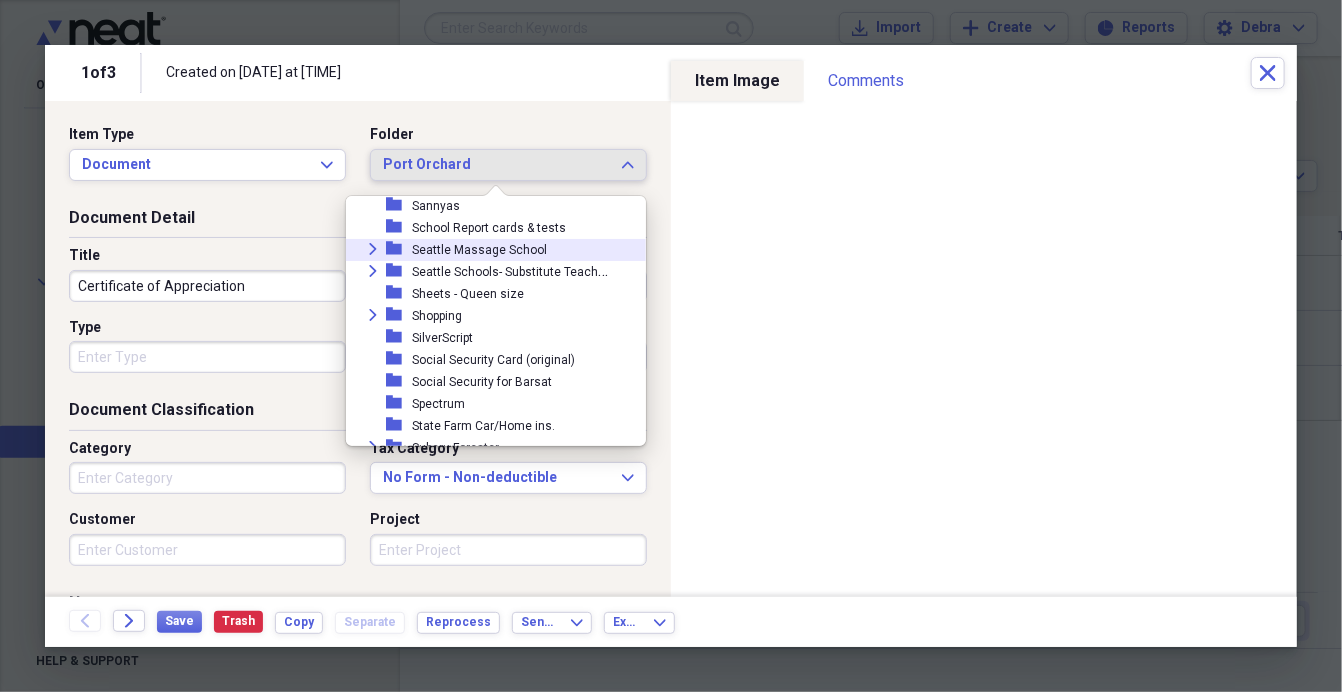 click 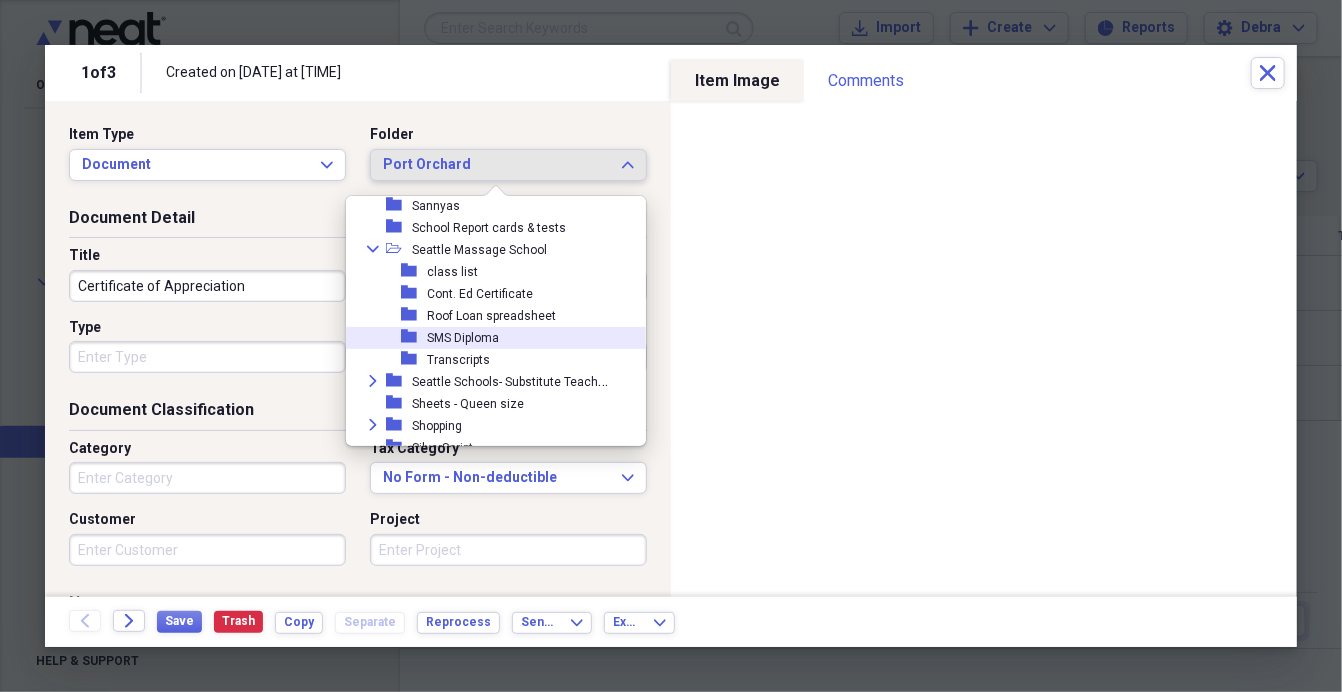 click on "SMS Diploma" at bounding box center (463, 338) 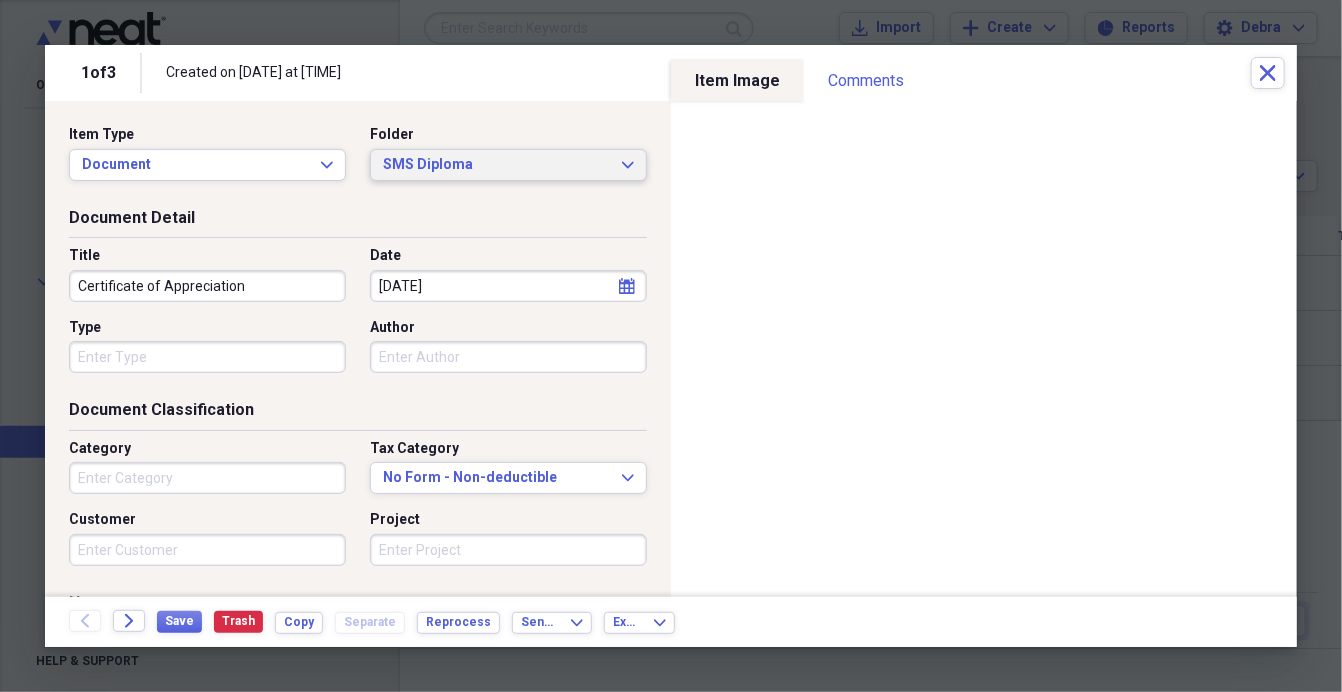 click on "Expand" 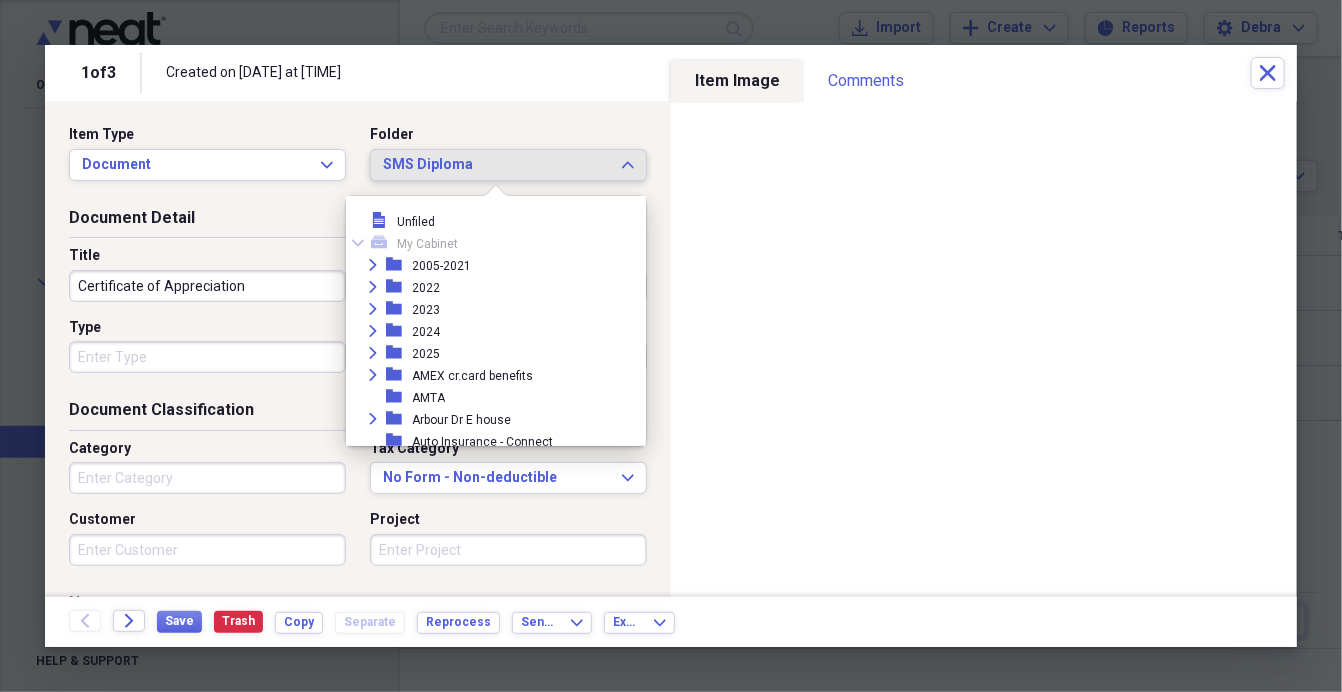 scroll, scrollTop: 2803, scrollLeft: 0, axis: vertical 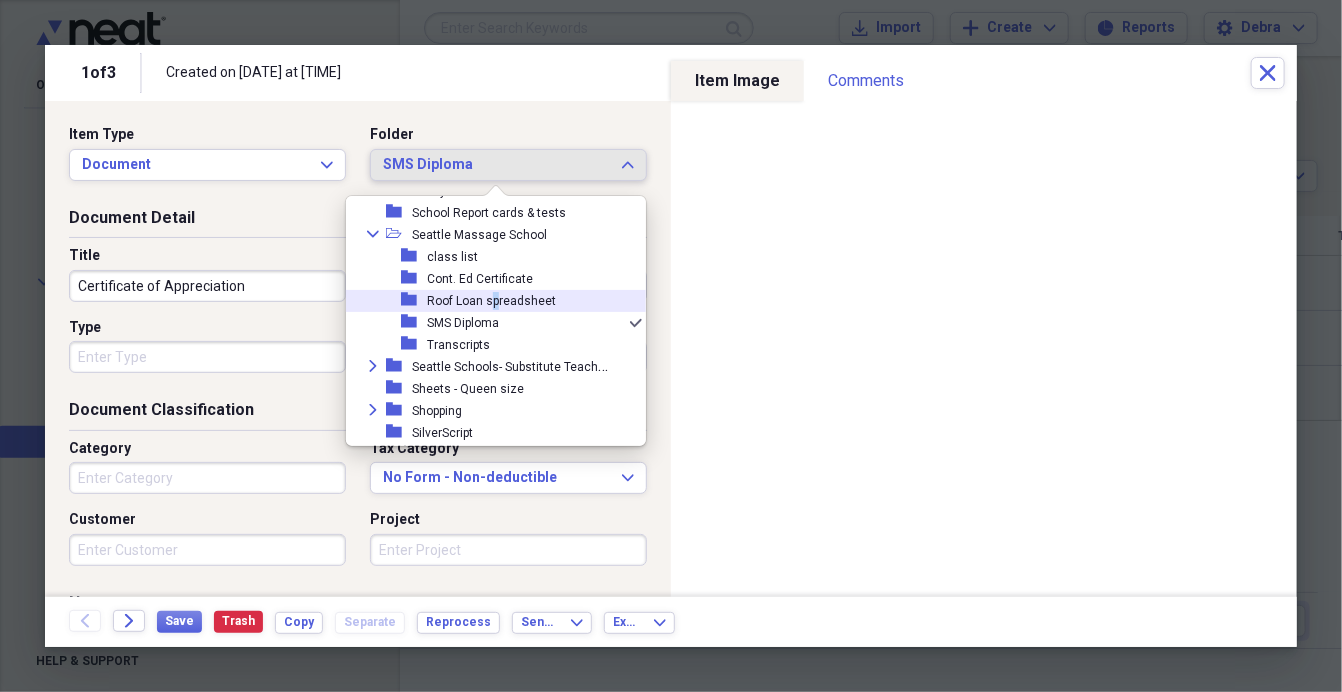 drag, startPoint x: 526, startPoint y: 307, endPoint x: 495, endPoint y: 293, distance: 34.0147 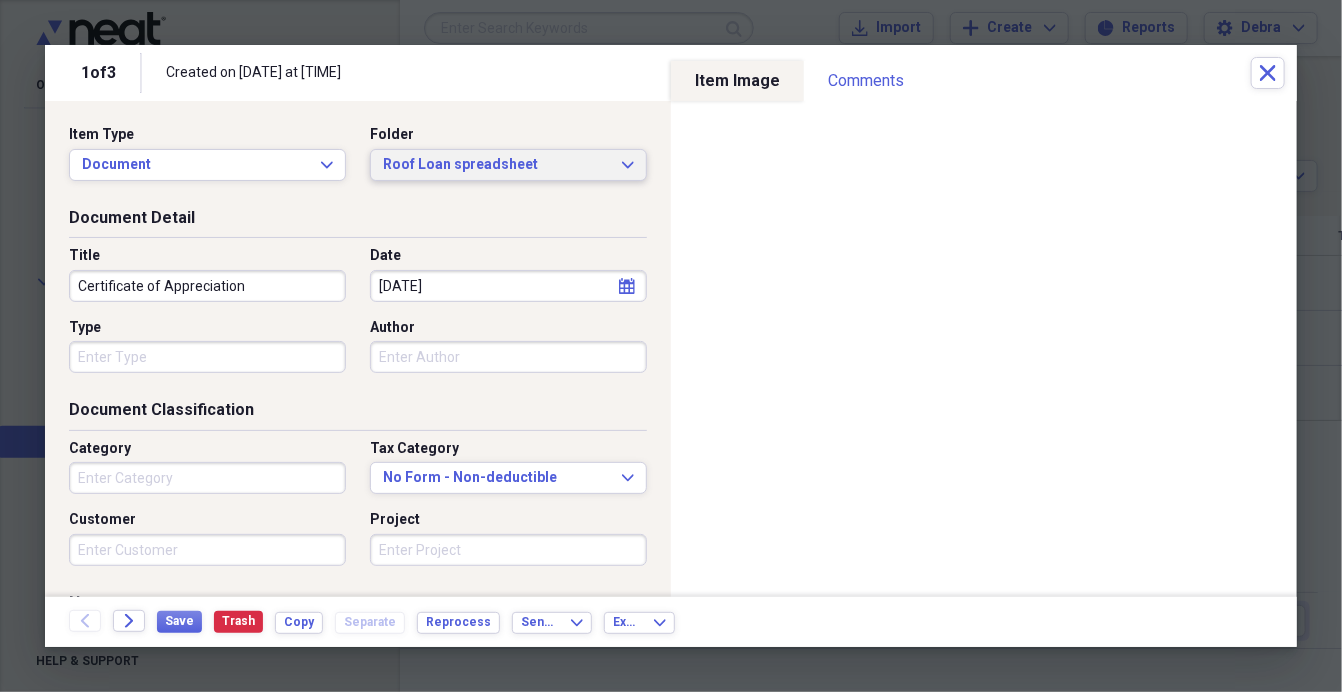 click on "Expand" 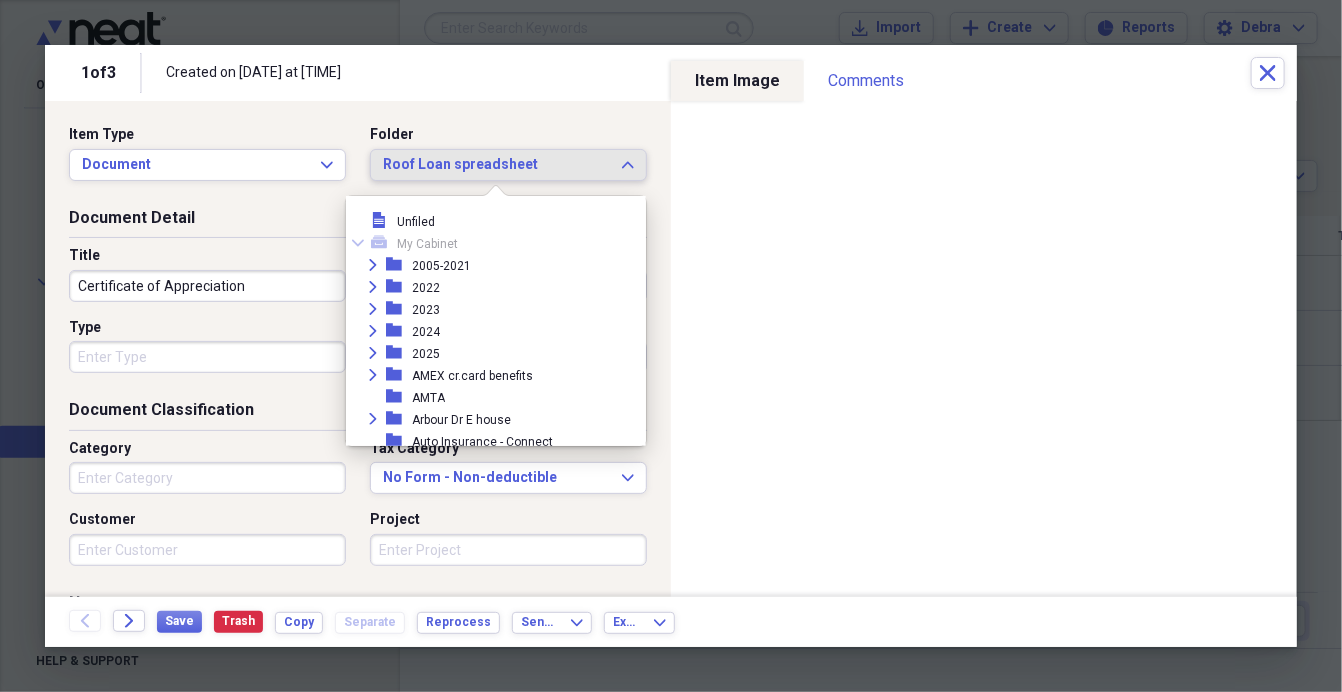 scroll, scrollTop: 2781, scrollLeft: 0, axis: vertical 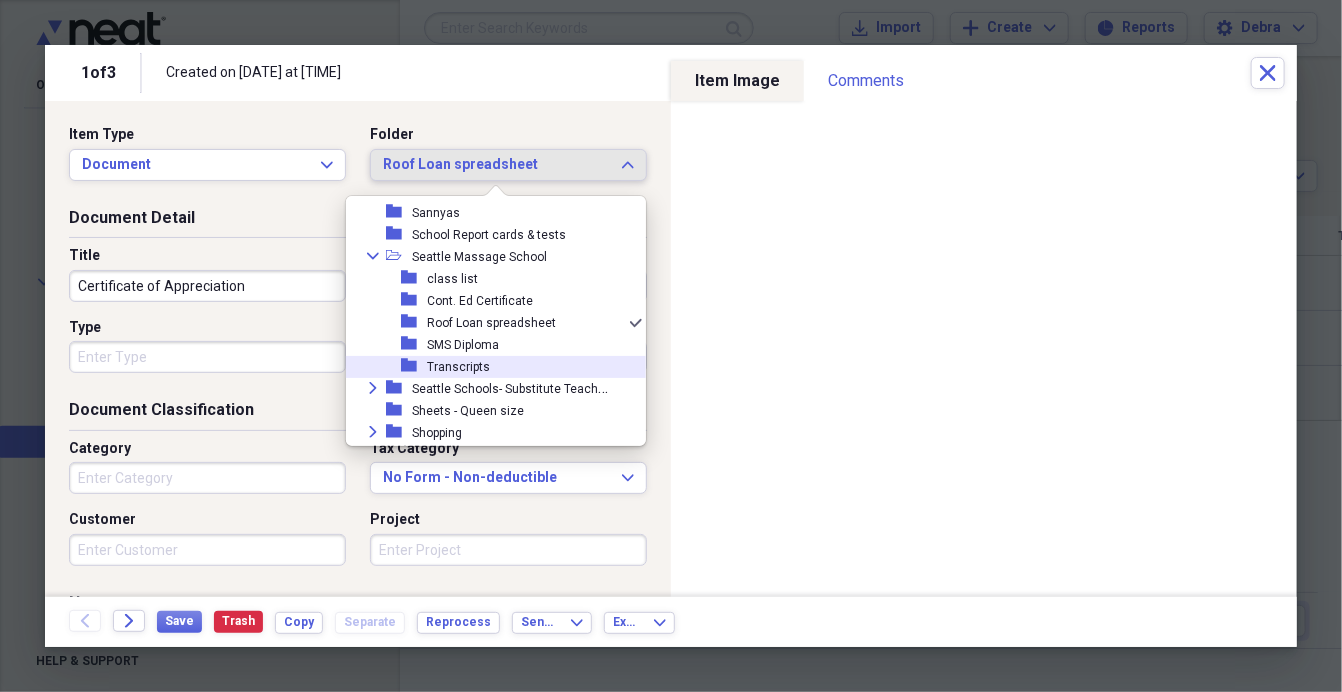 click on "Transcripts" at bounding box center (458, 367) 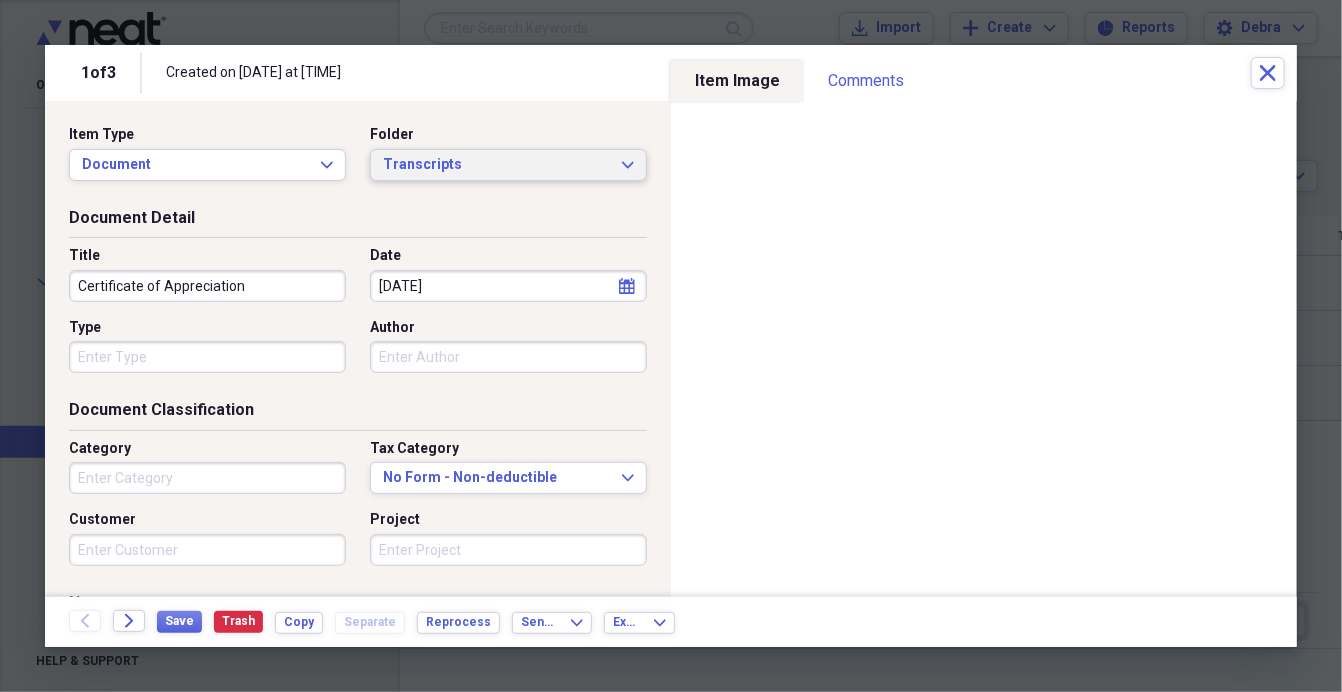 scroll, scrollTop: 204, scrollLeft: 0, axis: vertical 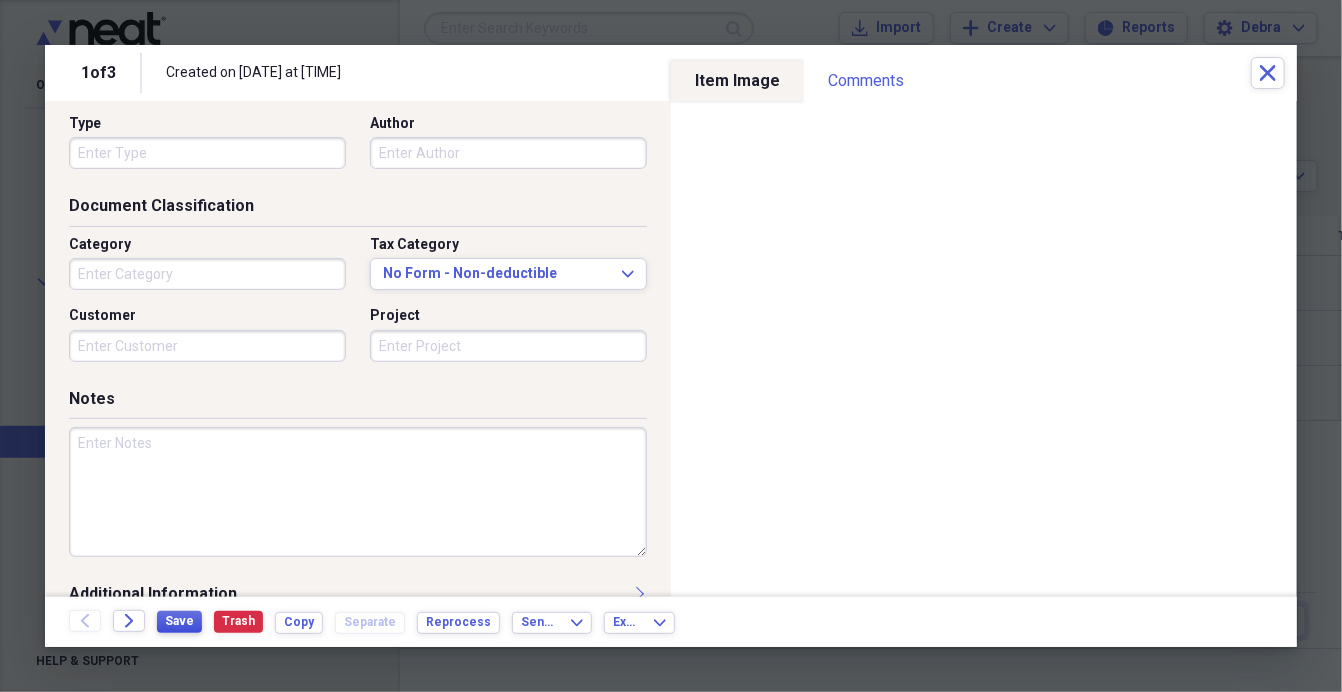 click on "Save" at bounding box center (179, 621) 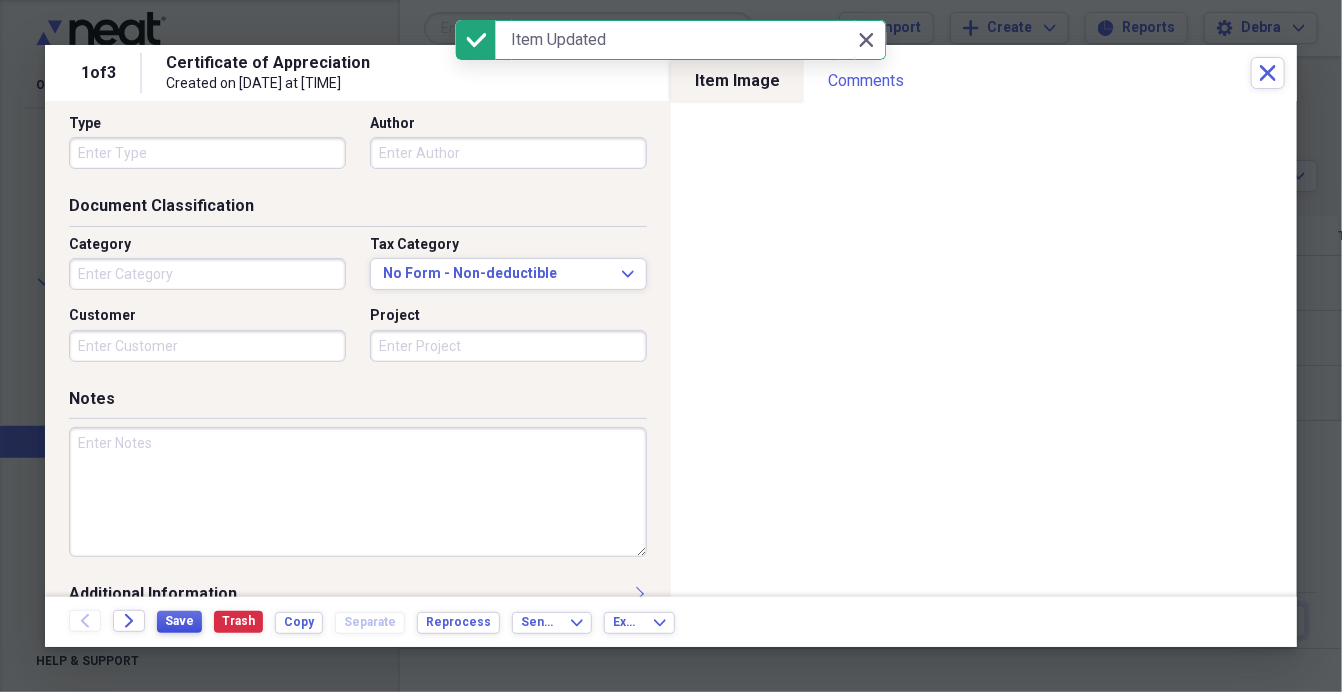 scroll, scrollTop: 0, scrollLeft: 0, axis: both 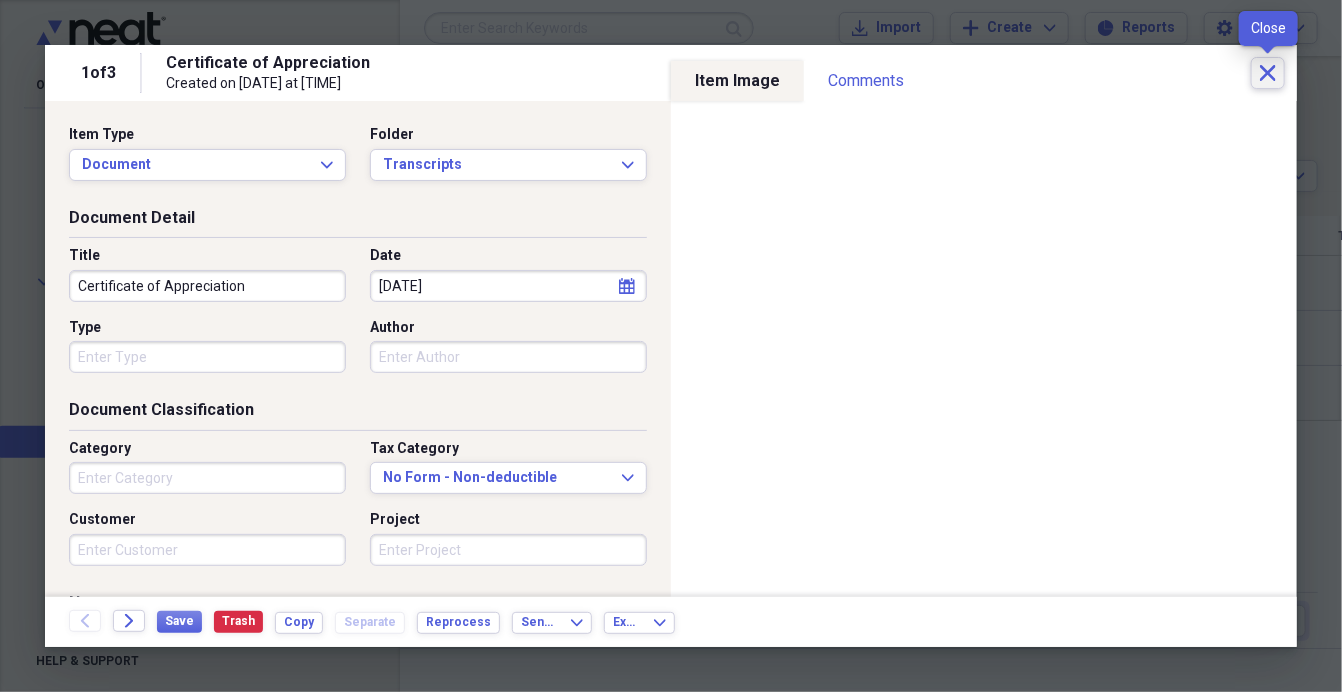 click on "Close" 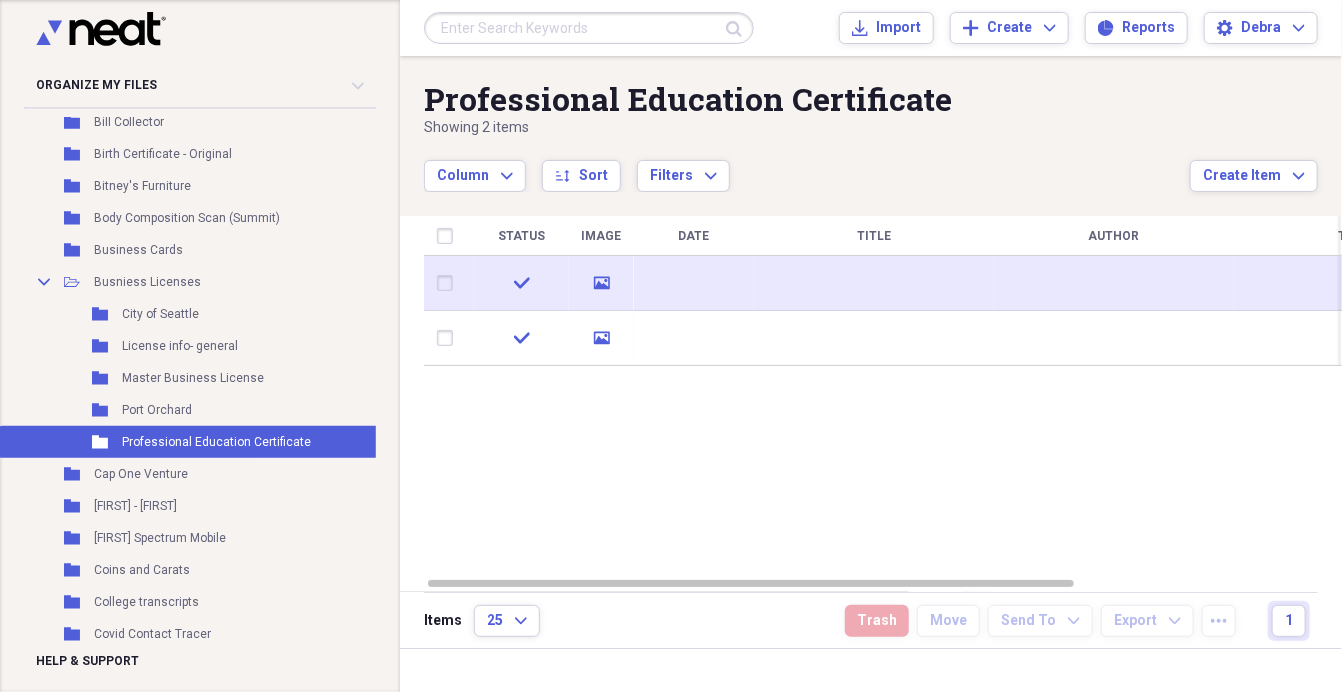 click at bounding box center [694, 283] 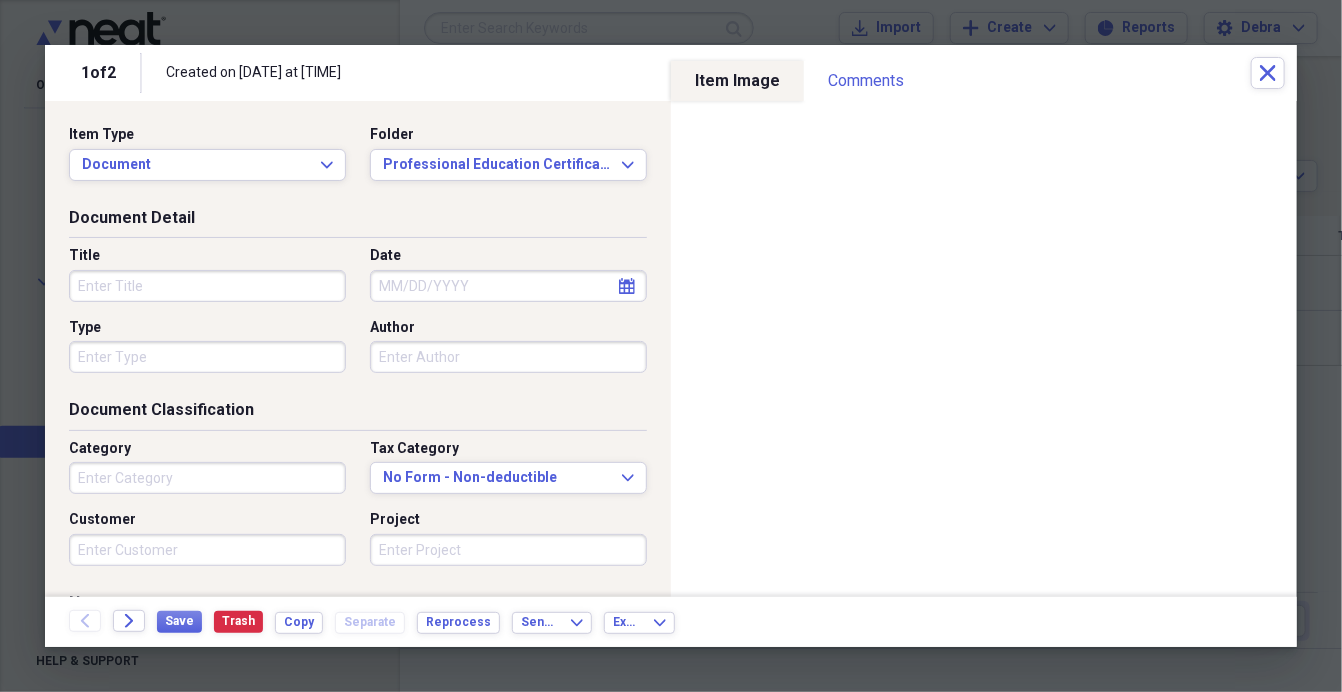 click on "Title" at bounding box center [207, 286] 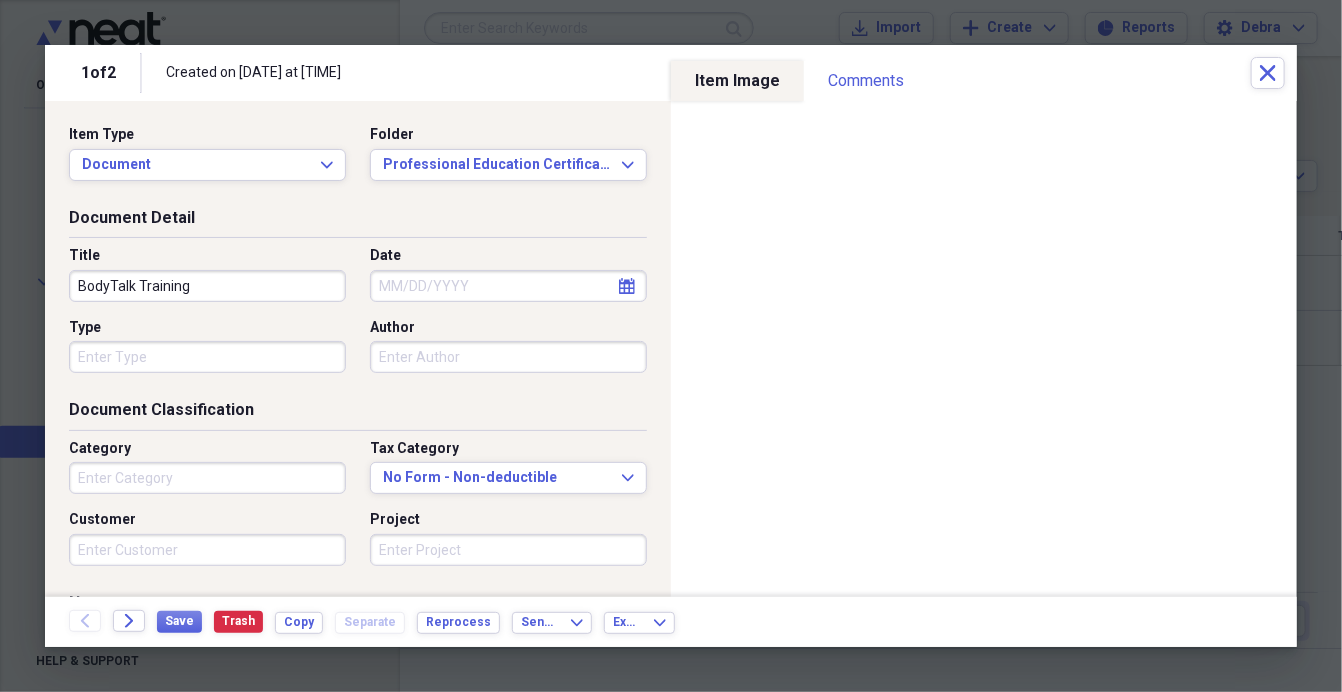 type on "BodyTalk Training" 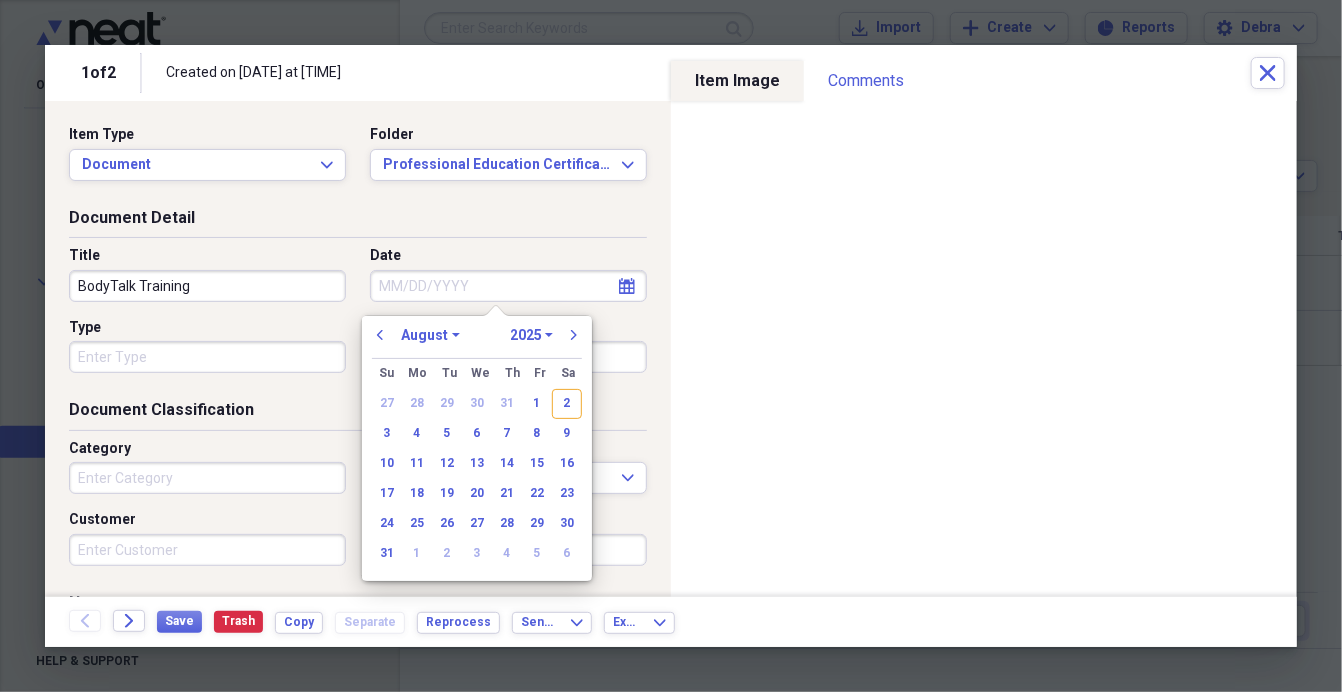 click on "1970 1971 1972 1973 1974 1975 1976 1977 1978 1979 1980 1981 1982 1983 1984 1985 1986 1987 1988 1989 1990 1991 1992 1993 1994 1995 1996 1997 1998 1999 2000 2001 2002 2003 2004 2005 2006 2007 2008 2009 2010 2011 2012 2013 2014 2015 2016 2017 2018 2019 2020 2021 2022 2023 2024 2025 2026 2027 2028 2029 2030 2031 2032 2033 2034 2035" at bounding box center [531, 335] 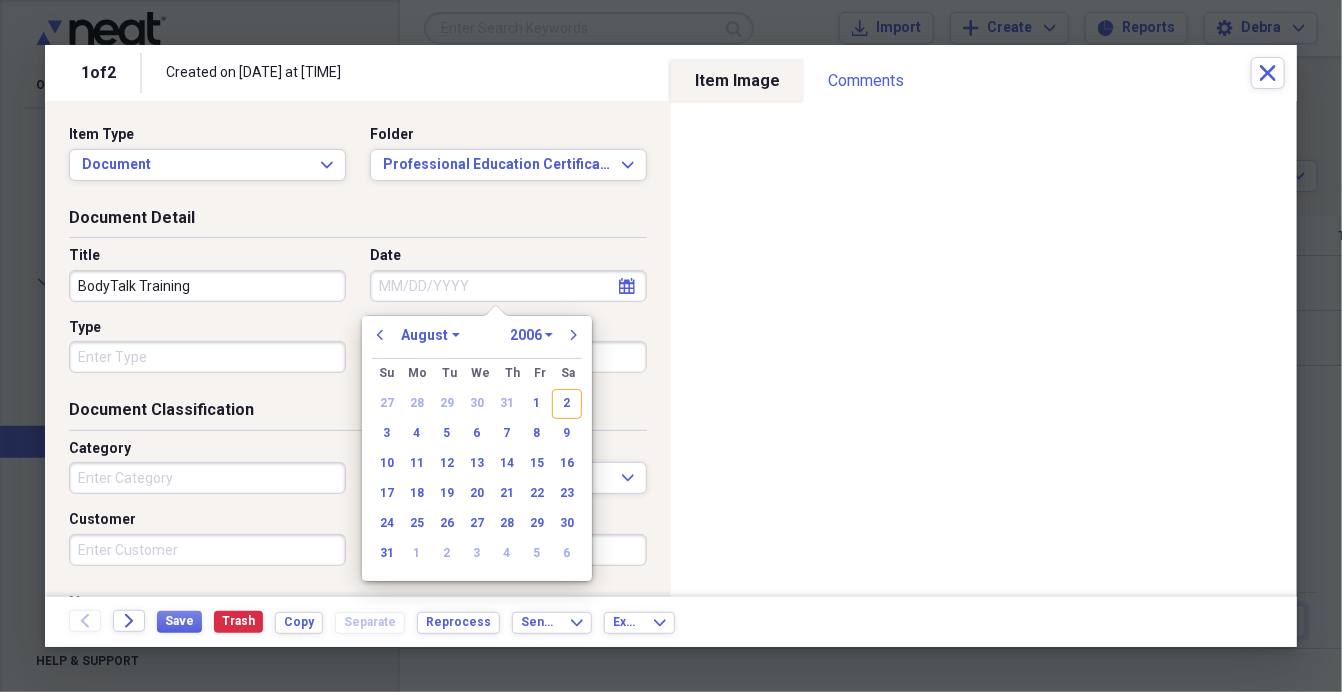 click on "1970 1971 1972 1973 1974 1975 1976 1977 1978 1979 1980 1981 1982 1983 1984 1985 1986 1987 1988 1989 1990 1991 1992 1993 1994 1995 1996 1997 1998 1999 2000 2001 2002 2003 2004 2005 2006 2007 2008 2009 2010 2011 2012 2013 2014 2015 2016 2017 2018 2019 2020 2021 2022 2023 2024 2025 2026 2027 2028 2029 2030 2031 2032 2033 2034 2035" at bounding box center (531, 335) 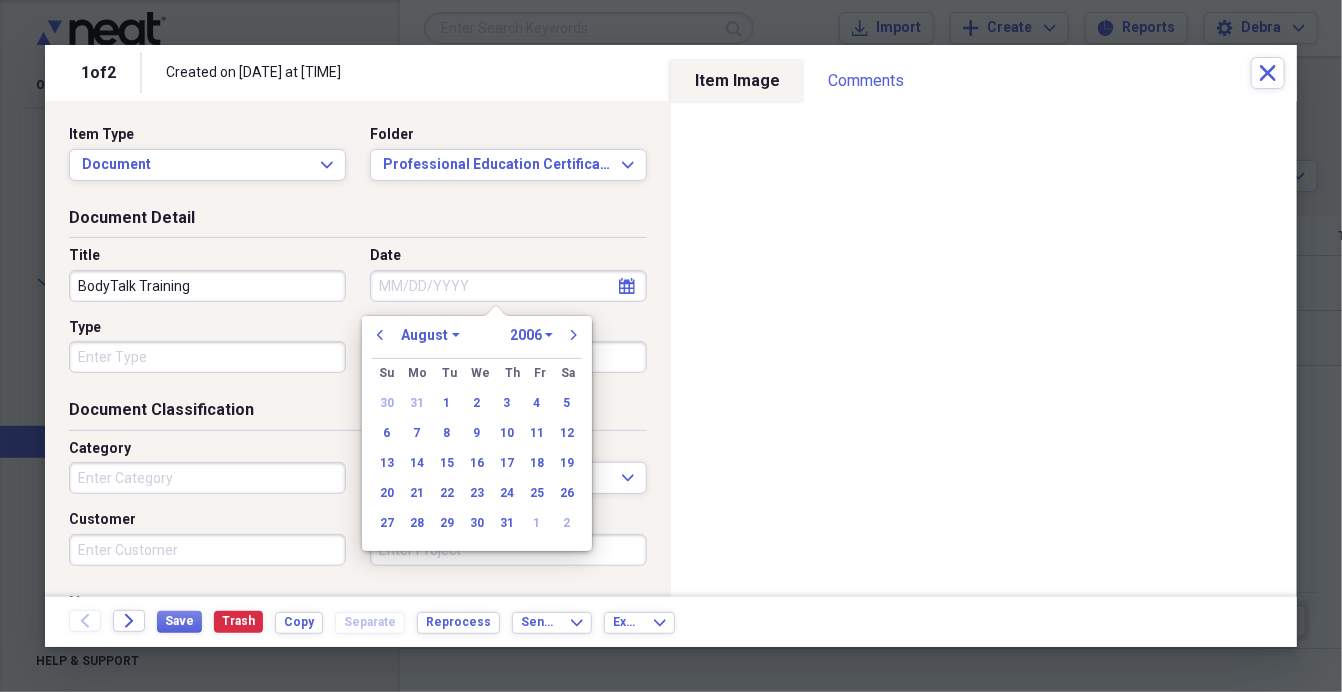 click on "Date" at bounding box center (508, 286) 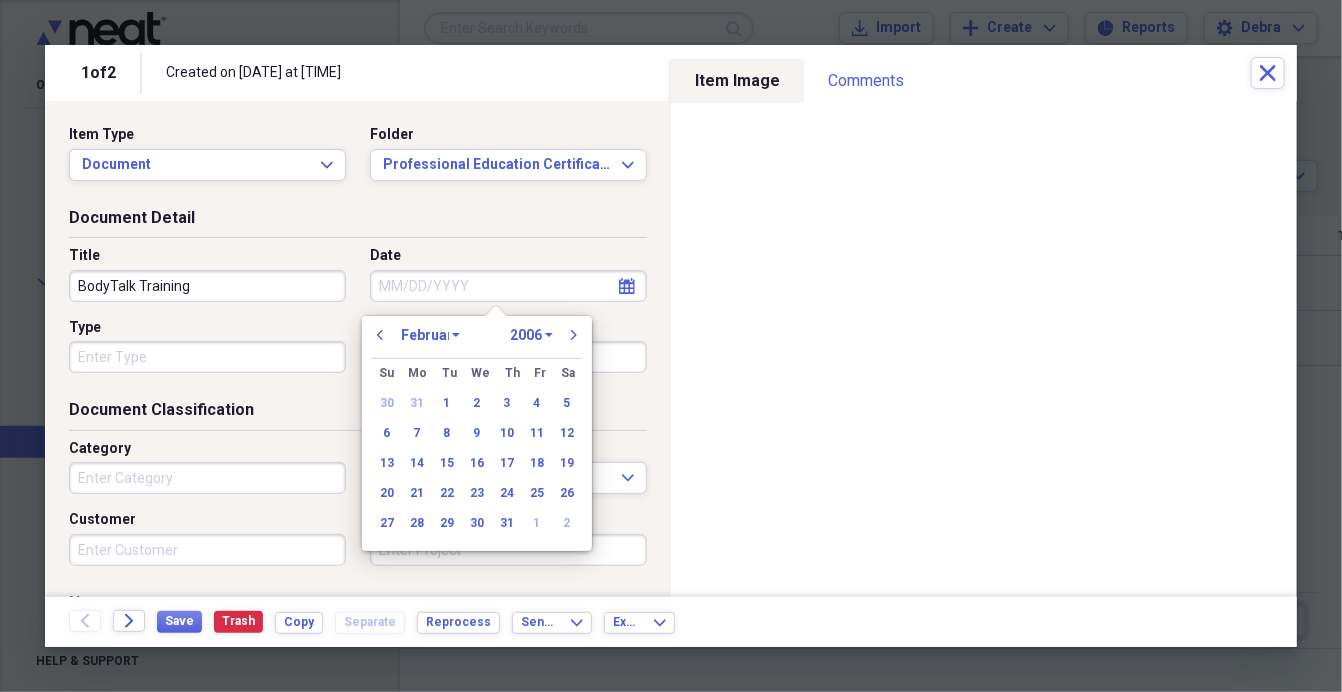 click on "January February March April May June July August September October November December" at bounding box center (430, 335) 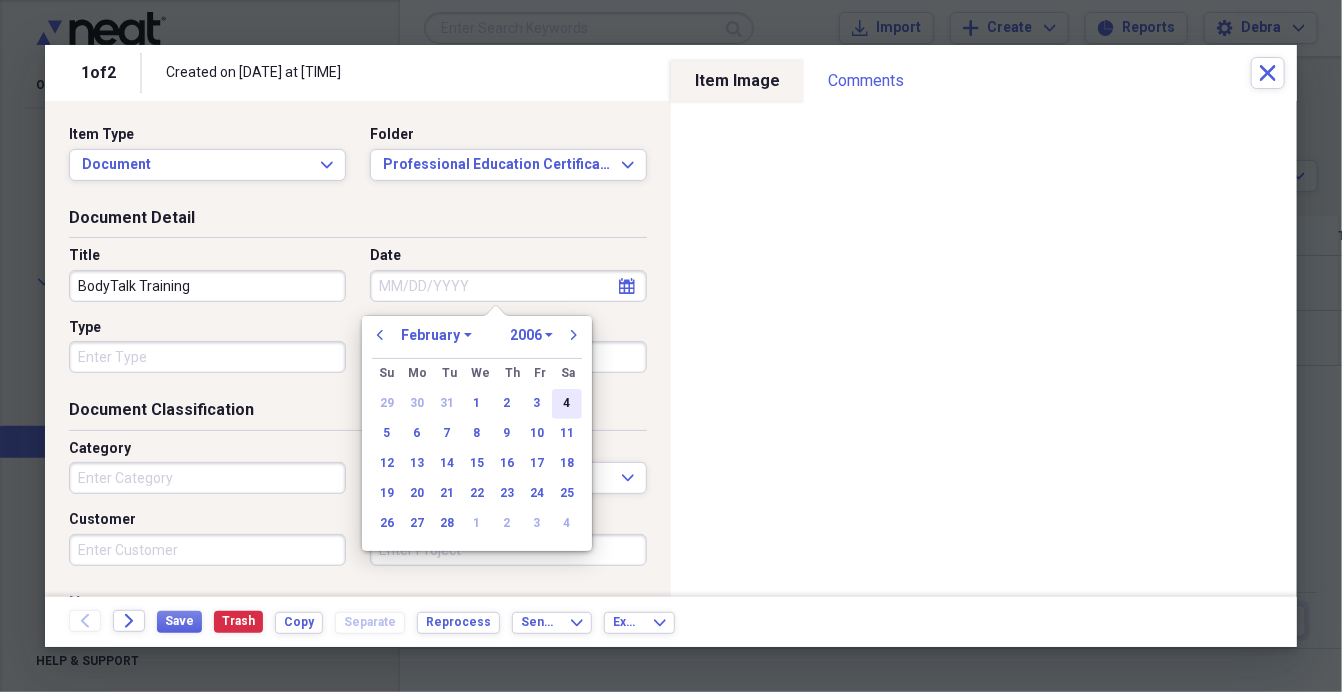 click on "4" at bounding box center (567, 404) 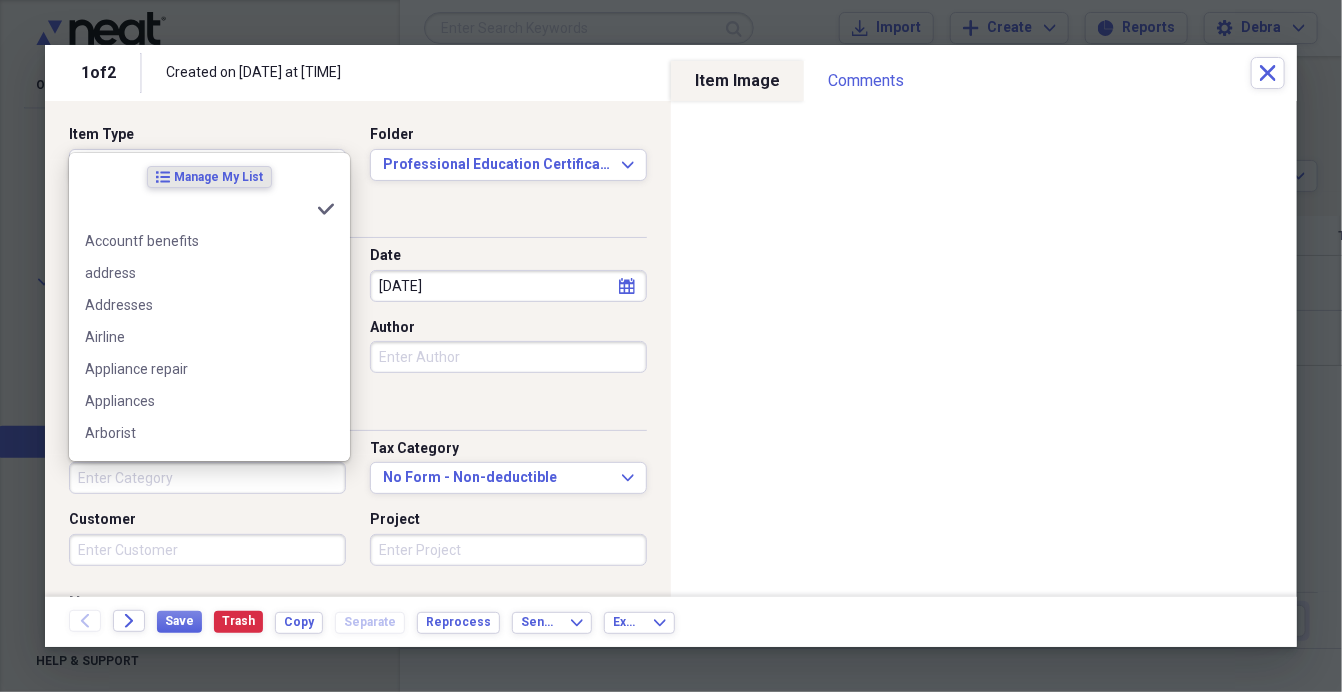 click on "Category" at bounding box center [207, 478] 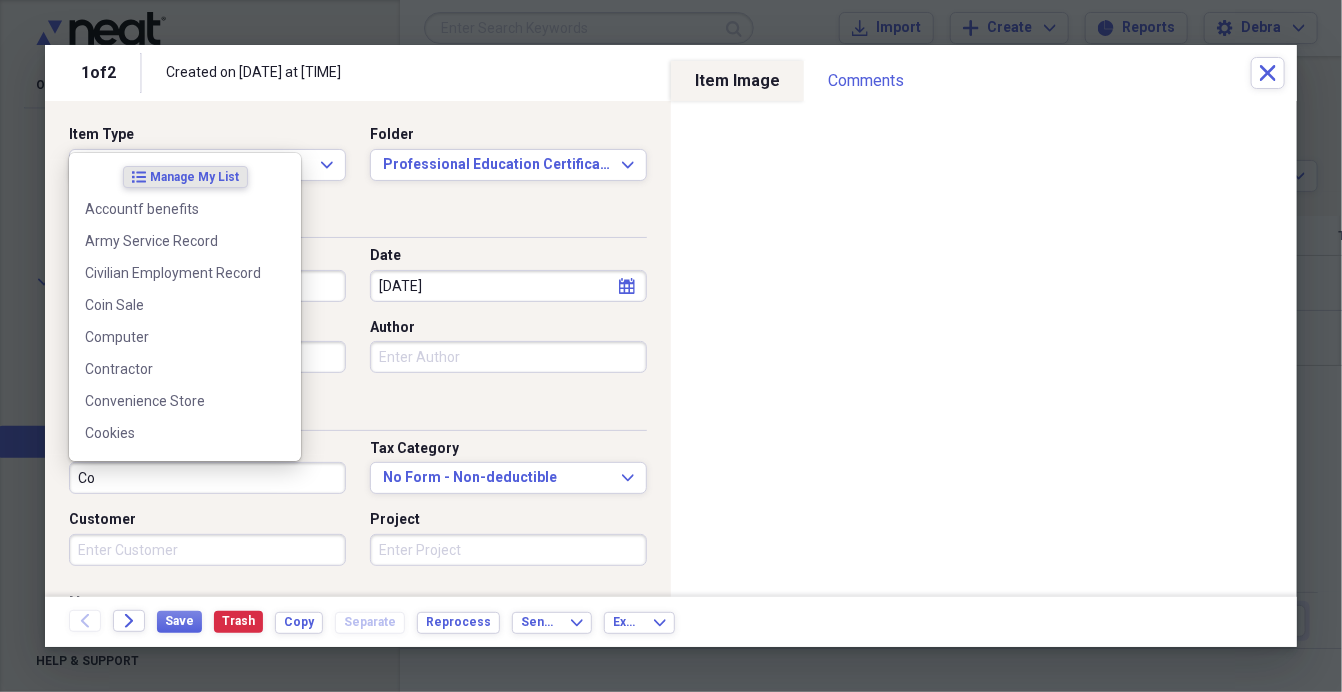 type on "C" 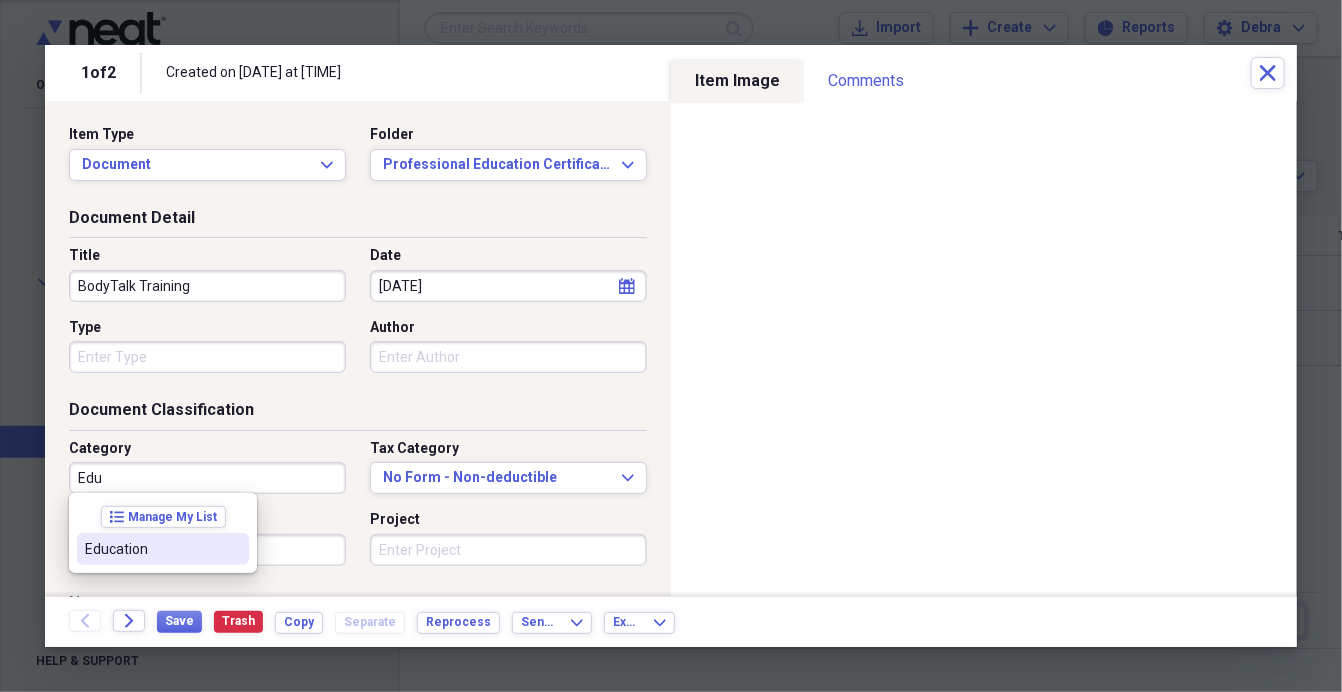 click on "Education" at bounding box center (151, 549) 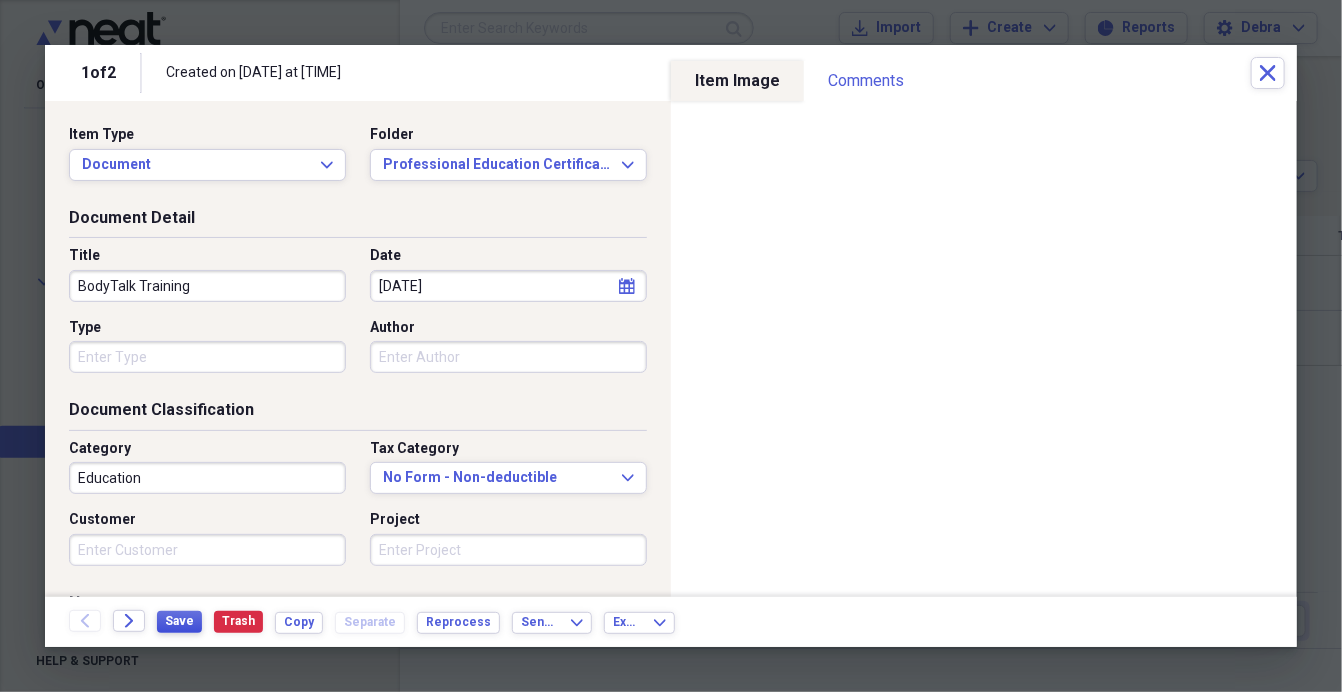 click on "Save" at bounding box center (179, 621) 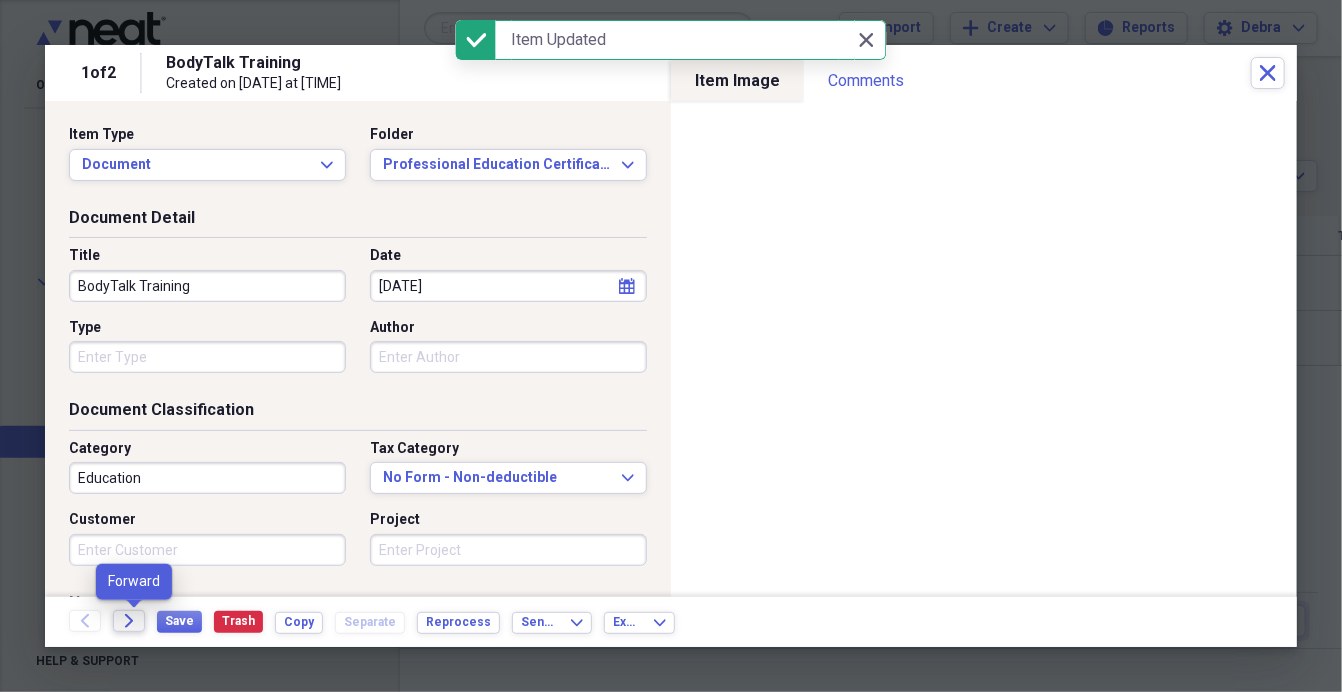 click on "Forward" 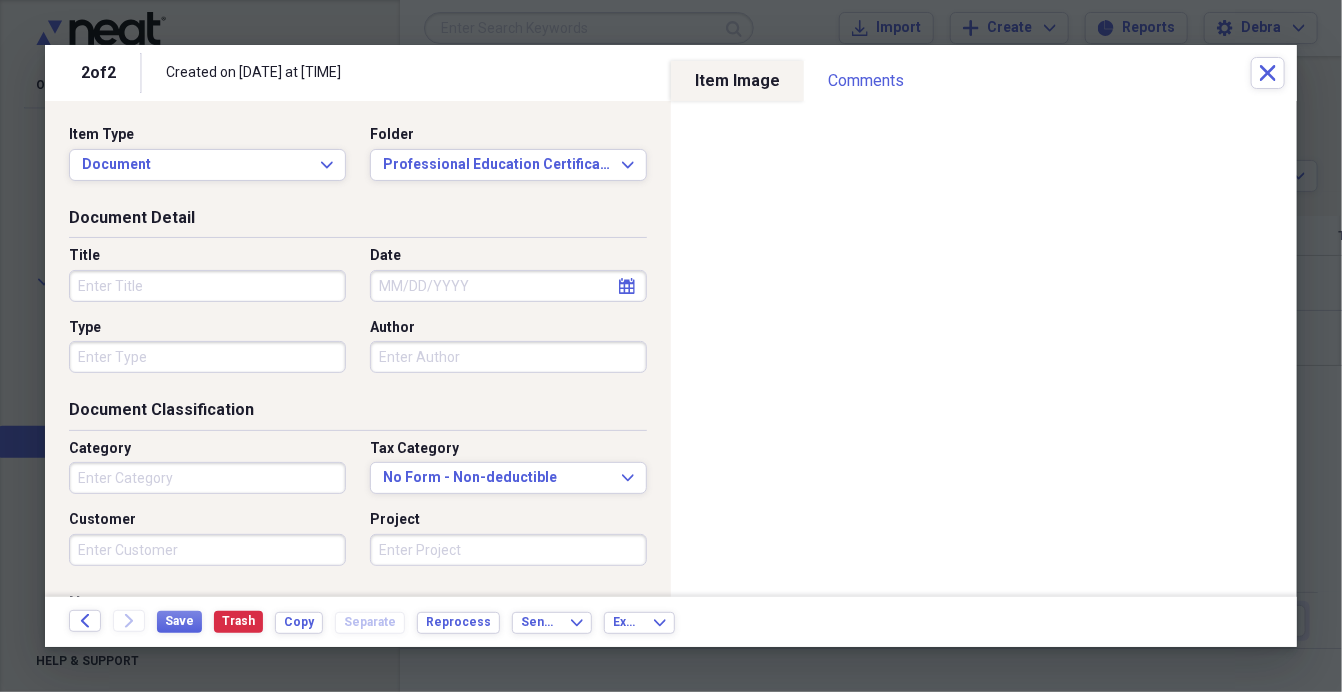 click on "Title" at bounding box center (207, 286) 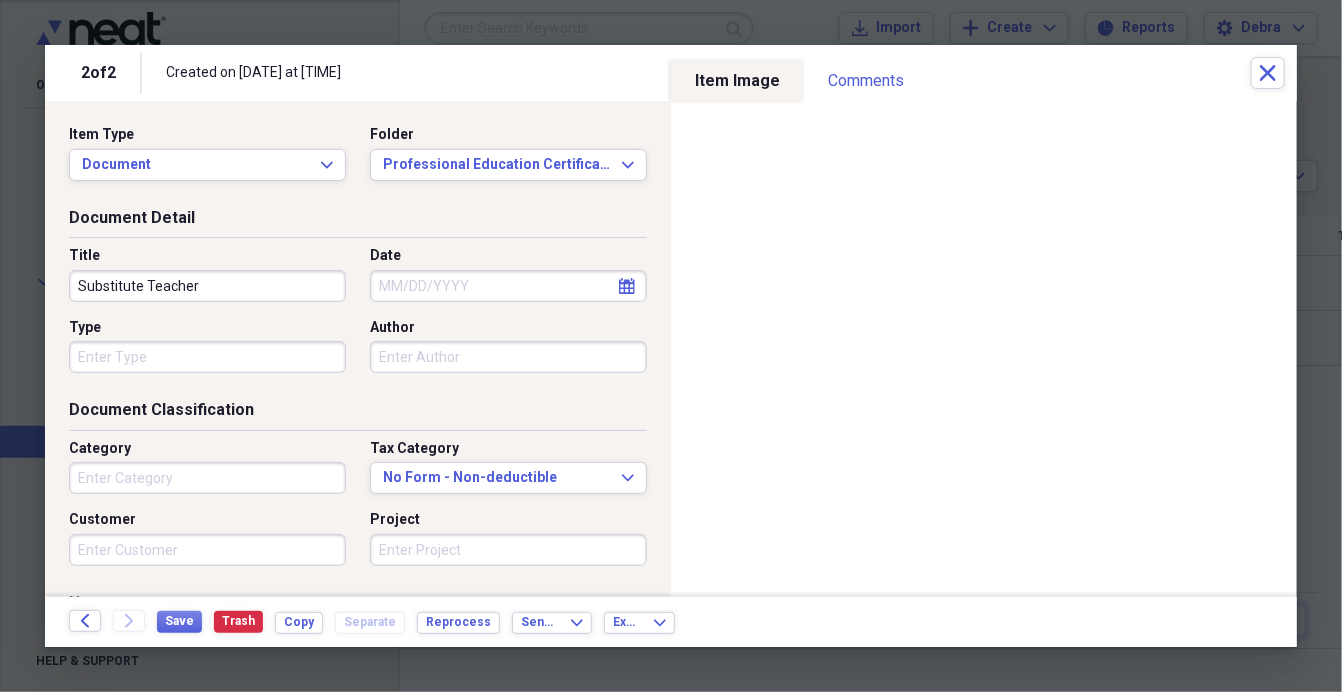 type on "Substitute Teacher" 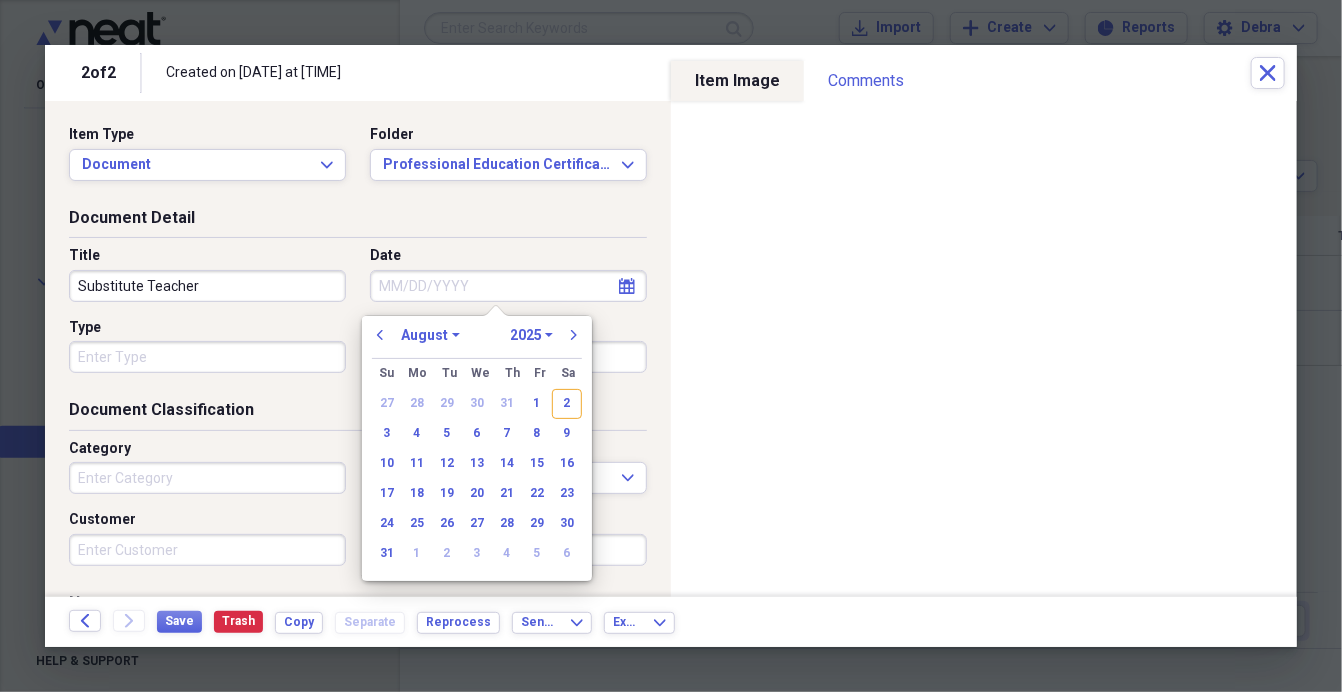 click on "1970 1971 1972 1973 1974 1975 1976 1977 1978 1979 1980 1981 1982 1983 1984 1985 1986 1987 1988 1989 1990 1991 1992 1993 1994 1995 1996 1997 1998 1999 2000 2001 2002 2003 2004 2005 2006 2007 2008 2009 2010 2011 2012 2013 2014 2015 2016 2017 2018 2019 2020 2021 2022 2023 2024 2025 2026 2027 2028 2029 2030 2031 2032 2033 2034 2035" at bounding box center [531, 335] 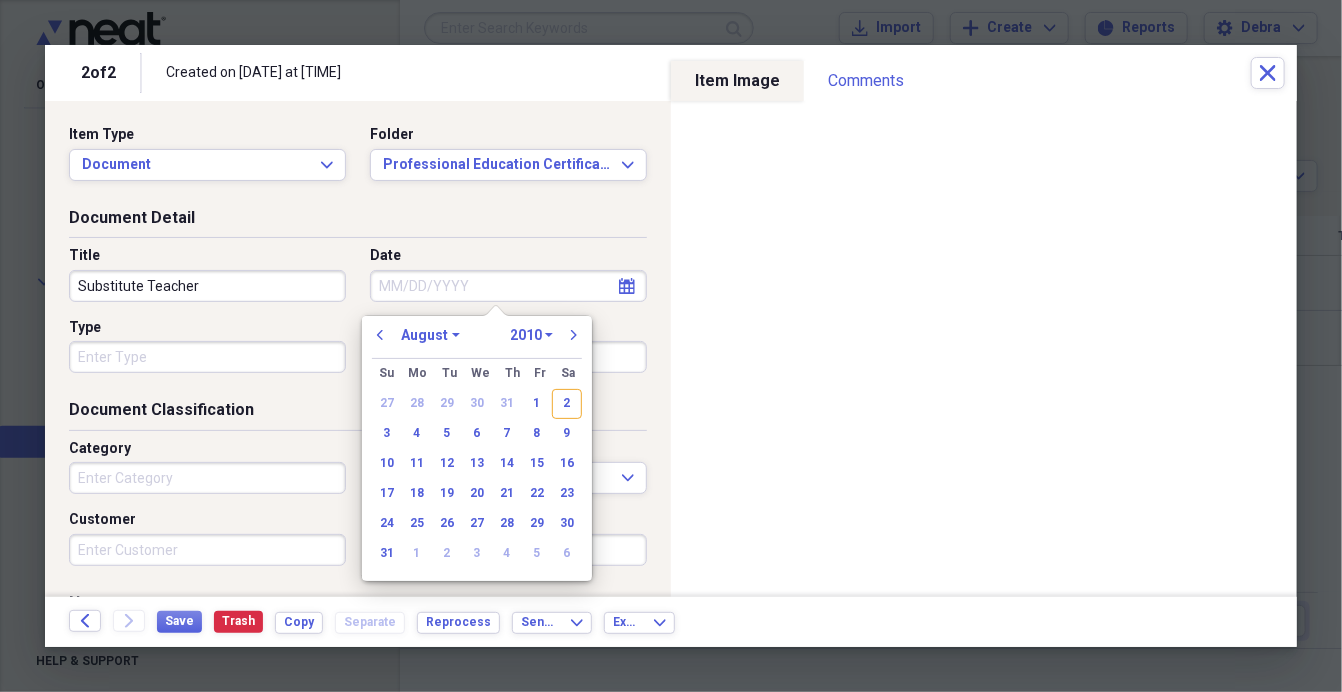 click on "1970 1971 1972 1973 1974 1975 1976 1977 1978 1979 1980 1981 1982 1983 1984 1985 1986 1987 1988 1989 1990 1991 1992 1993 1994 1995 1996 1997 1998 1999 2000 2001 2002 2003 2004 2005 2006 2007 2008 2009 2010 2011 2012 2013 2014 2015 2016 2017 2018 2019 2020 2021 2022 2023 2024 2025 2026 2027 2028 2029 2030 2031 2032 2033 2034 2035" at bounding box center [531, 335] 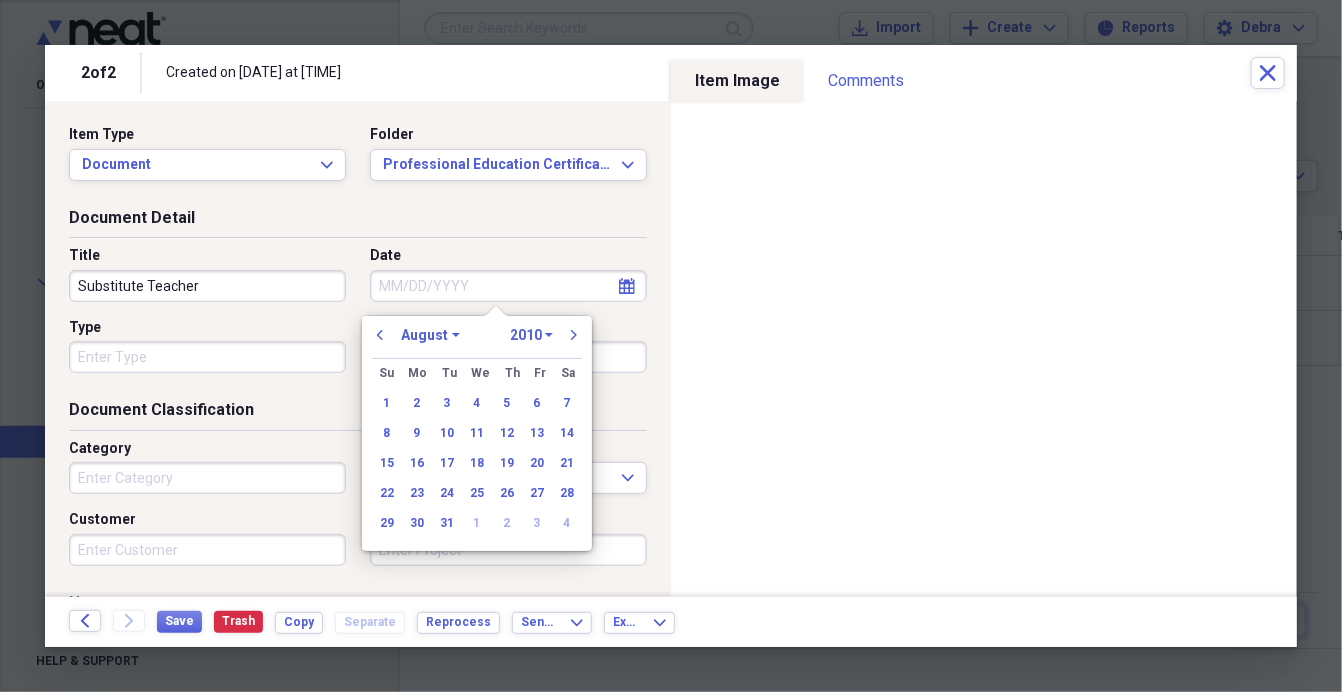 click on "1970 1971 1972 1973 1974 1975 1976 1977 1978 1979 1980 1981 1982 1983 1984 1985 1986 1987 1988 1989 1990 1991 1992 1993 1994 1995 1996 1997 1998 1999 2000 2001 2002 2003 2004 2005 2006 2007 2008 2009 2010 2011 2012 2013 2014 2015 2016 2017 2018 2019 2020 2021 2022 2023 2024 2025 2026 2027 2028 2029 2030 2031 2032 2033 2034 2035" at bounding box center [531, 335] 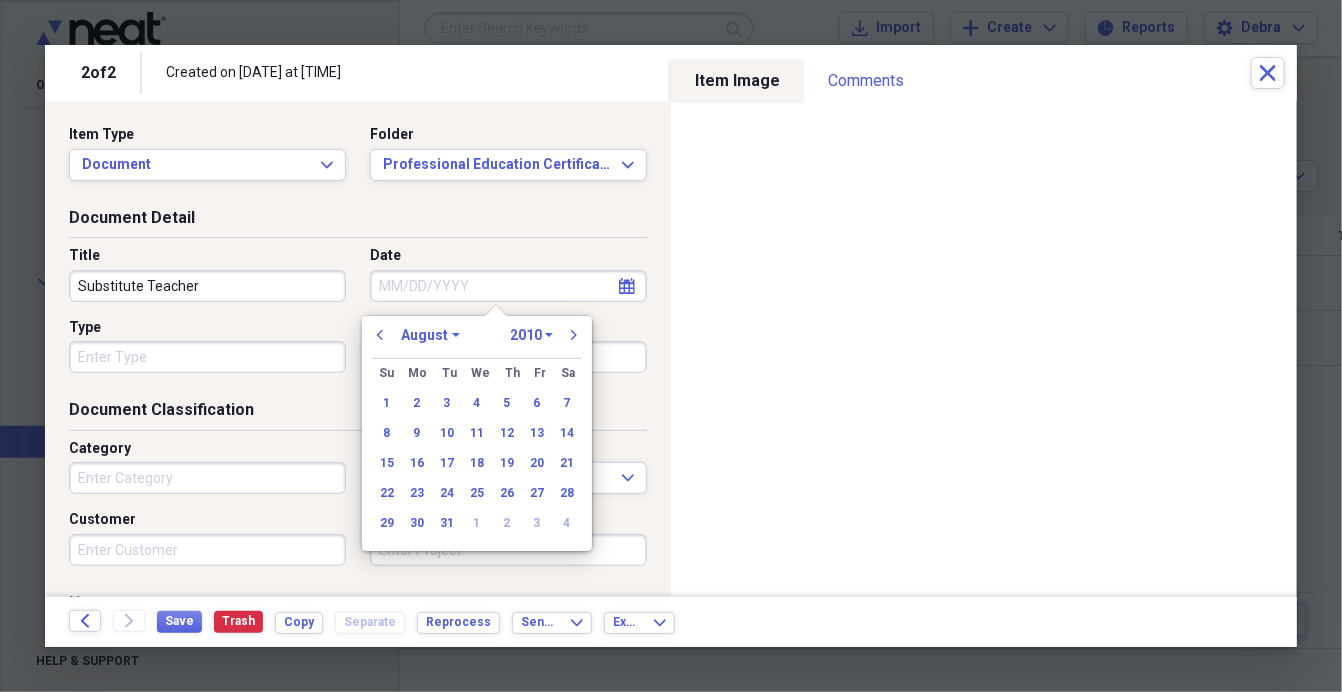 select on "1999" 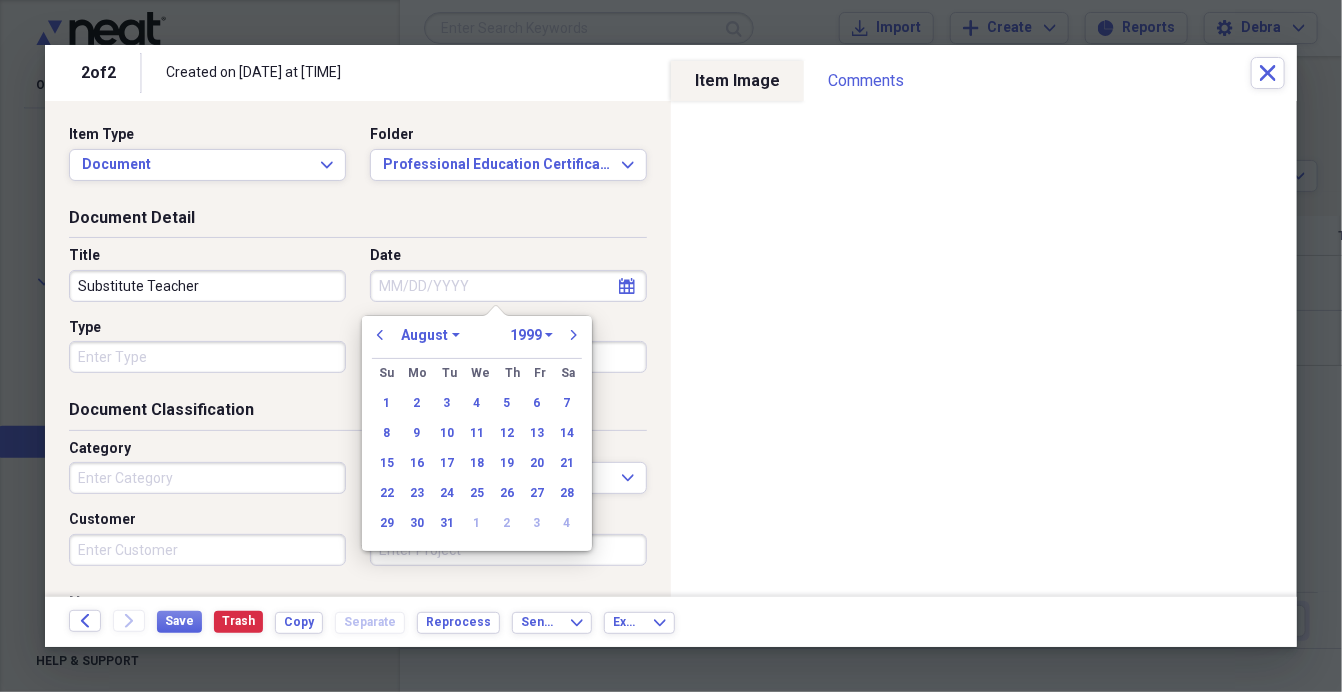 click on "1970 1971 1972 1973 1974 1975 1976 1977 1978 1979 1980 1981 1982 1983 1984 1985 1986 1987 1988 1989 1990 1991 1992 1993 1994 1995 1996 1997 1998 1999 2000 2001 2002 2003 2004 2005 2006 2007 2008 2009 2010 2011 2012 2013 2014 2015 2016 2017 2018 2019 2020 2021 2022 2023 2024 2025 2026 2027 2028 2029 2030 2031 2032 2033 2034 2035" at bounding box center [531, 335] 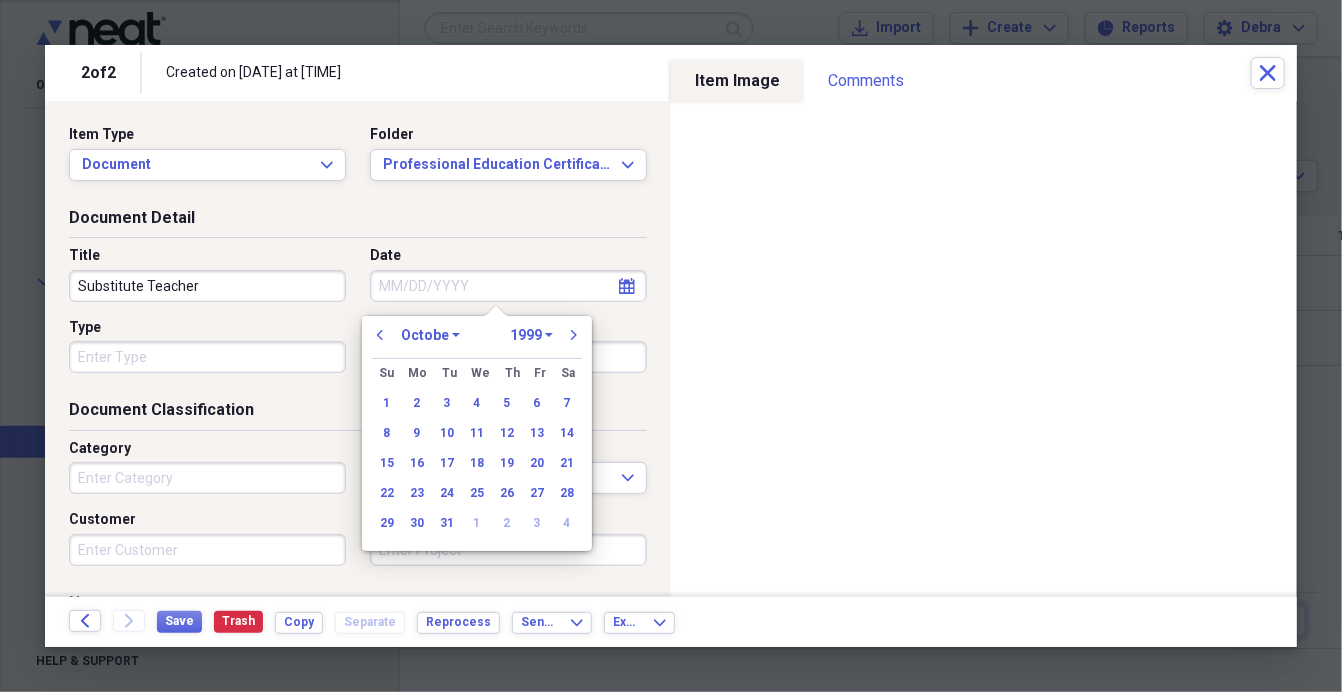 click on "January February March April May June July August September October November December" at bounding box center (430, 335) 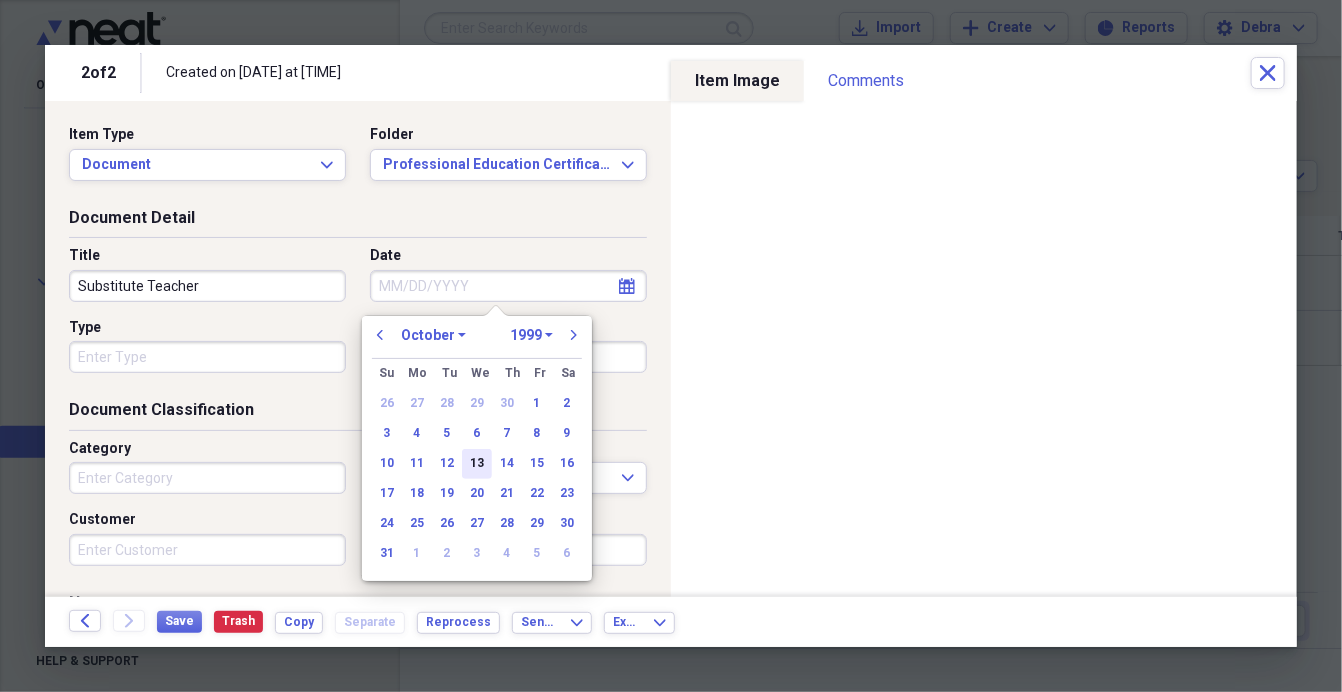 click on "13" at bounding box center (477, 464) 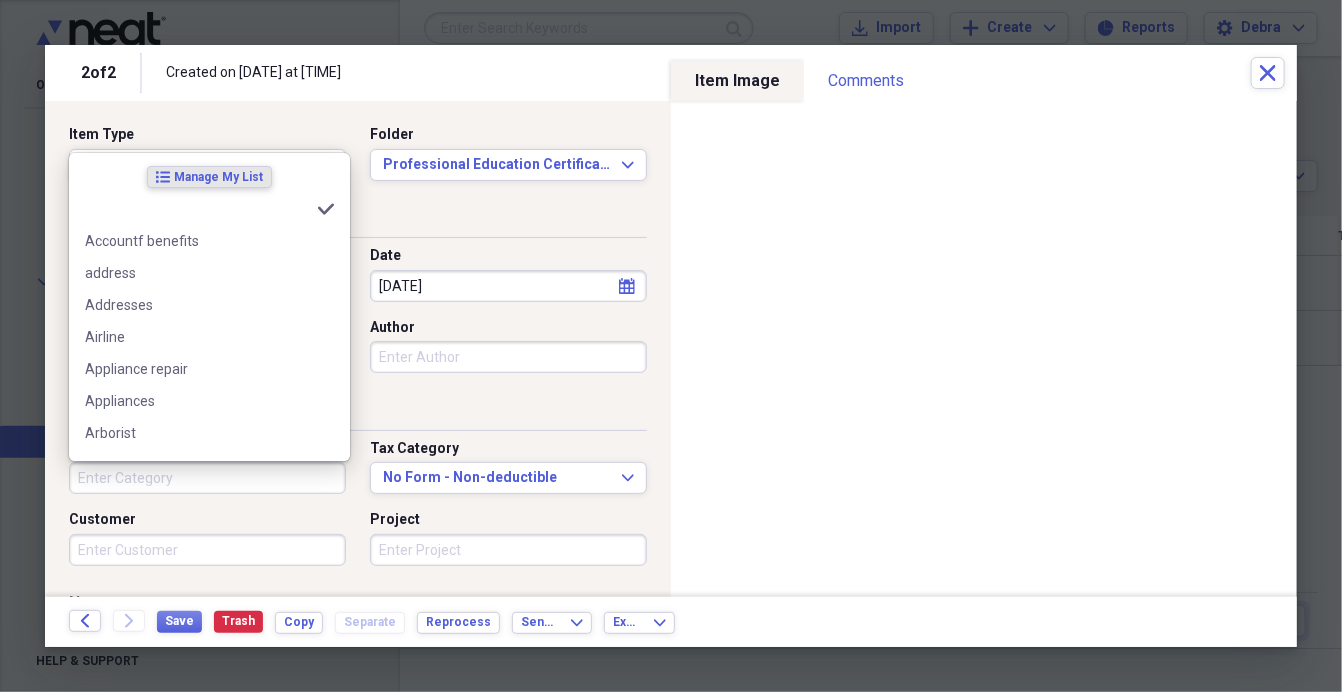 click on "Category" at bounding box center (207, 478) 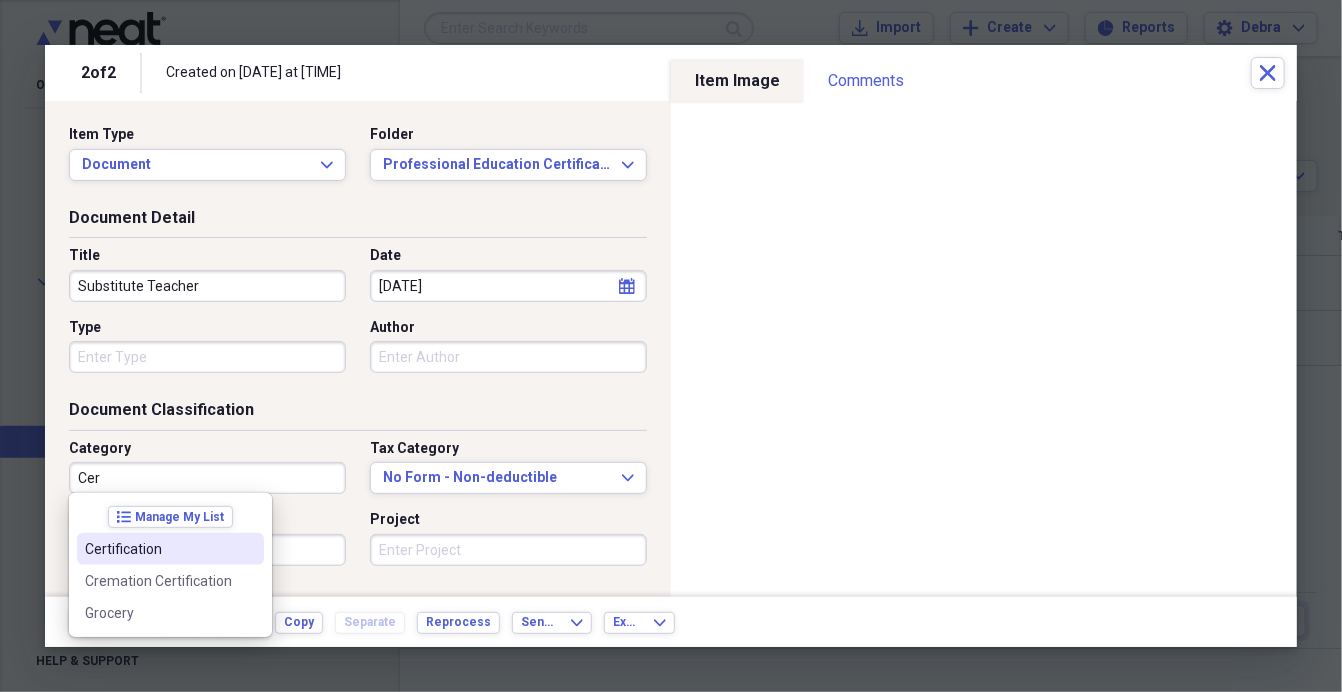click on "Certification" at bounding box center (158, 549) 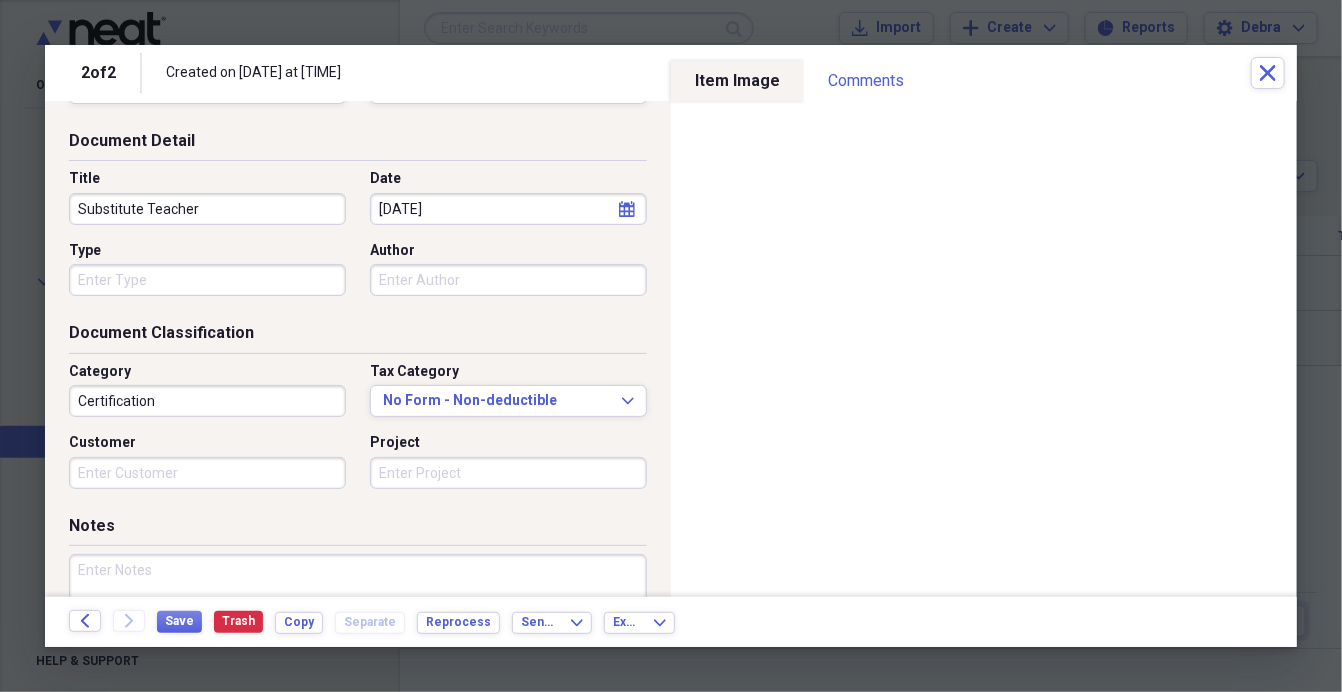 scroll, scrollTop: 0, scrollLeft: 0, axis: both 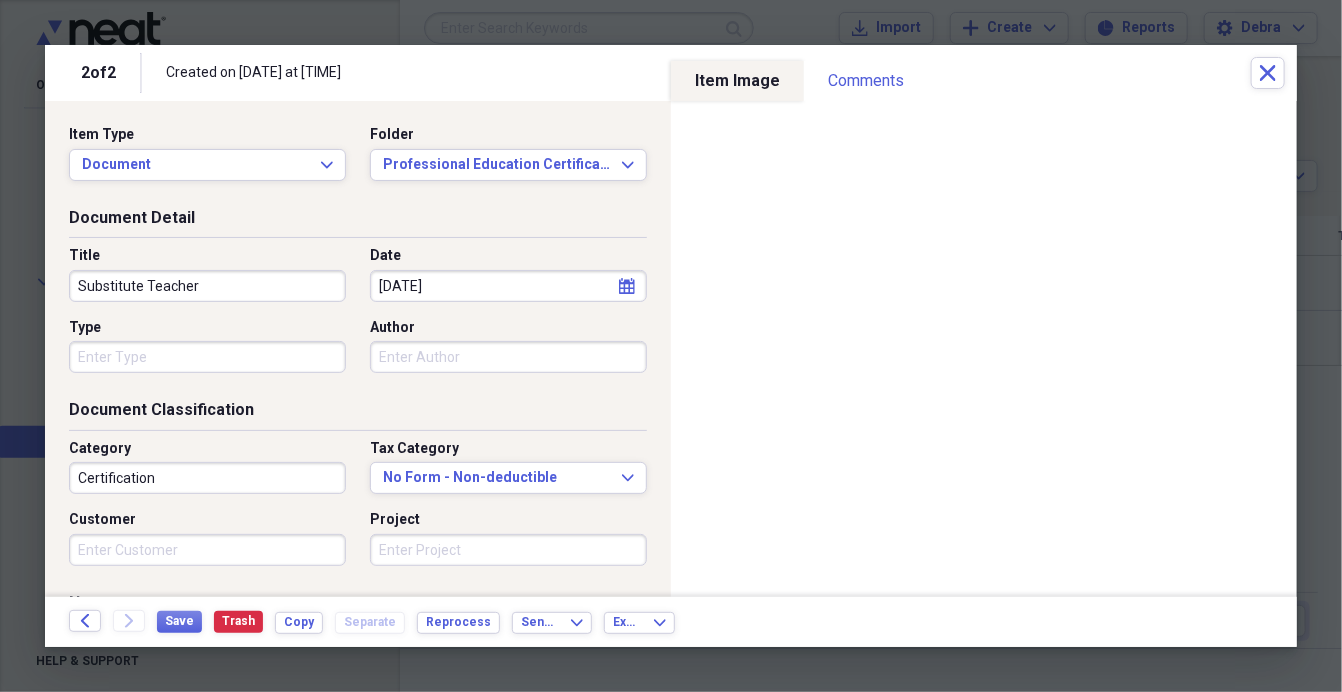 click on "Substitute Teacher" at bounding box center [207, 286] 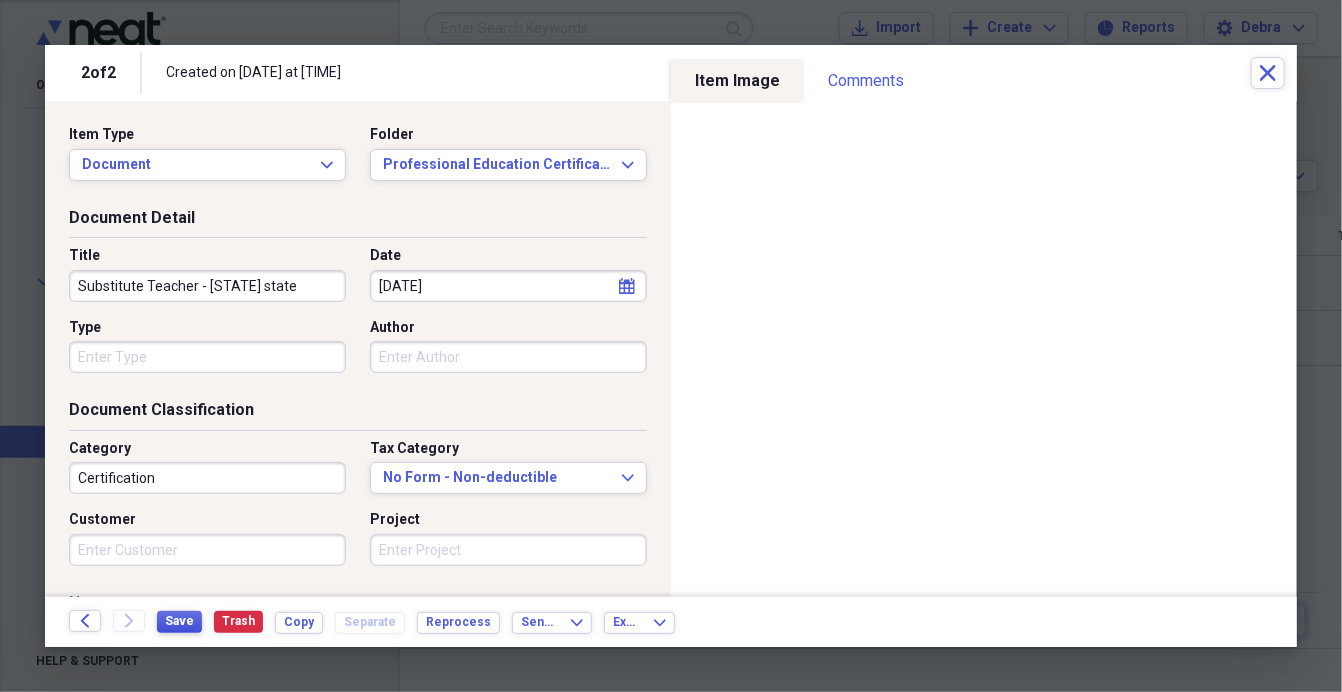 type on "Substitute Teacher - [STATE] state" 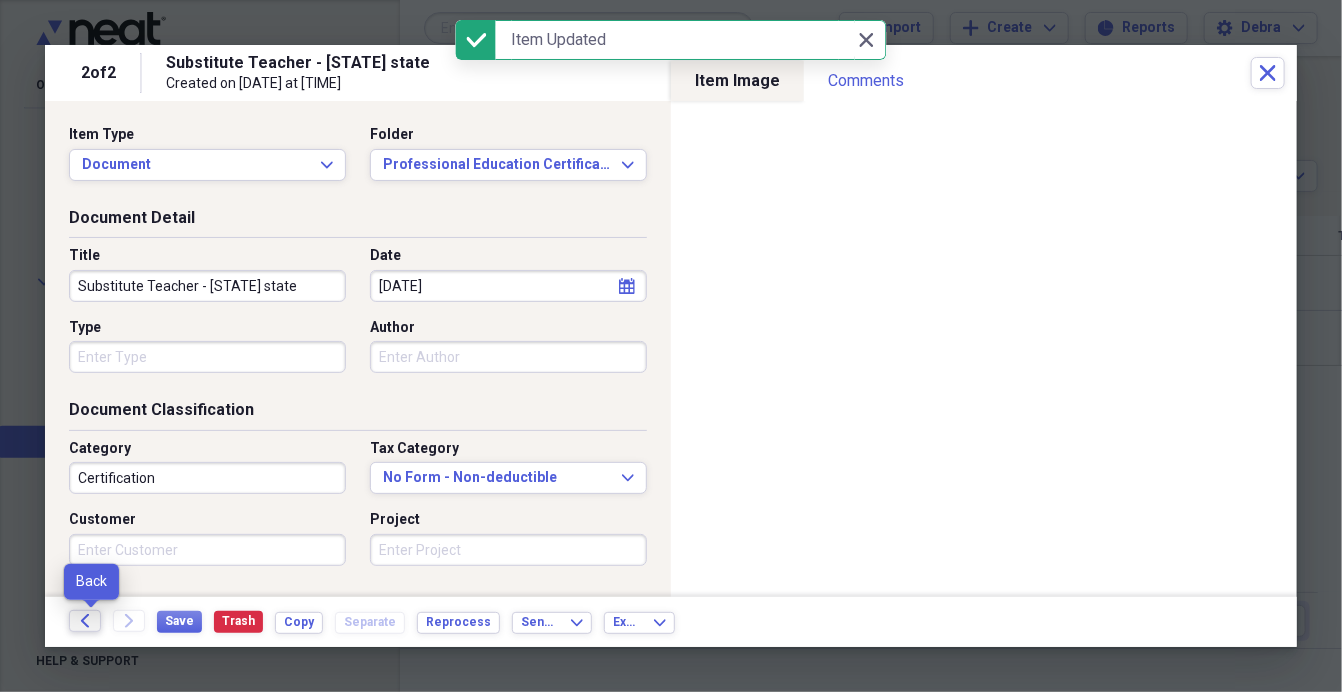 click 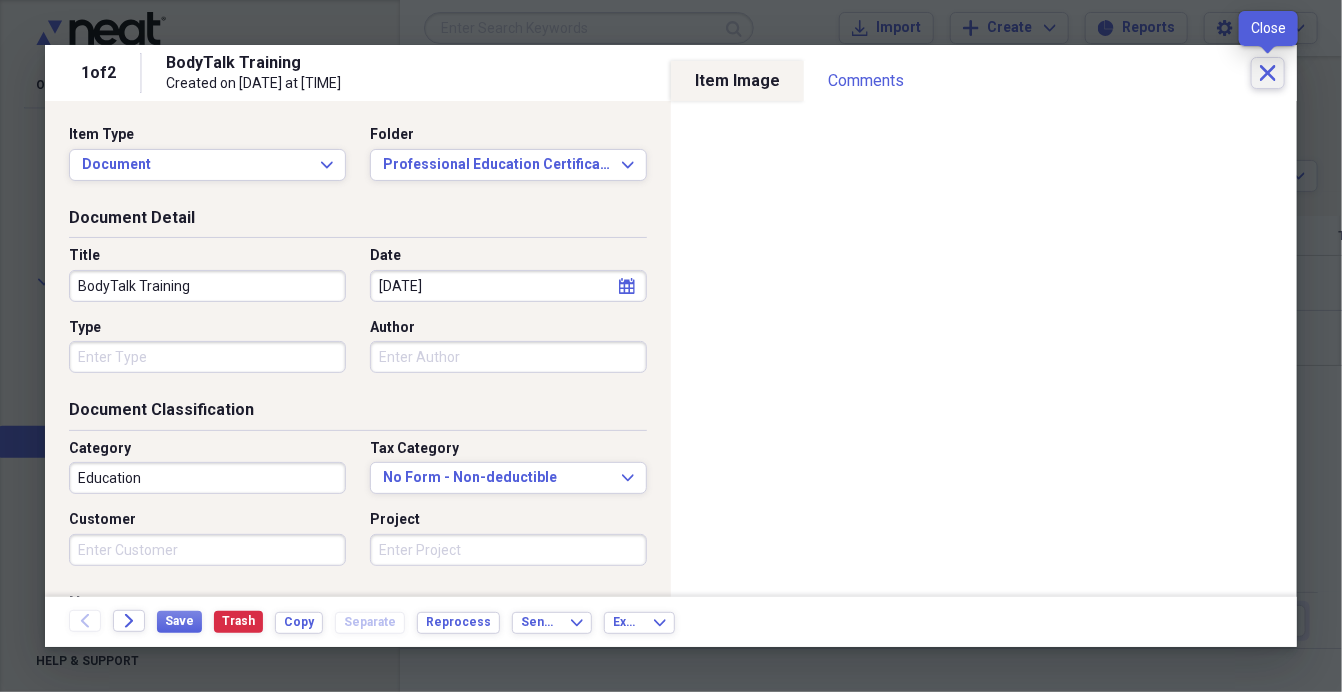 click 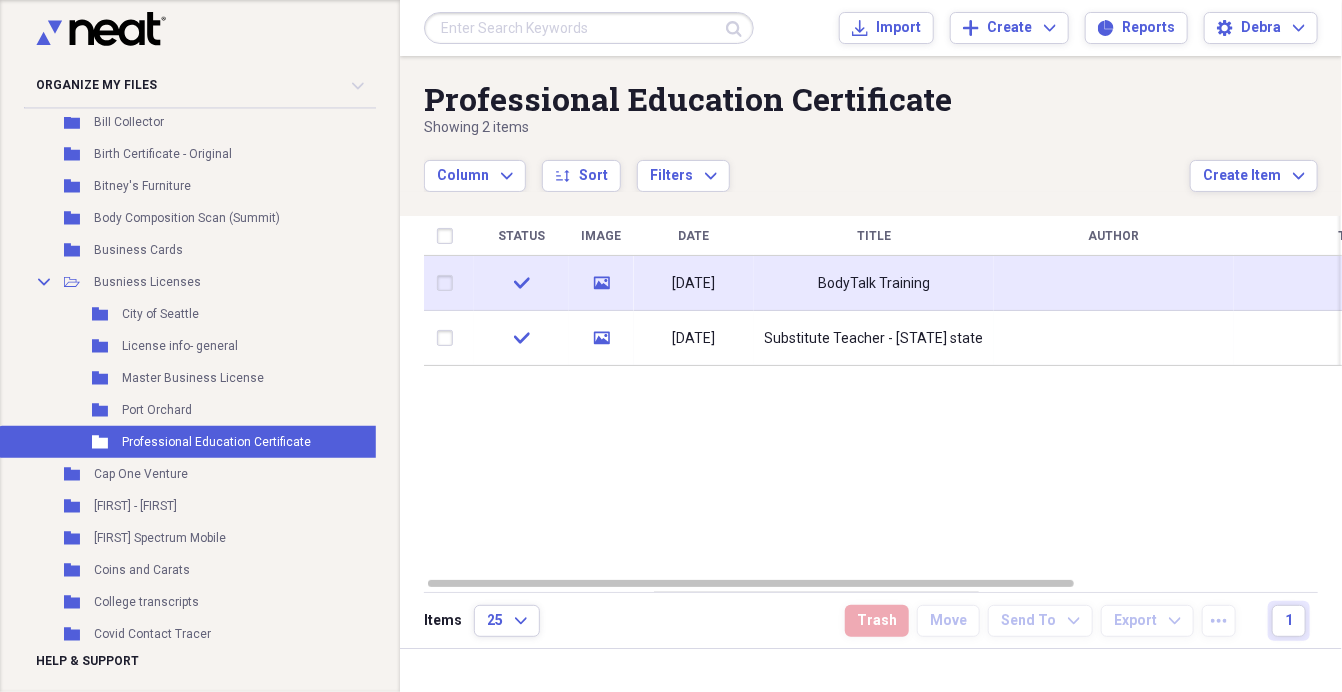 click on "BodyTalk Training" at bounding box center (874, 284) 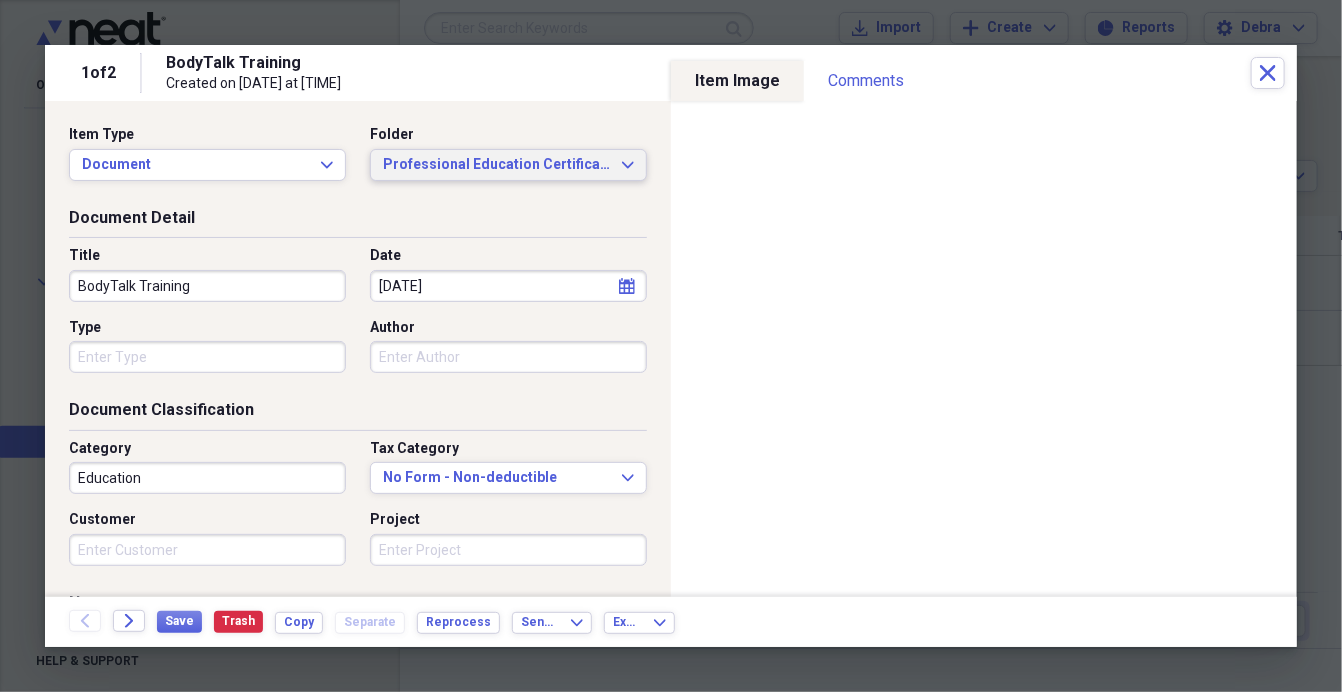 click on "Expand" 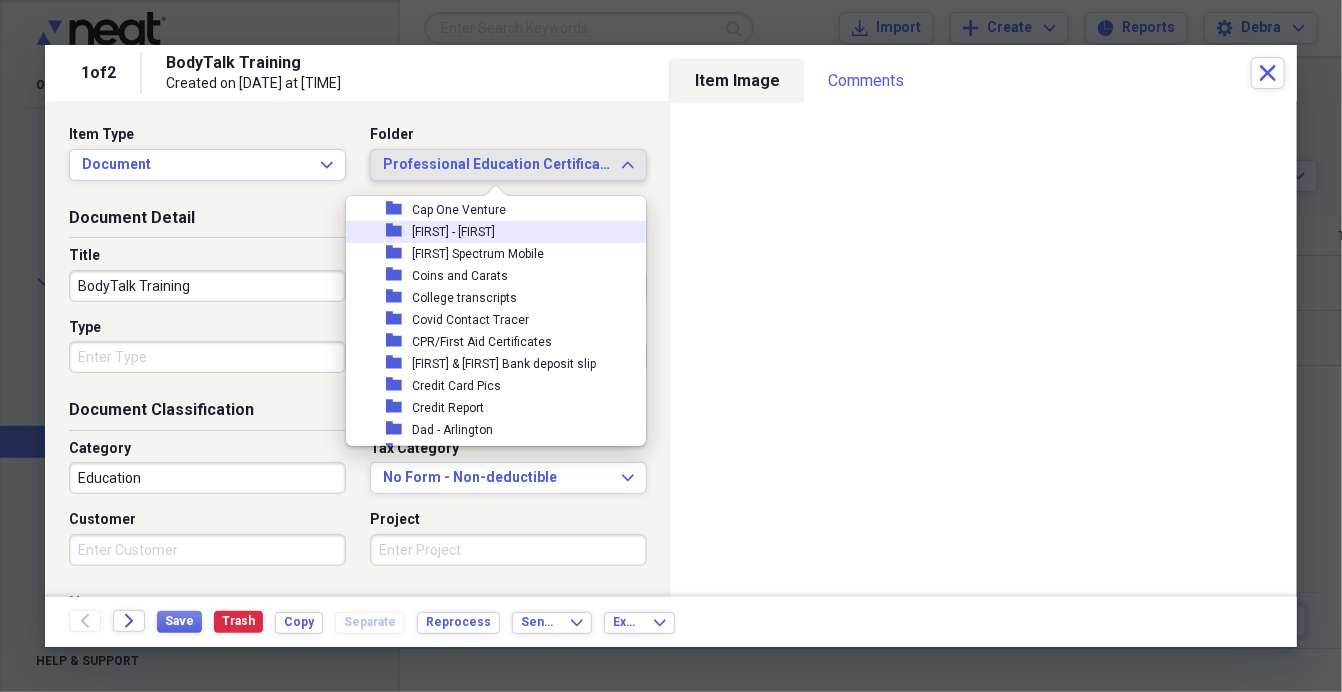 scroll, scrollTop: 563, scrollLeft: 0, axis: vertical 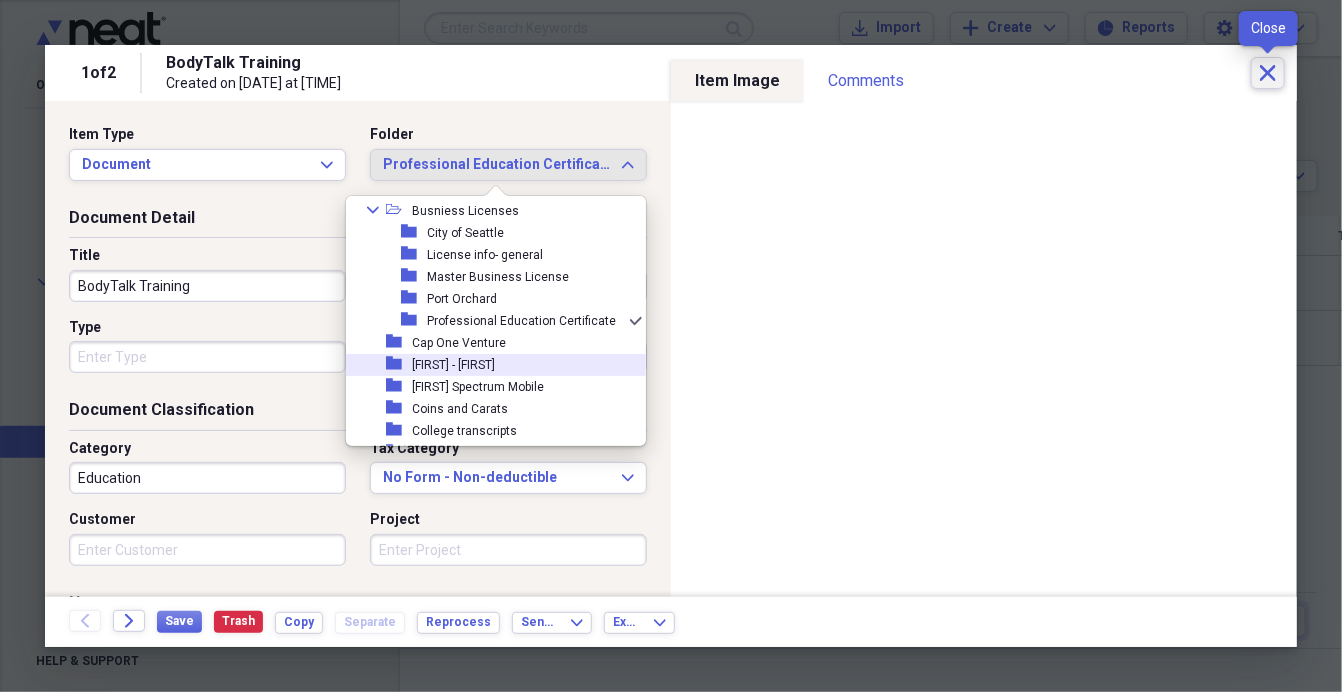 click 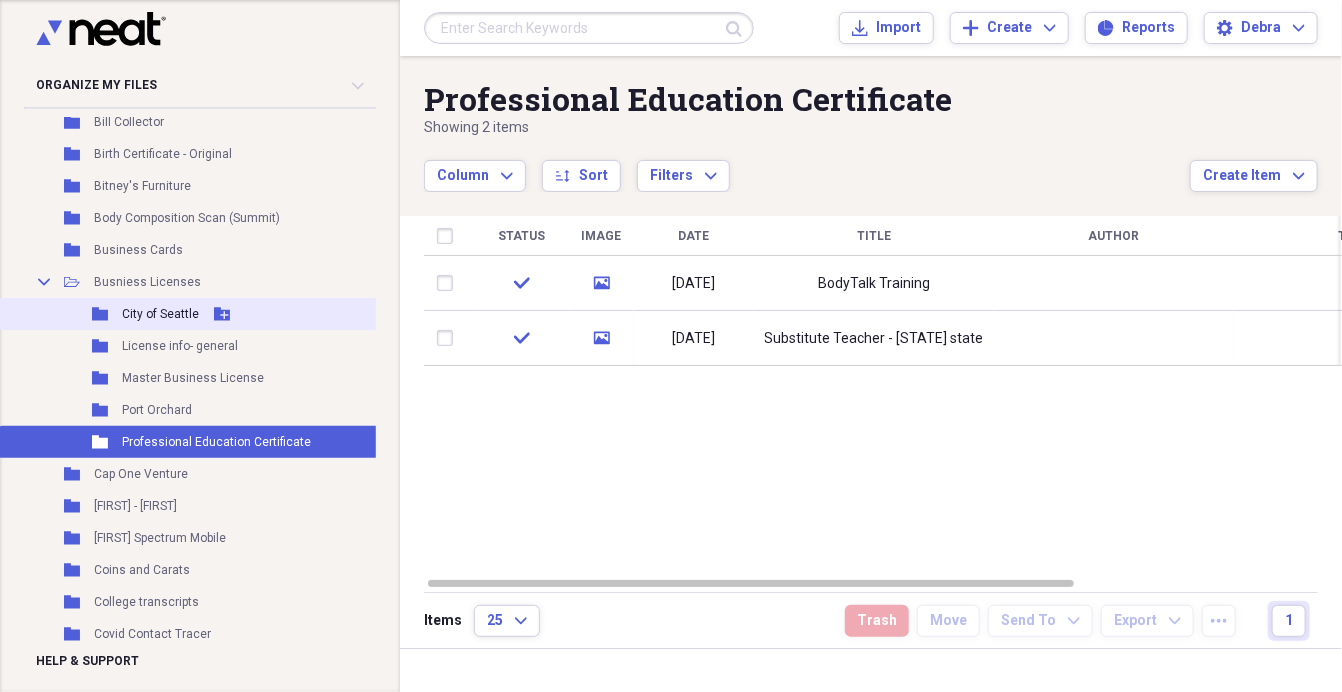 click on "City of Seattle" at bounding box center [160, 314] 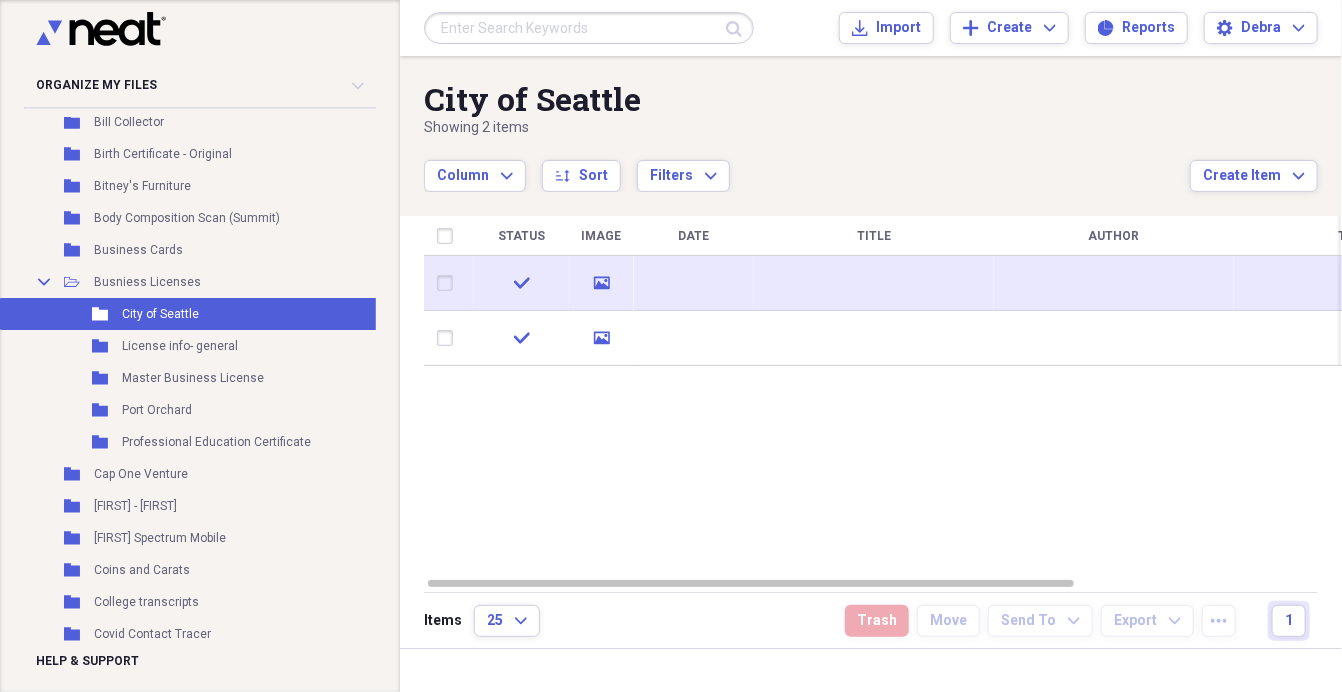 click at bounding box center [694, 283] 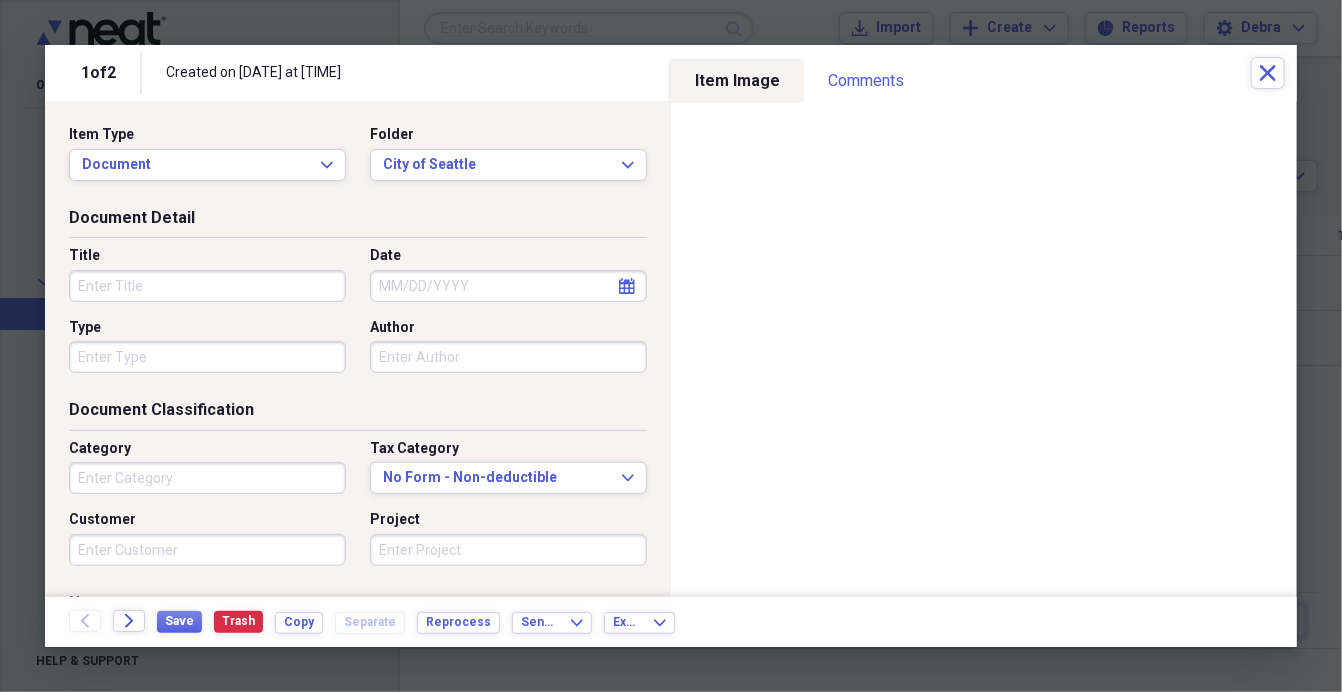 click 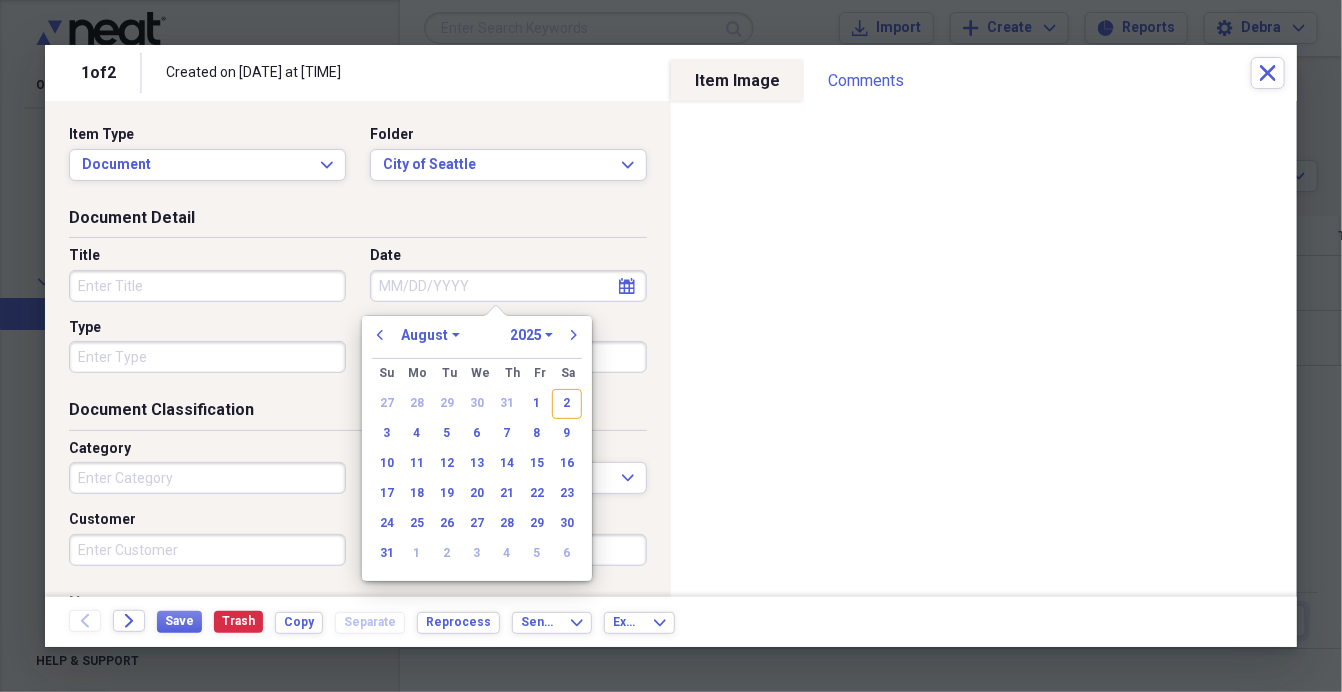 click on "1970 1971 1972 1973 1974 1975 1976 1977 1978 1979 1980 1981 1982 1983 1984 1985 1986 1987 1988 1989 1990 1991 1992 1993 1994 1995 1996 1997 1998 1999 2000 2001 2002 2003 2004 2005 2006 2007 2008 2009 2010 2011 2012 2013 2014 2015 2016 2017 2018 2019 2020 2021 2022 2023 2024 2025 2026 2027 2028 2029 2030 2031 2032 2033 2034 2035" at bounding box center [531, 335] 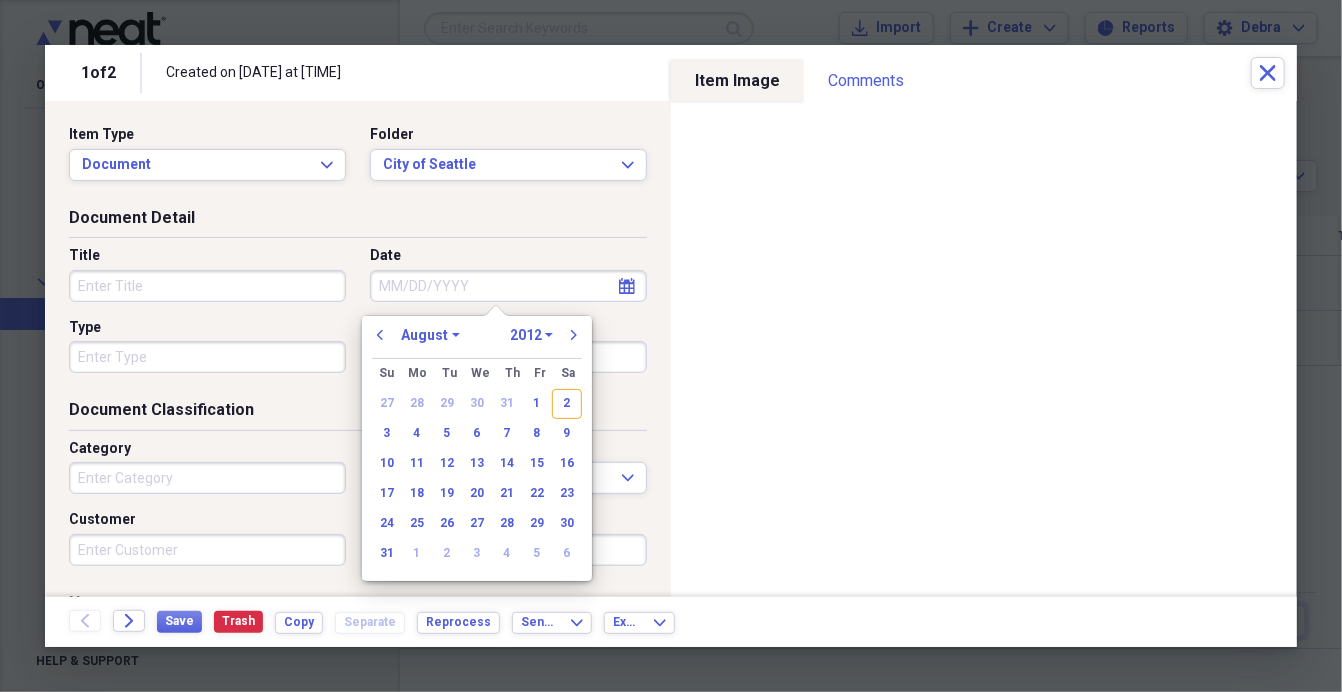click on "1970 1971 1972 1973 1974 1975 1976 1977 1978 1979 1980 1981 1982 1983 1984 1985 1986 1987 1988 1989 1990 1991 1992 1993 1994 1995 1996 1997 1998 1999 2000 2001 2002 2003 2004 2005 2006 2007 2008 2009 2010 2011 2012 2013 2014 2015 2016 2017 2018 2019 2020 2021 2022 2023 2024 2025 2026 2027 2028 2029 2030 2031 2032 2033 2034 2035" at bounding box center [531, 335] 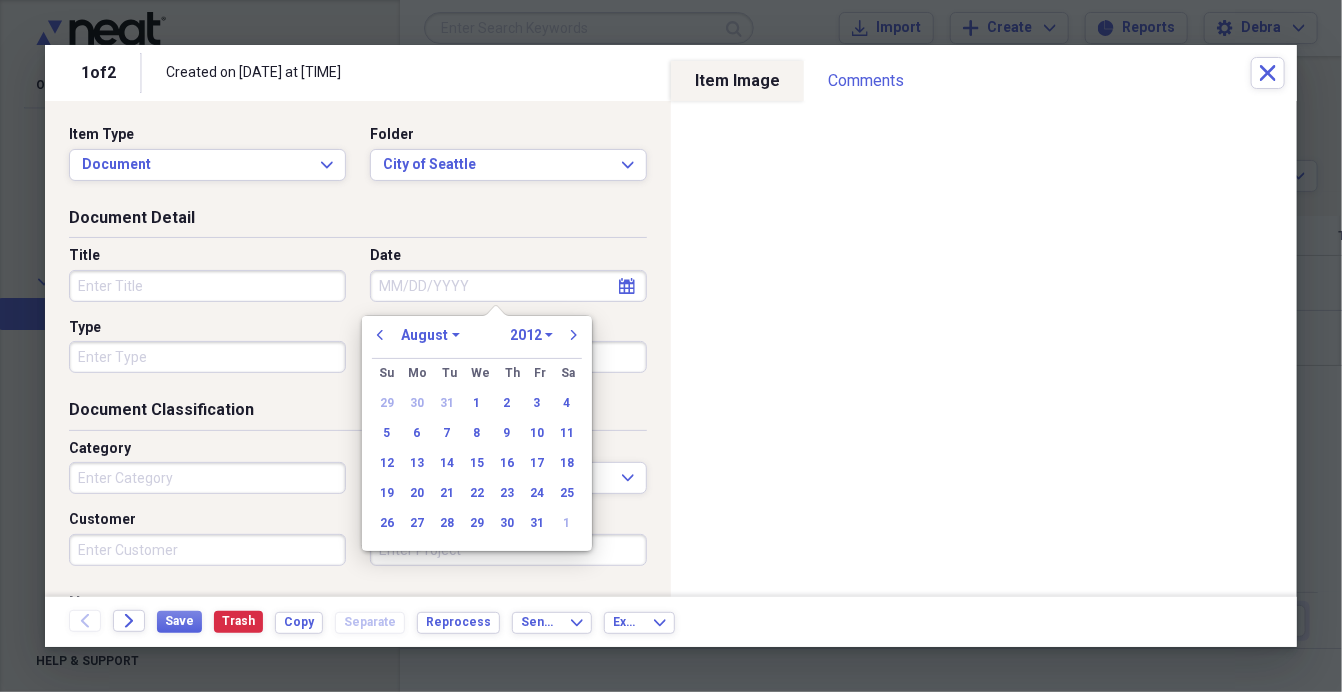 click on "1970 1971 1972 1973 1974 1975 1976 1977 1978 1979 1980 1981 1982 1983 1984 1985 1986 1987 1988 1989 1990 1991 1992 1993 1994 1995 1996 1997 1998 1999 2000 2001 2002 2003 2004 2005 2006 2007 2008 2009 2010 2011 2012 2013 2014 2015 2016 2017 2018 2019 2020 2021 2022 2023 2024 2025 2026 2027 2028 2029 2030 2031 2032 2033 2034 2035" at bounding box center (531, 335) 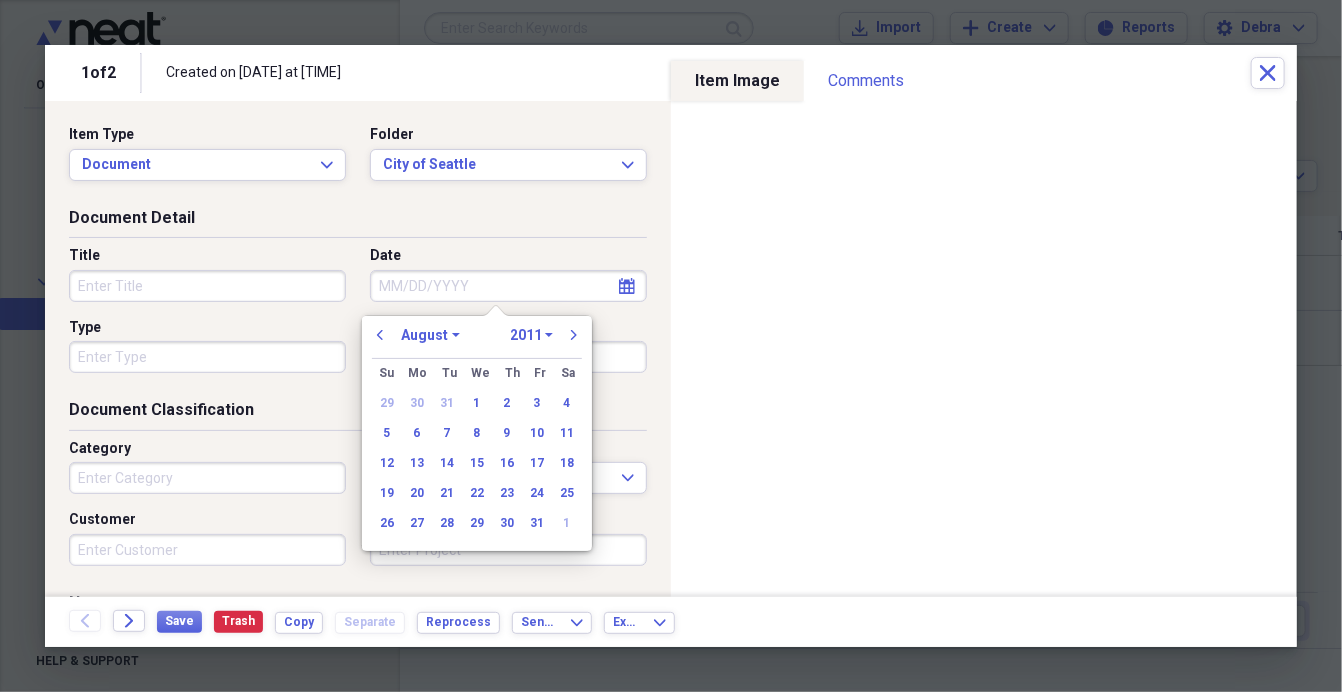 click on "1970 1971 1972 1973 1974 1975 1976 1977 1978 1979 1980 1981 1982 1983 1984 1985 1986 1987 1988 1989 1990 1991 1992 1993 1994 1995 1996 1997 1998 1999 2000 2001 2002 2003 2004 2005 2006 2007 2008 2009 2010 2011 2012 2013 2014 2015 2016 2017 2018 2019 2020 2021 2022 2023 2024 2025 2026 2027 2028 2029 2030 2031 2032 2033 2034 2035" at bounding box center [531, 335] 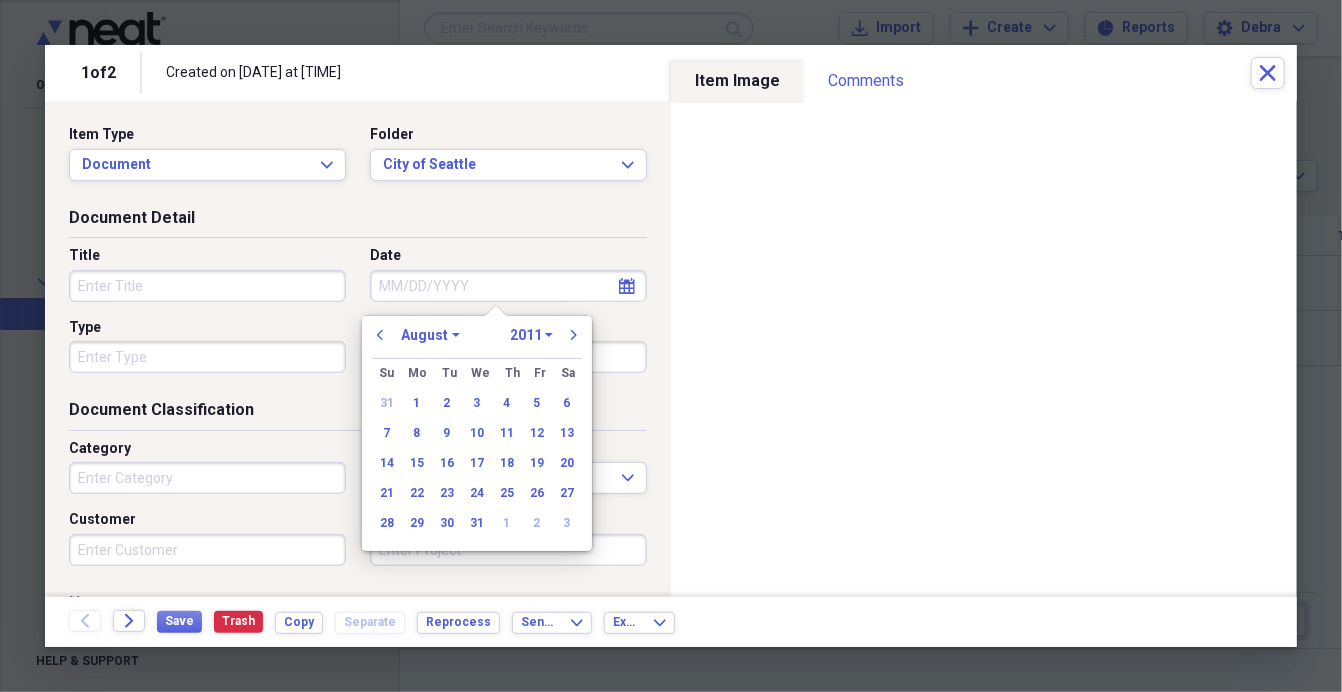 click on "January February March April May June July August September October November December" at bounding box center [430, 335] 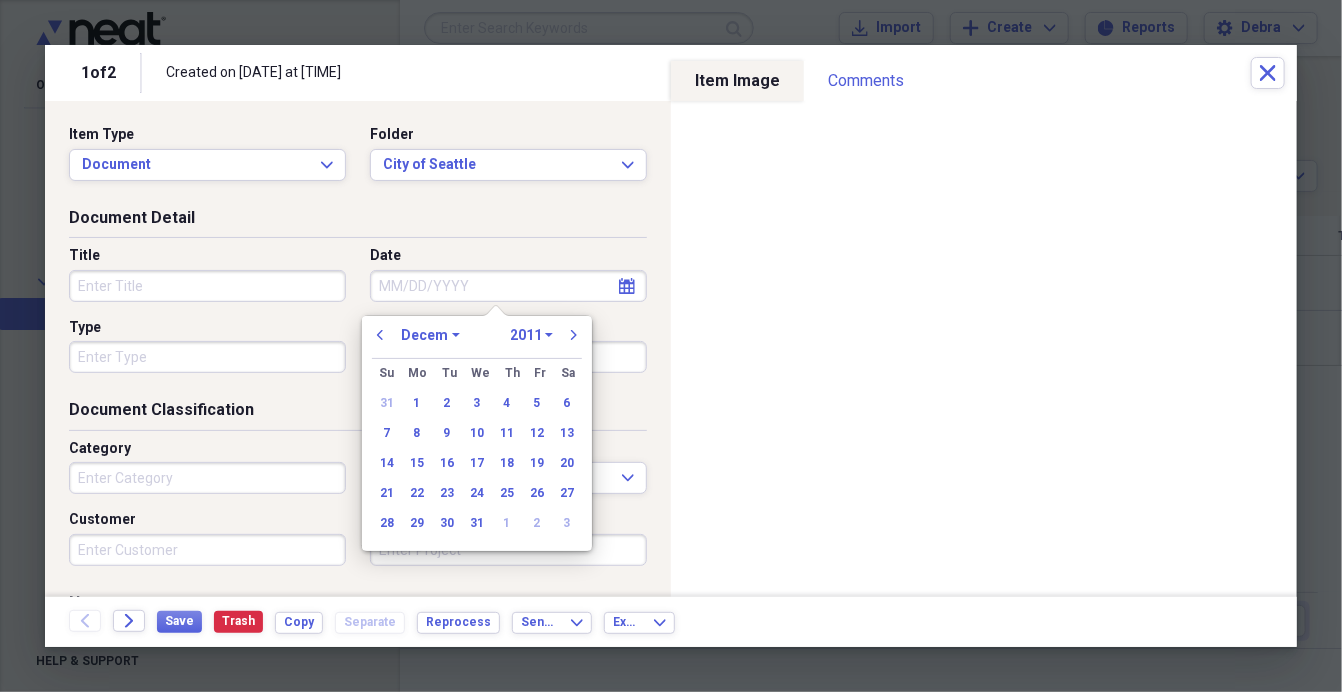 click on "January February March April May June July August September October November December" at bounding box center (430, 335) 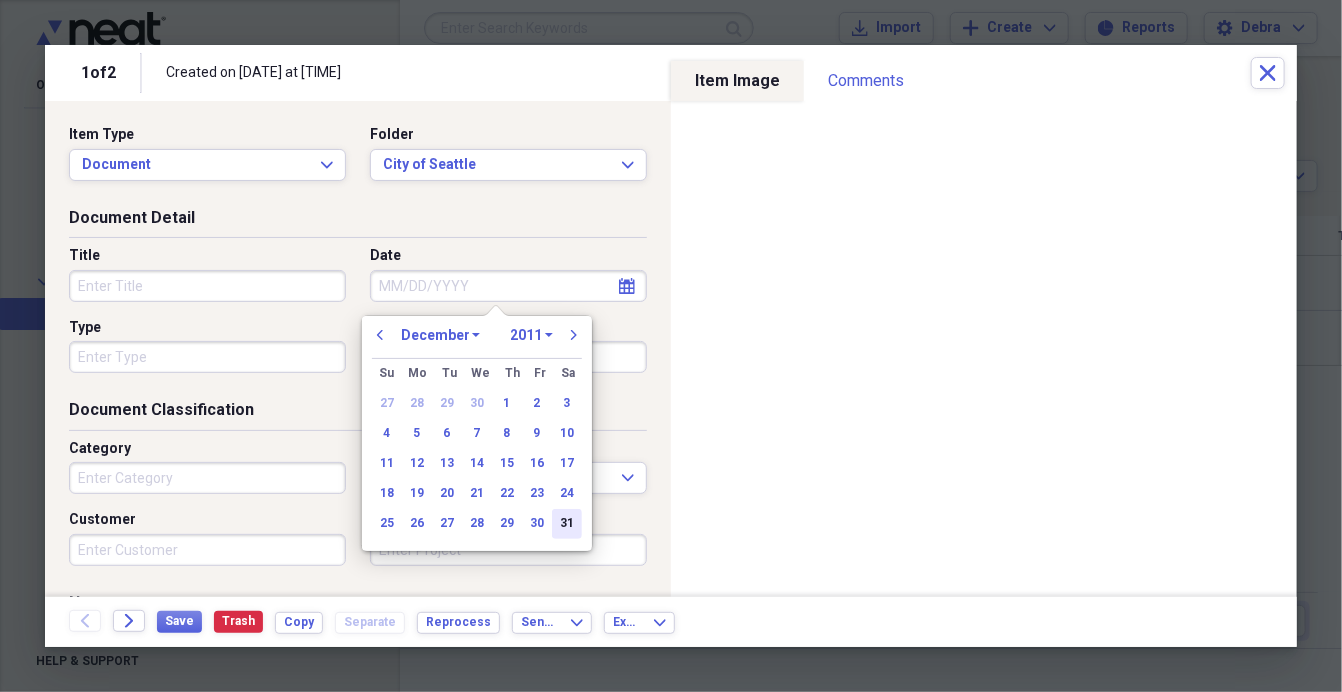 click on "31" at bounding box center (567, 524) 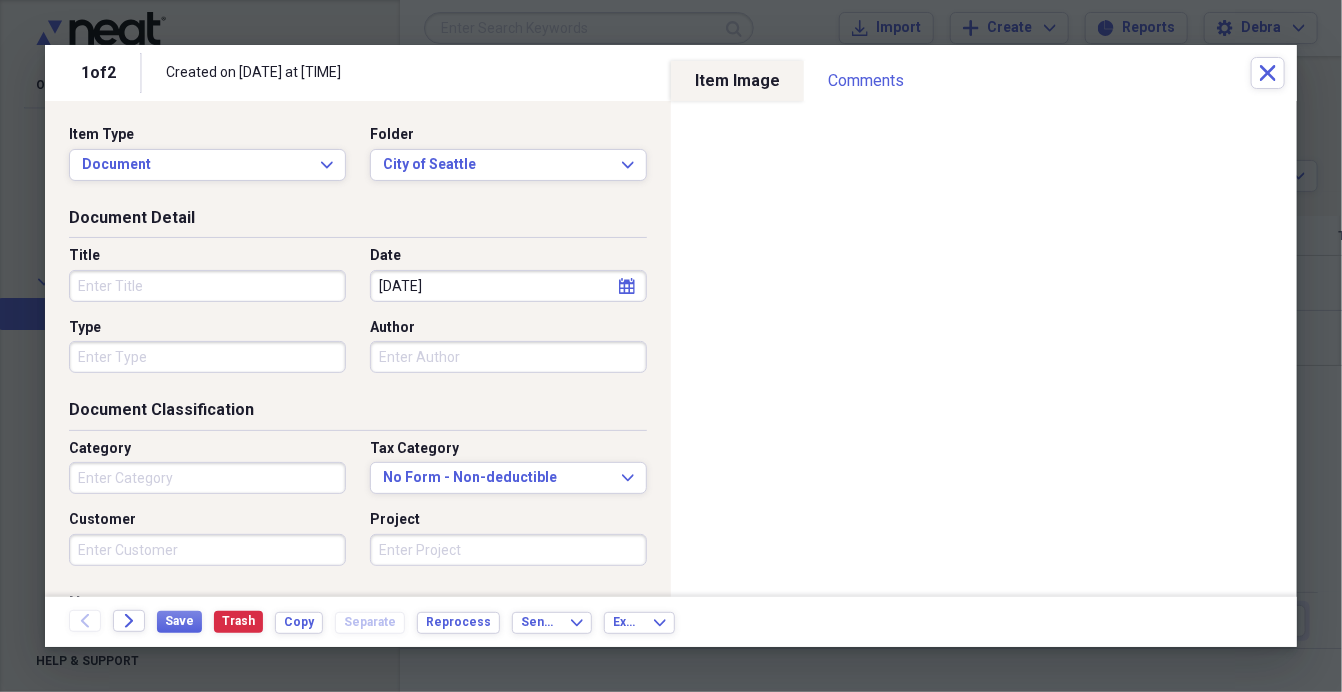 click on "Title" at bounding box center (207, 286) 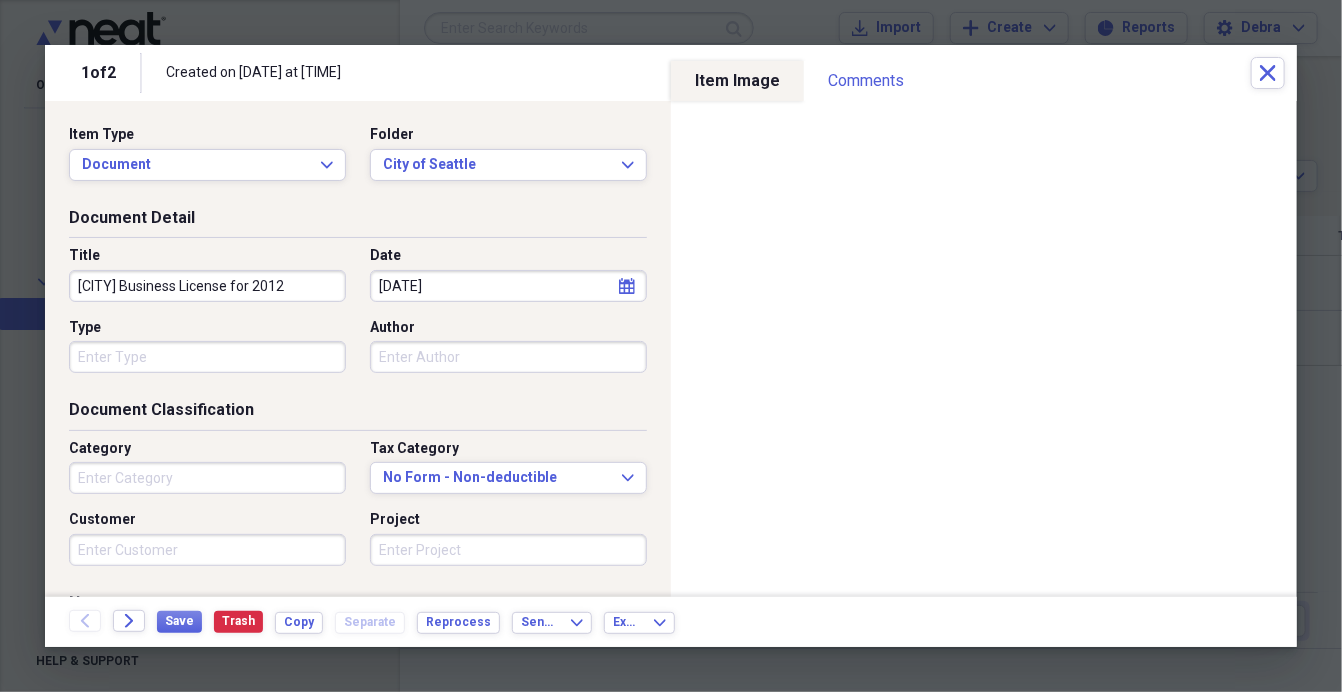 type on "[CITY] Business License for 2012" 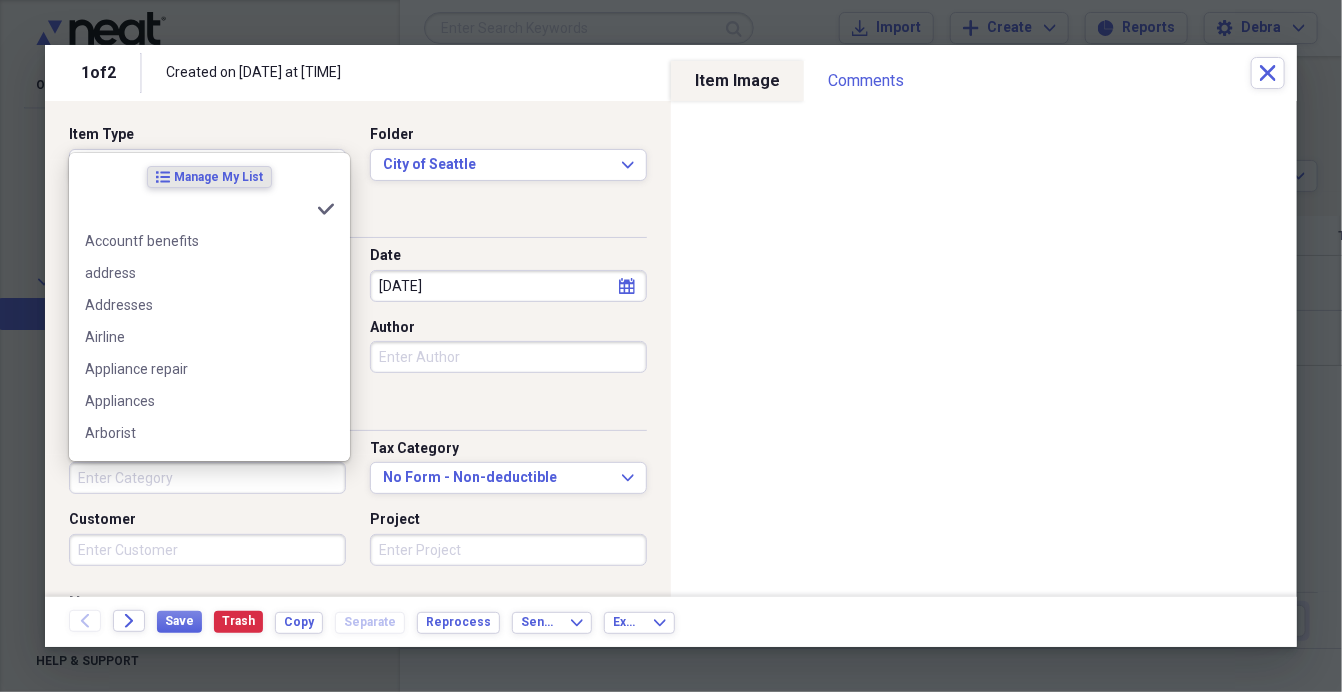 click on "Category" at bounding box center [207, 478] 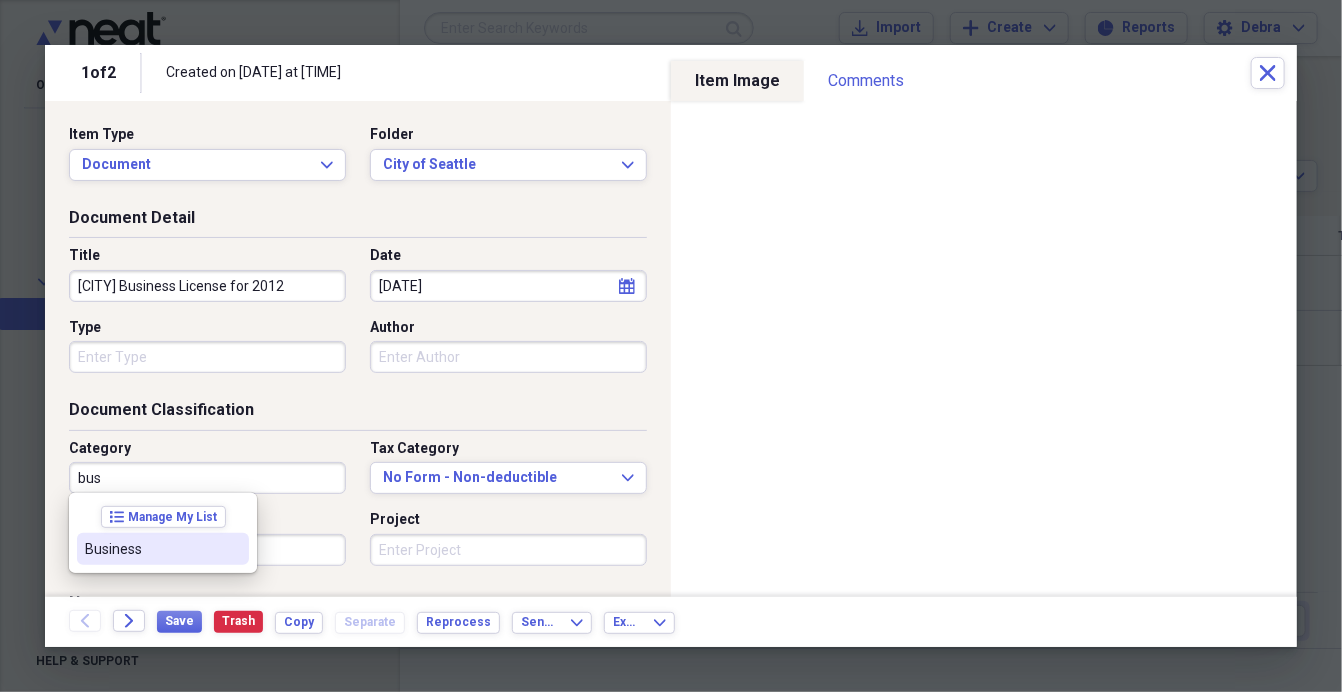 click on "Business" at bounding box center [151, 549] 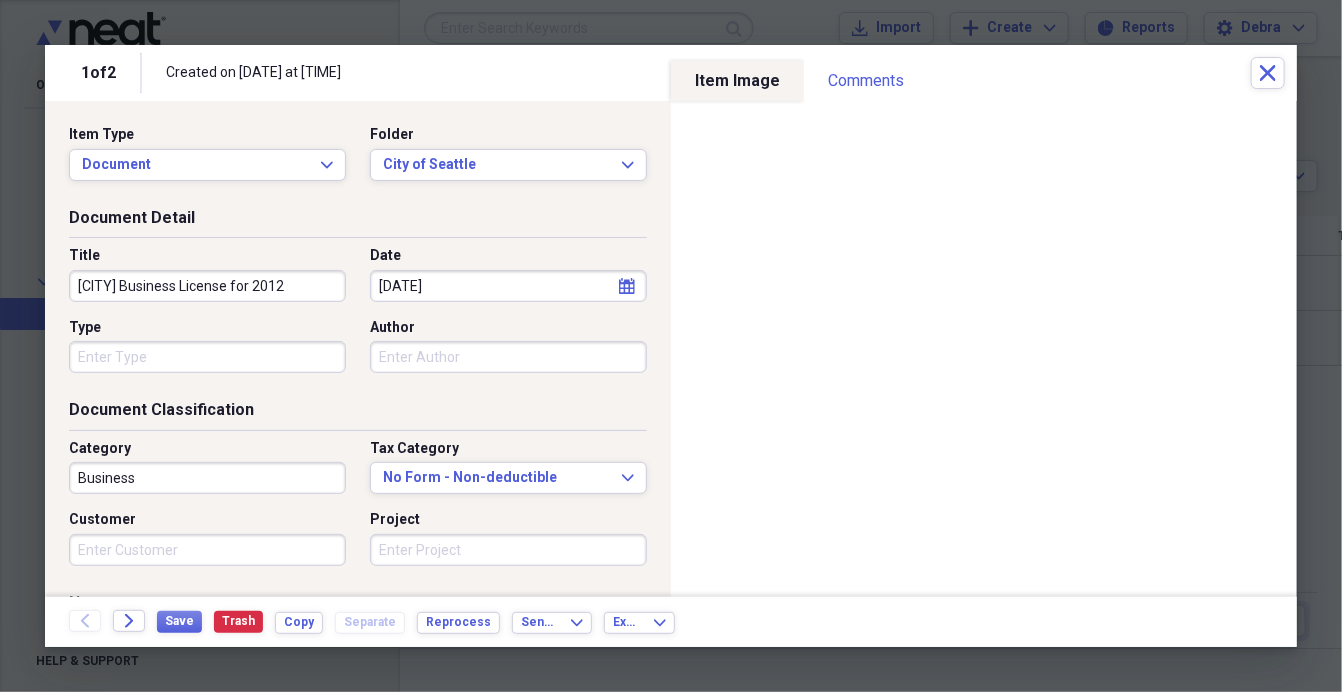 scroll, scrollTop: 236, scrollLeft: 0, axis: vertical 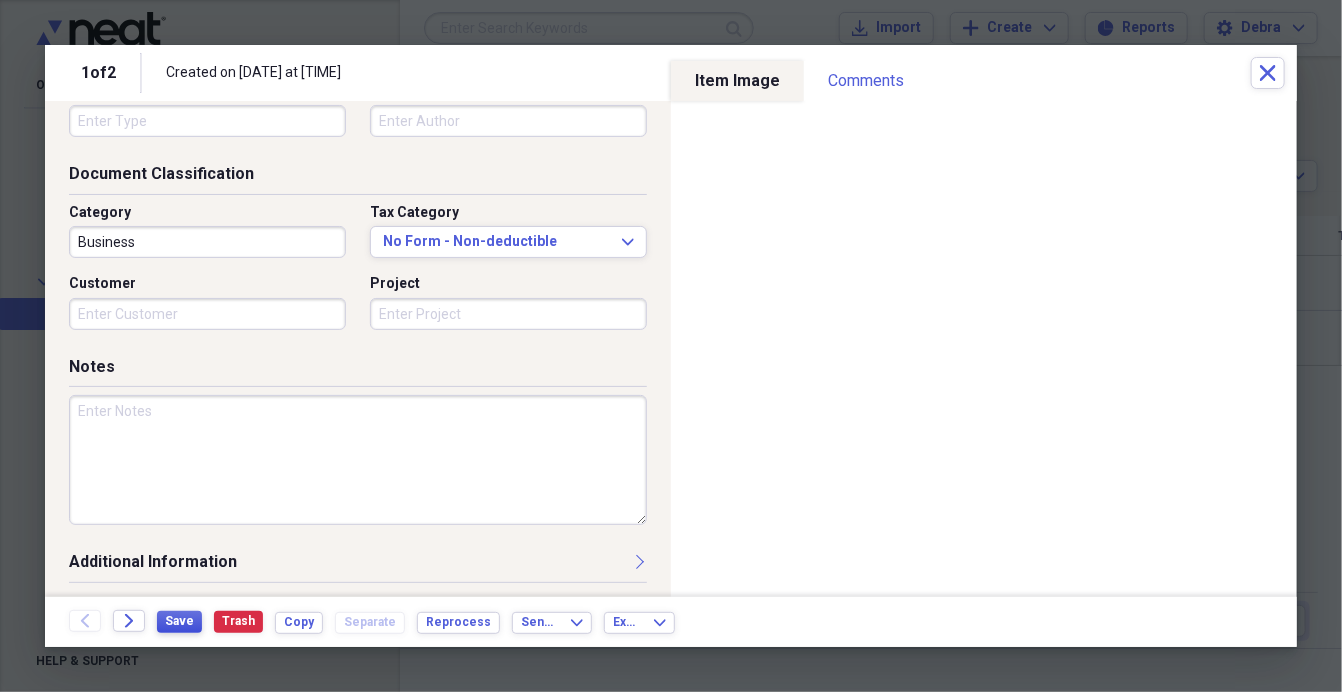 click on "Save" at bounding box center [179, 621] 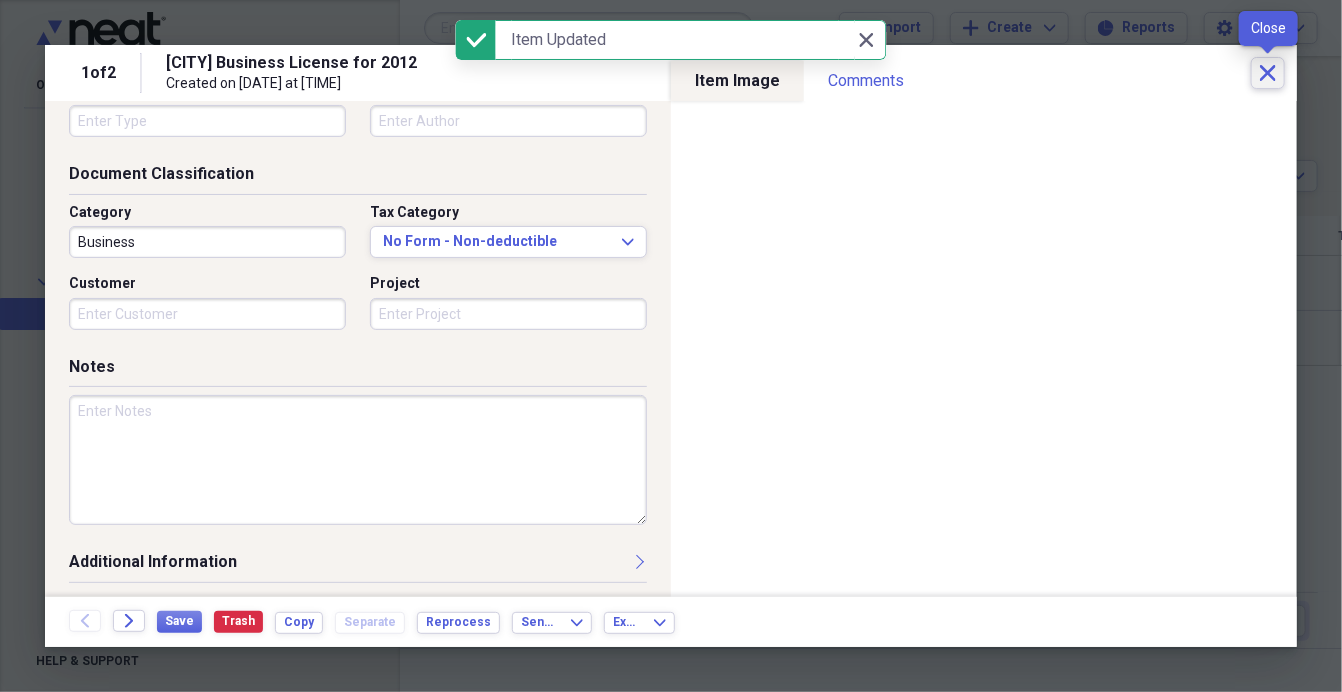 click 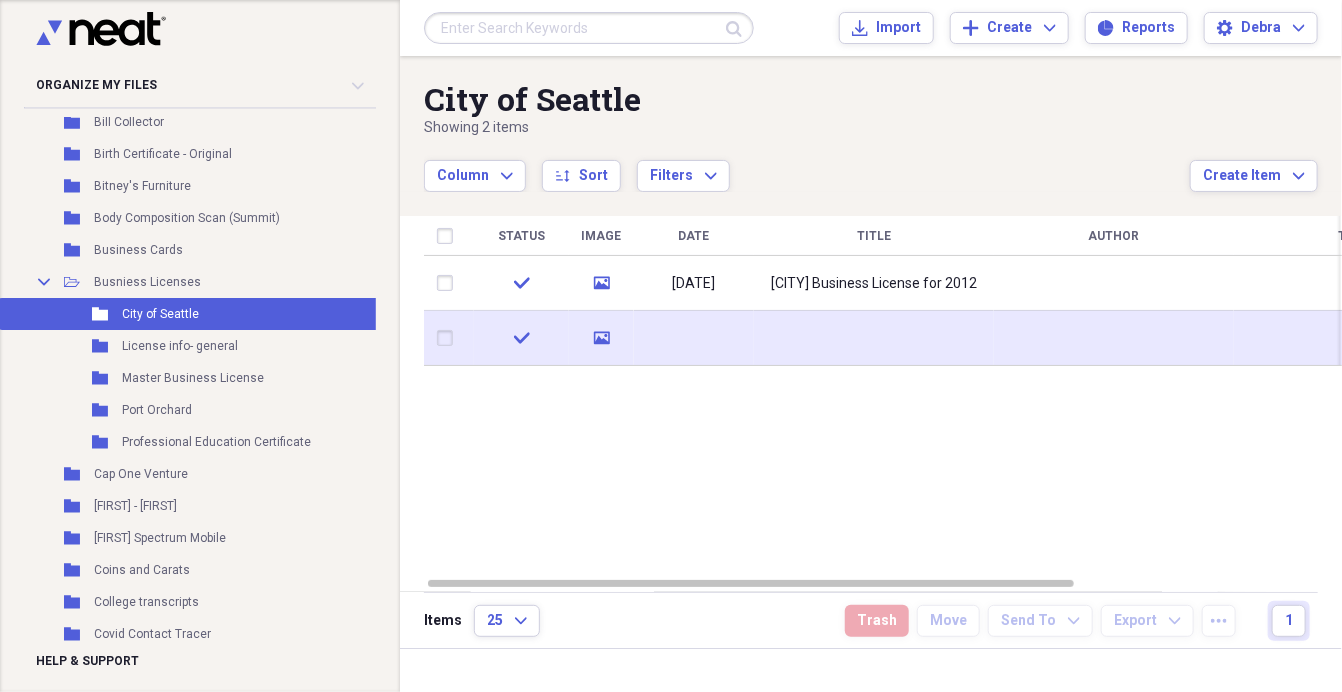 click at bounding box center (694, 338) 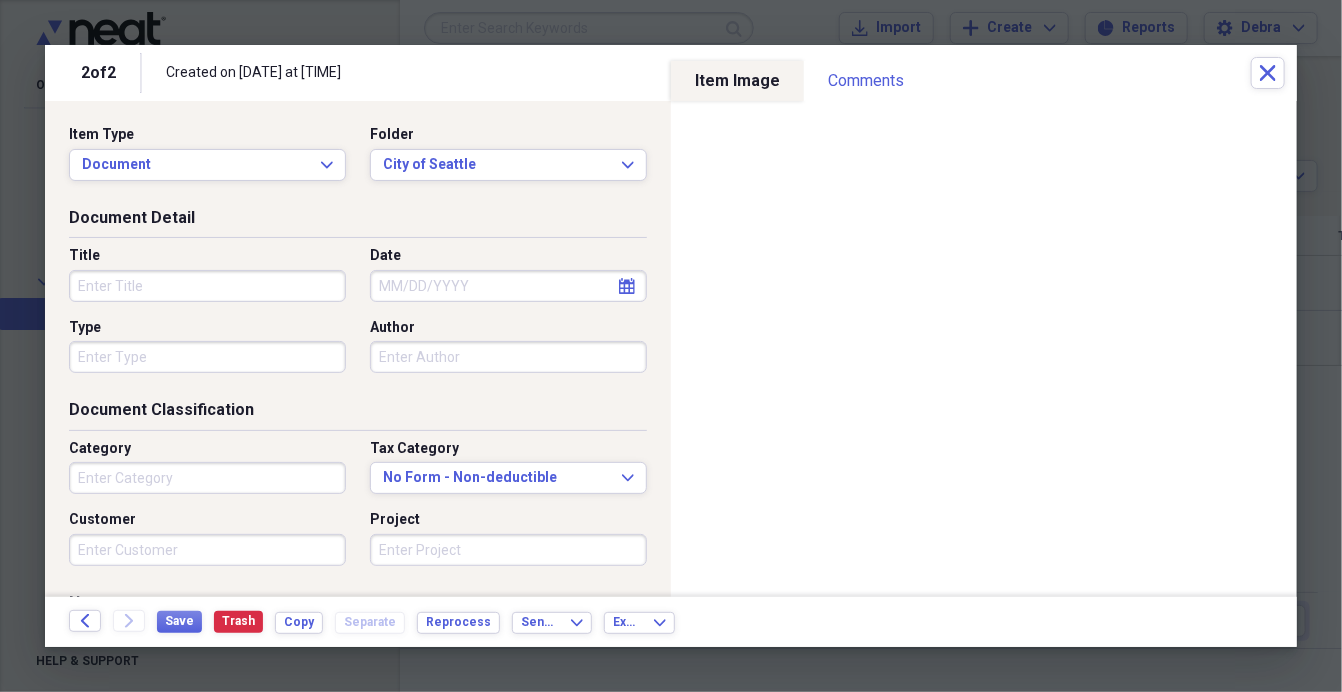 click on "Title" at bounding box center (207, 286) 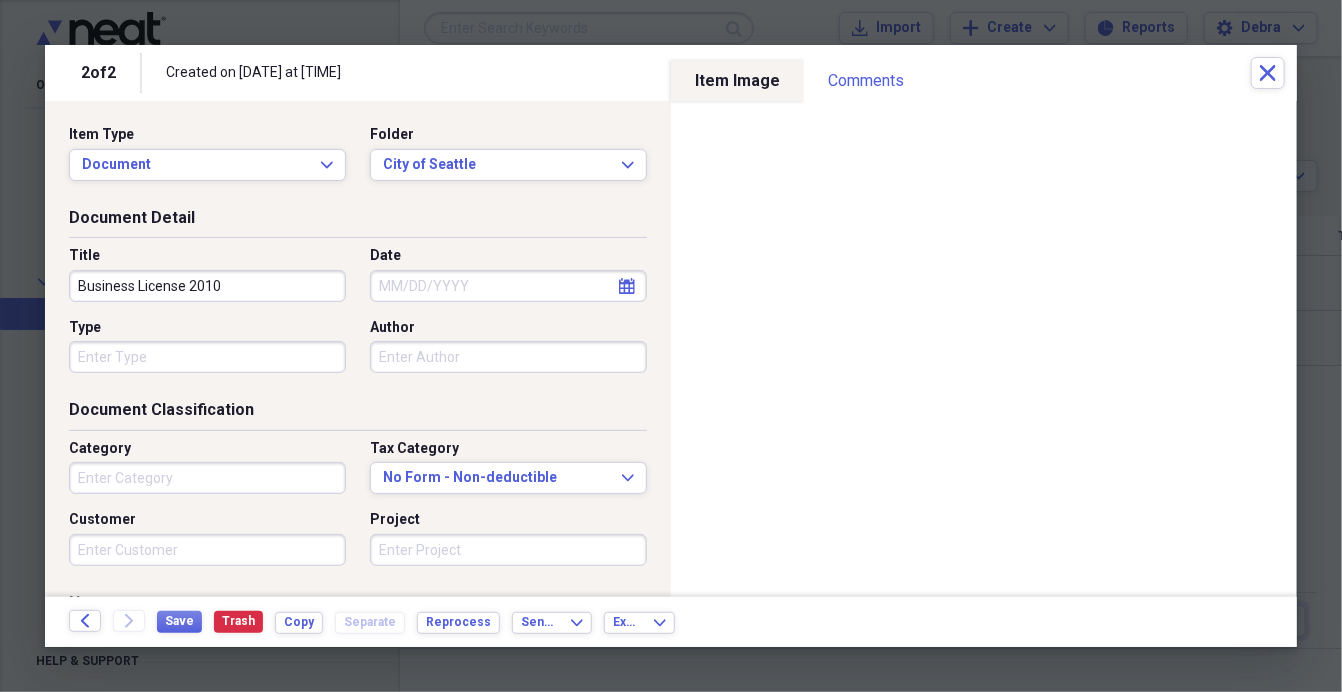 type on "Business License 2010" 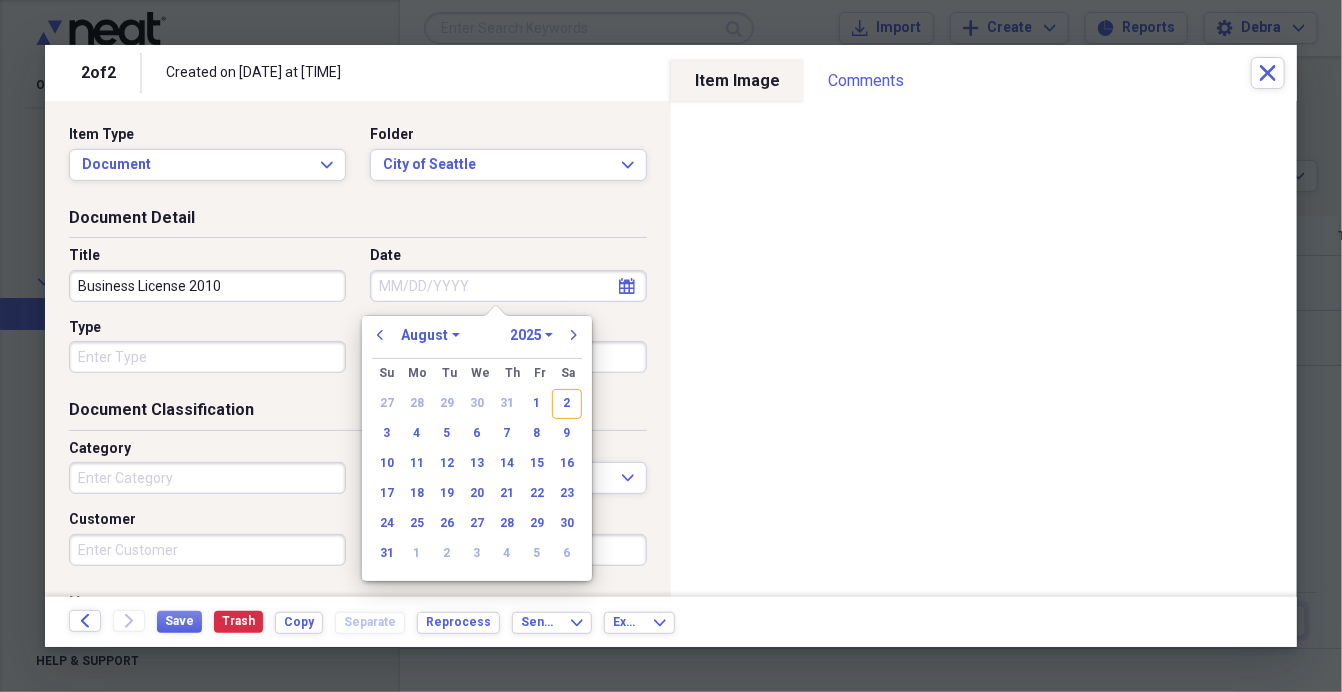 click on "1970 1971 1972 1973 1974 1975 1976 1977 1978 1979 1980 1981 1982 1983 1984 1985 1986 1987 1988 1989 1990 1991 1992 1993 1994 1995 1996 1997 1998 1999 2000 2001 2002 2003 2004 2005 2006 2007 2008 2009 2010 2011 2012 2013 2014 2015 2016 2017 2018 2019 2020 2021 2022 2023 2024 2025 2026 2027 2028 2029 2030 2031 2032 2033 2034 2035" at bounding box center (531, 335) 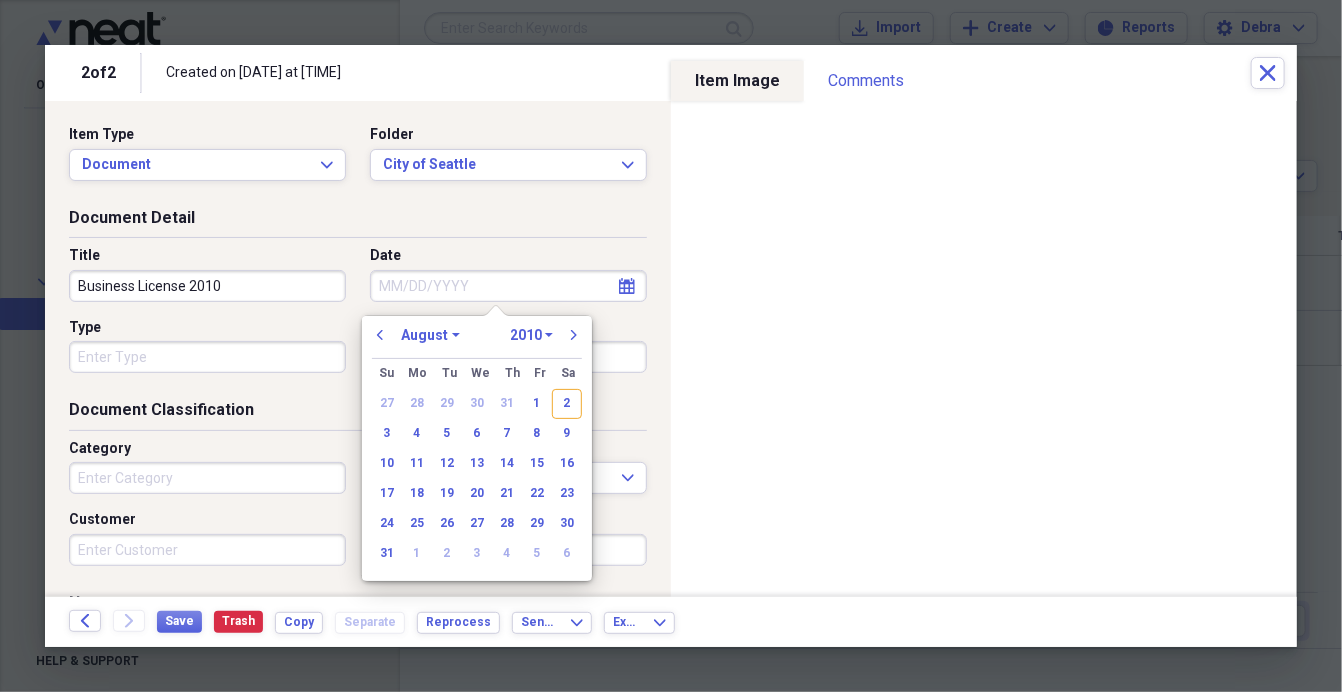 click on "1970 1971 1972 1973 1974 1975 1976 1977 1978 1979 1980 1981 1982 1983 1984 1985 1986 1987 1988 1989 1990 1991 1992 1993 1994 1995 1996 1997 1998 1999 2000 2001 2002 2003 2004 2005 2006 2007 2008 2009 2010 2011 2012 2013 2014 2015 2016 2017 2018 2019 2020 2021 2022 2023 2024 2025 2026 2027 2028 2029 2030 2031 2032 2033 2034 2035" at bounding box center [531, 335] 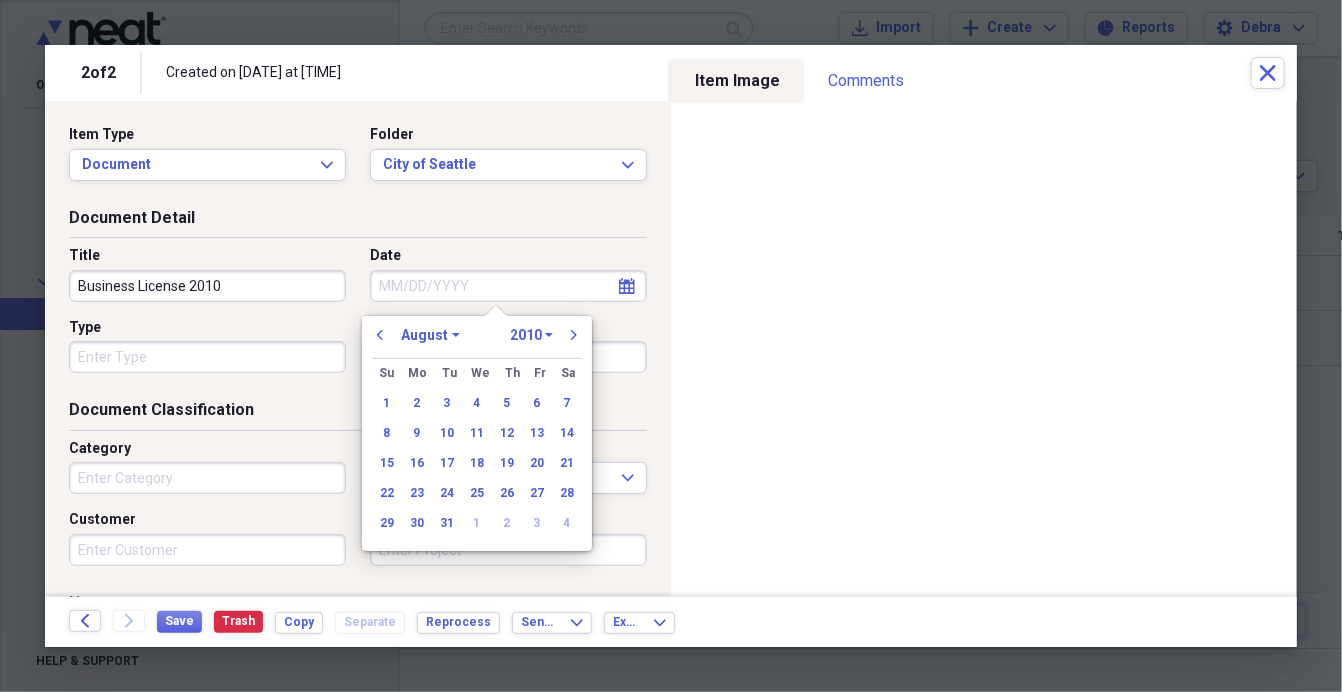 click on "January February March April May June July August September October November December" at bounding box center (430, 335) 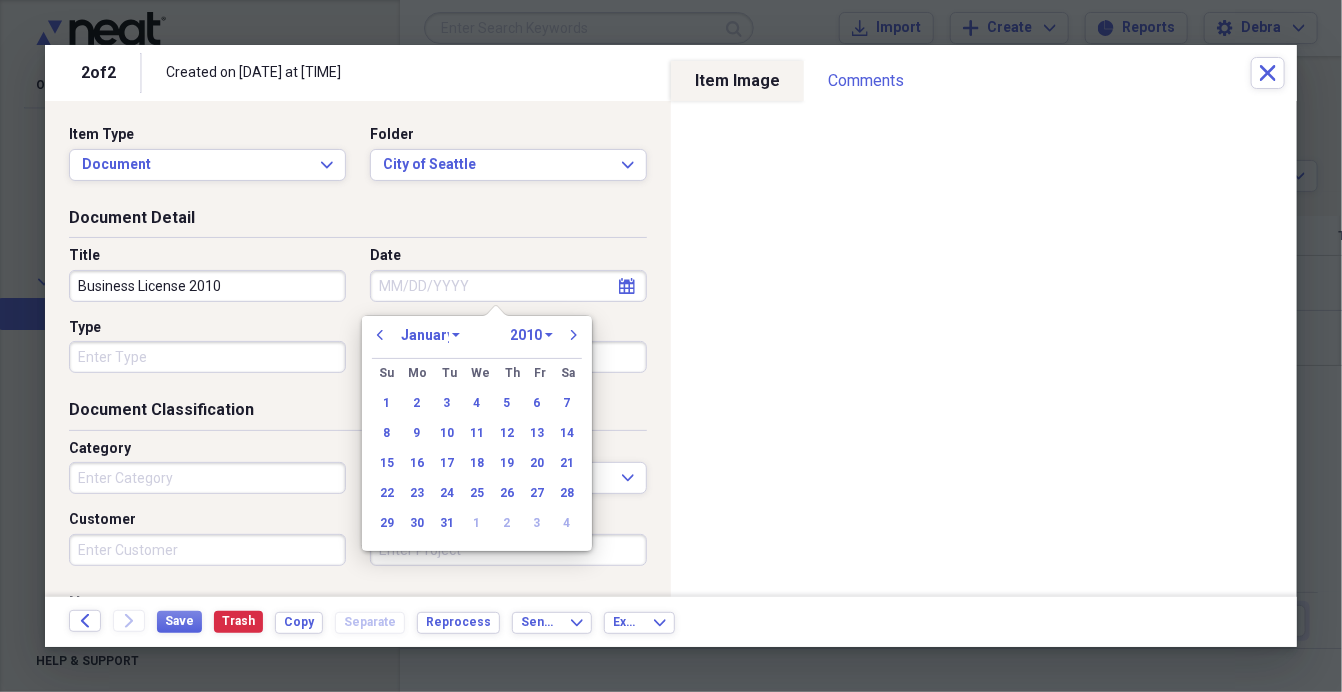 click on "January February March April May June July August September October November December" at bounding box center [430, 335] 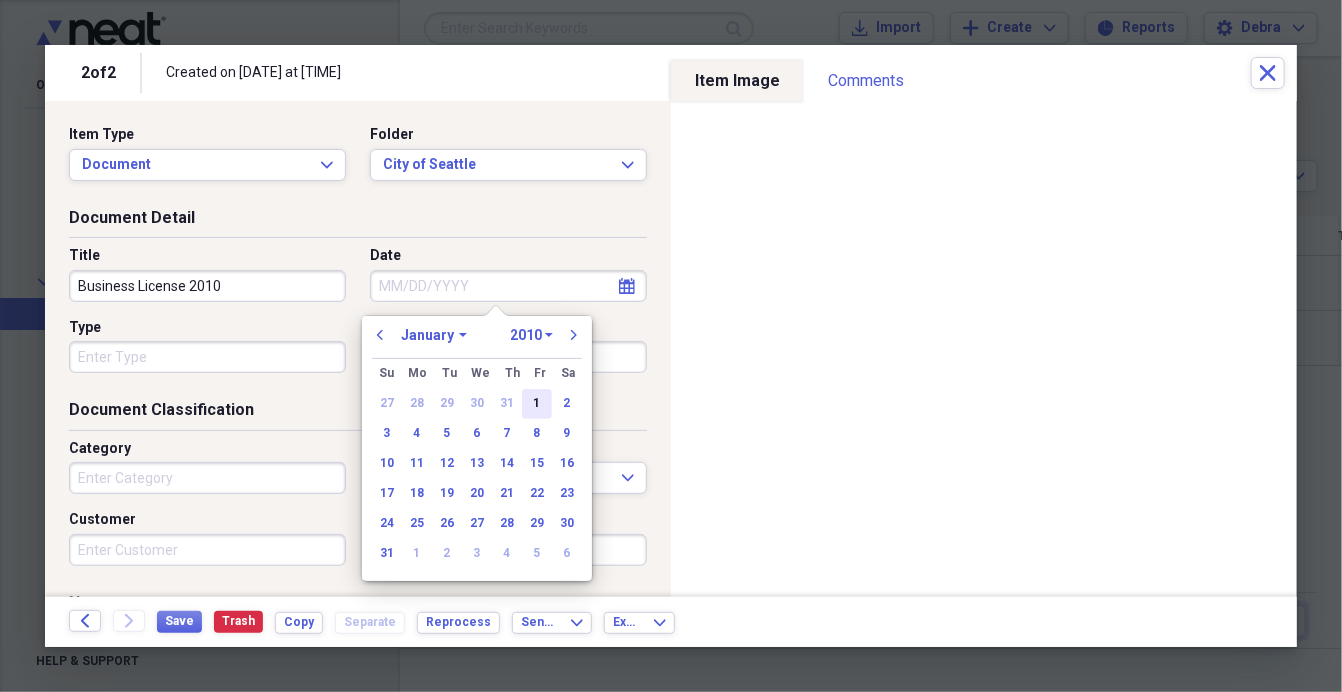 click on "1" at bounding box center [537, 404] 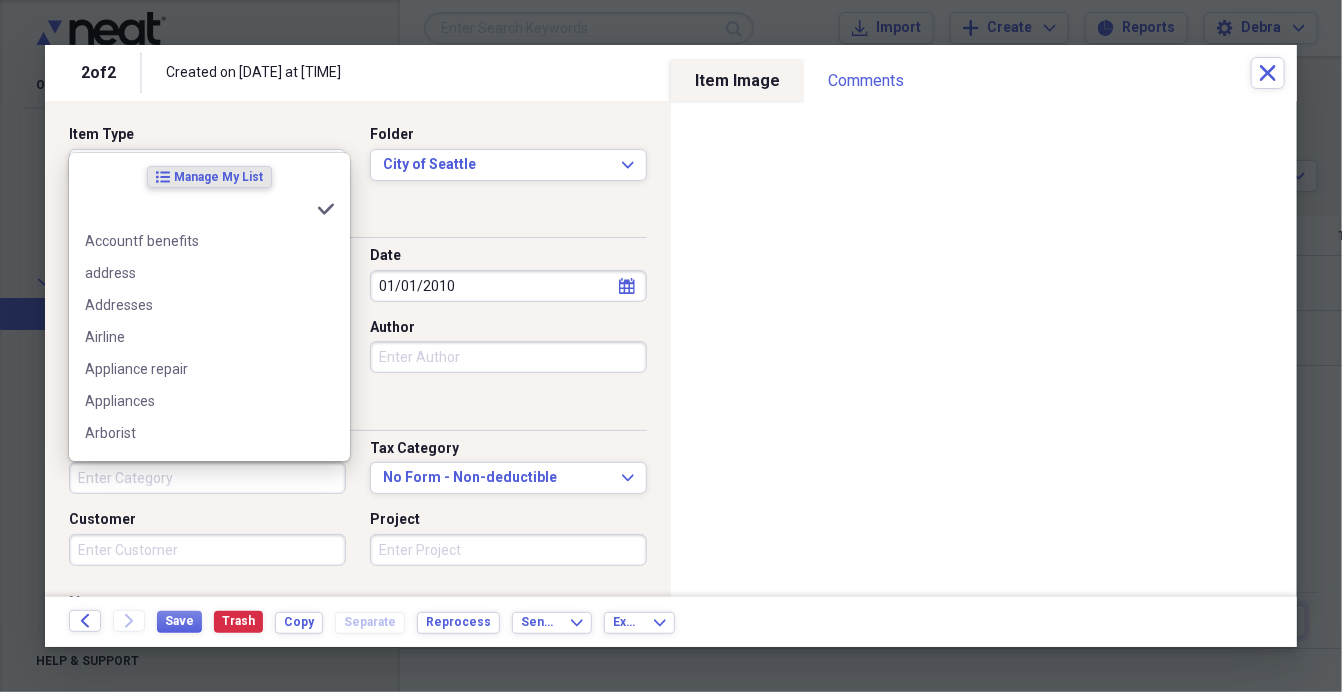 click on "Category" at bounding box center (207, 478) 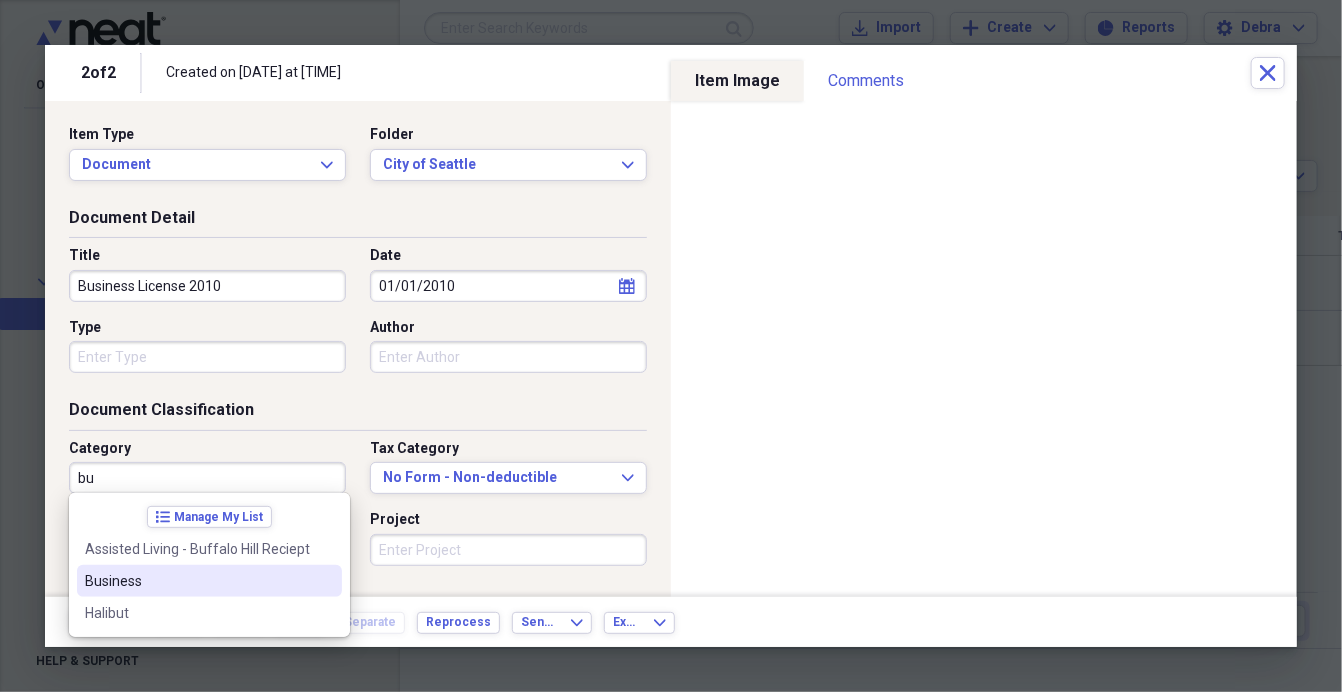 click on "Business" at bounding box center (197, 581) 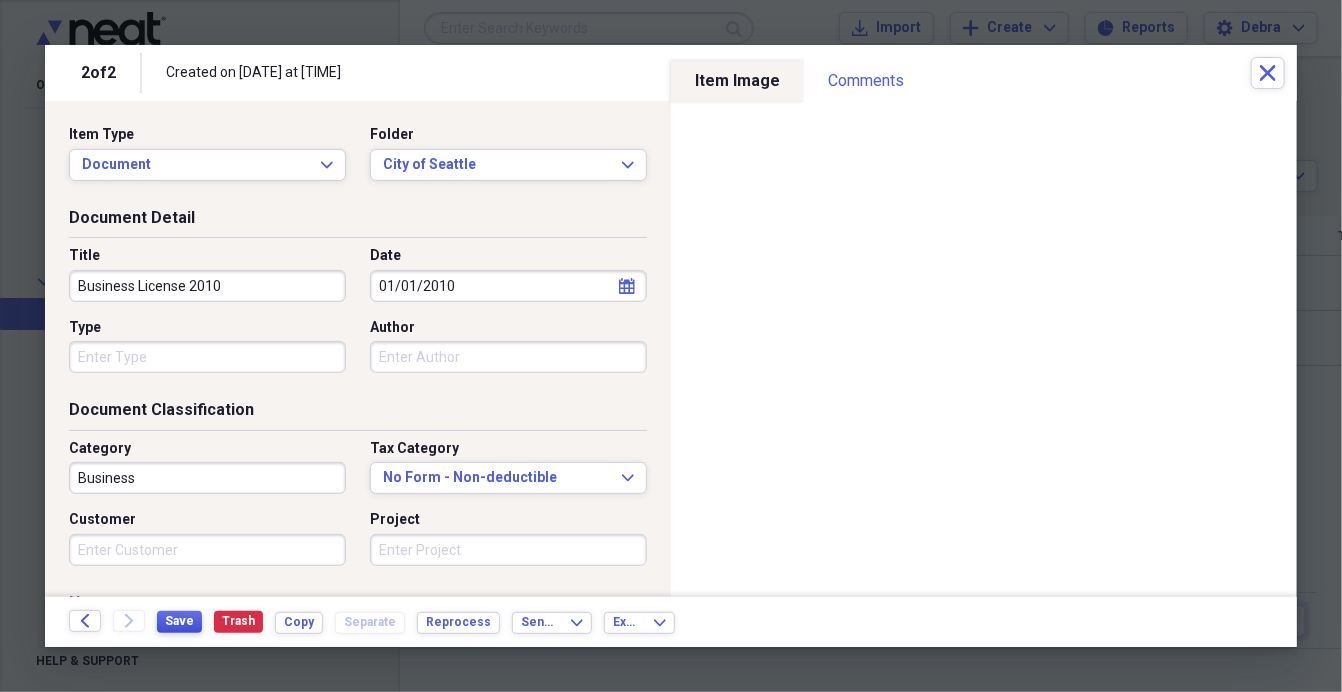 click on "Save" at bounding box center [179, 621] 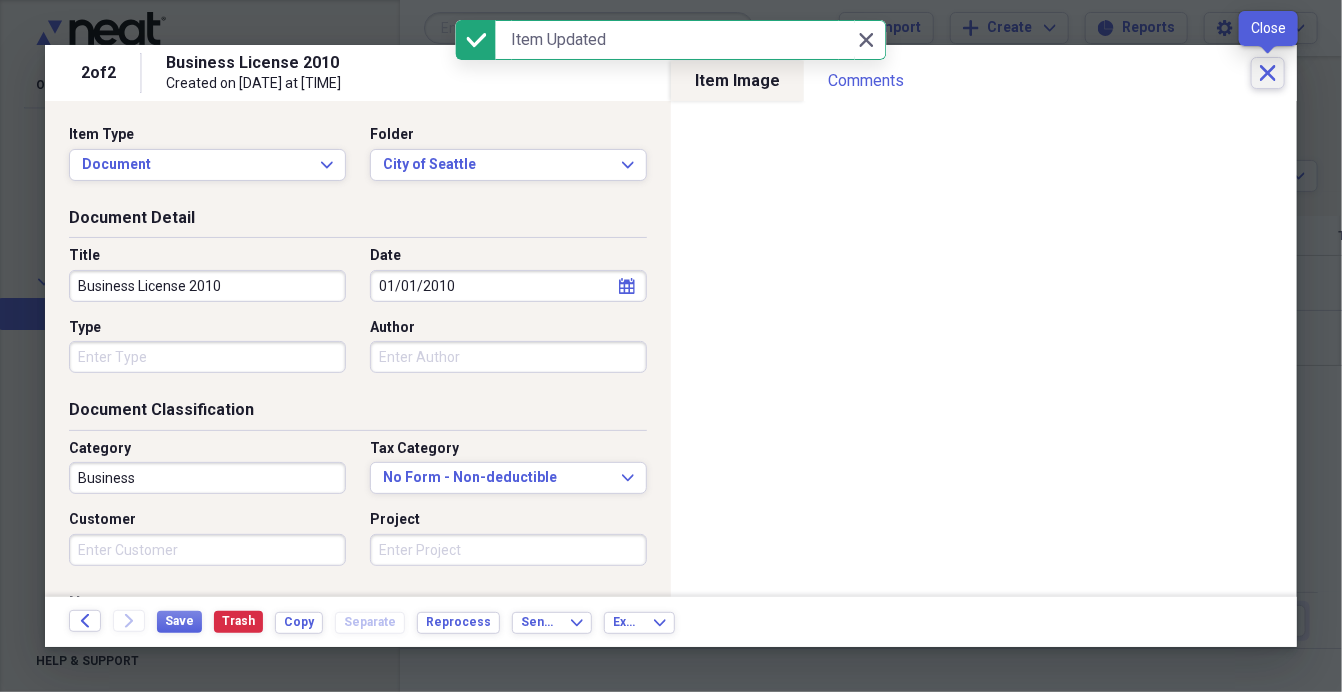 click 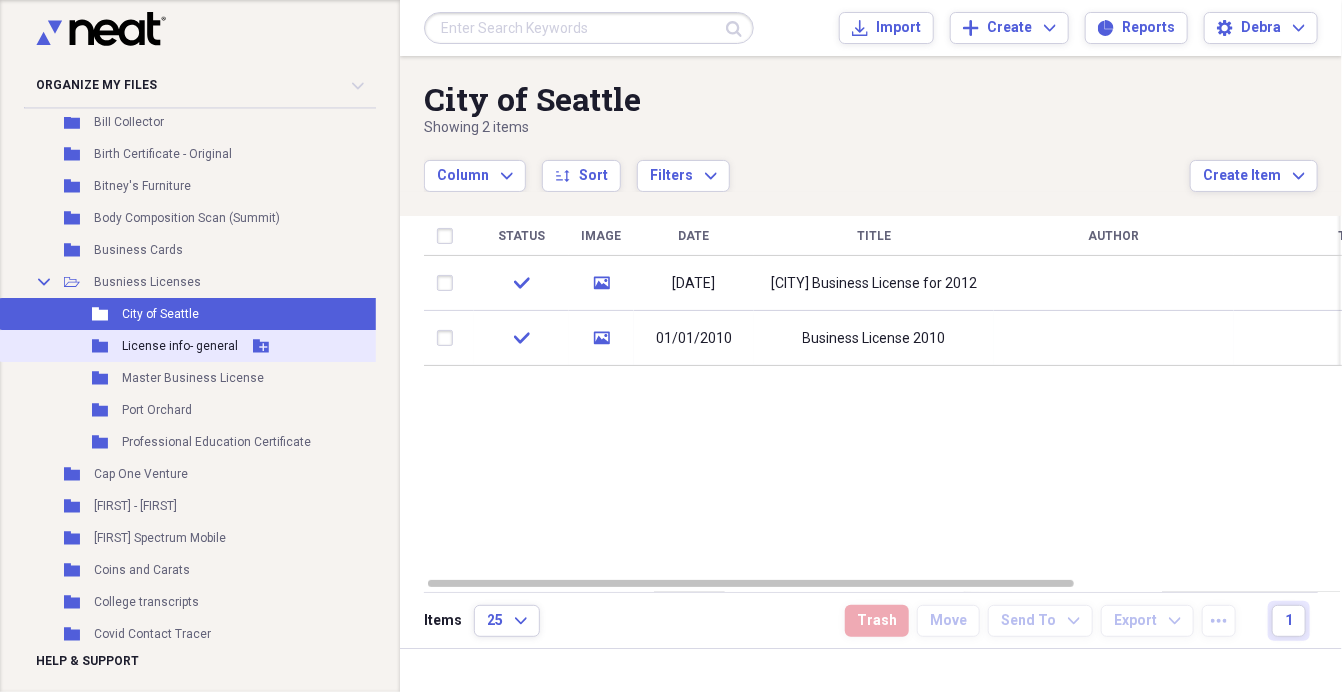 click on "Folder License info- general Add Folder" at bounding box center [189, 346] 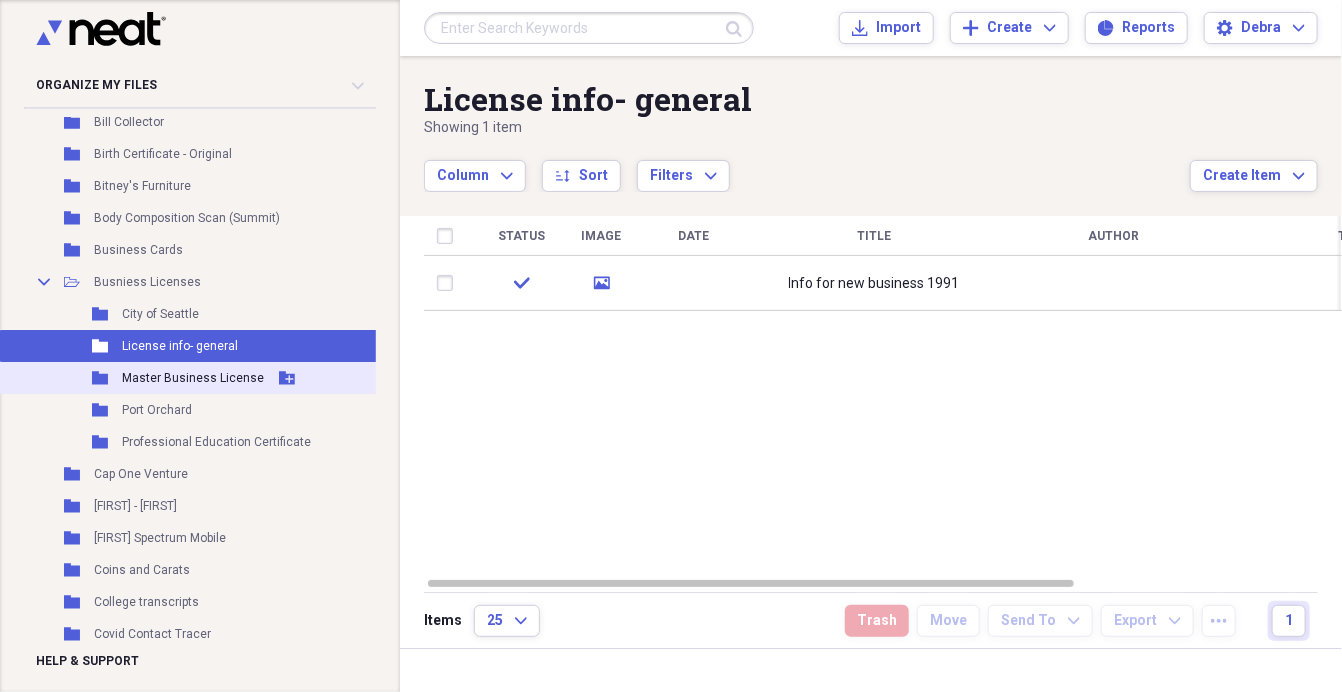 click on "Folder Master Business License Add Folder" at bounding box center [189, 378] 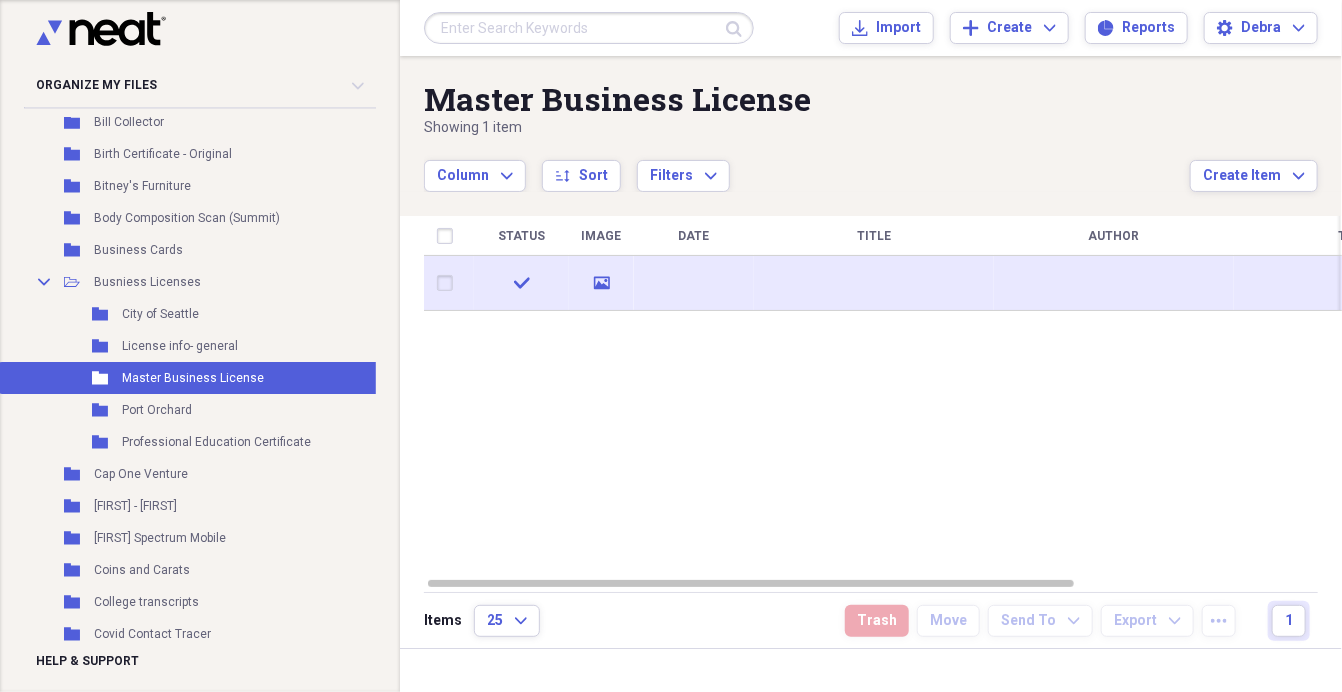 click on "media" at bounding box center (601, 283) 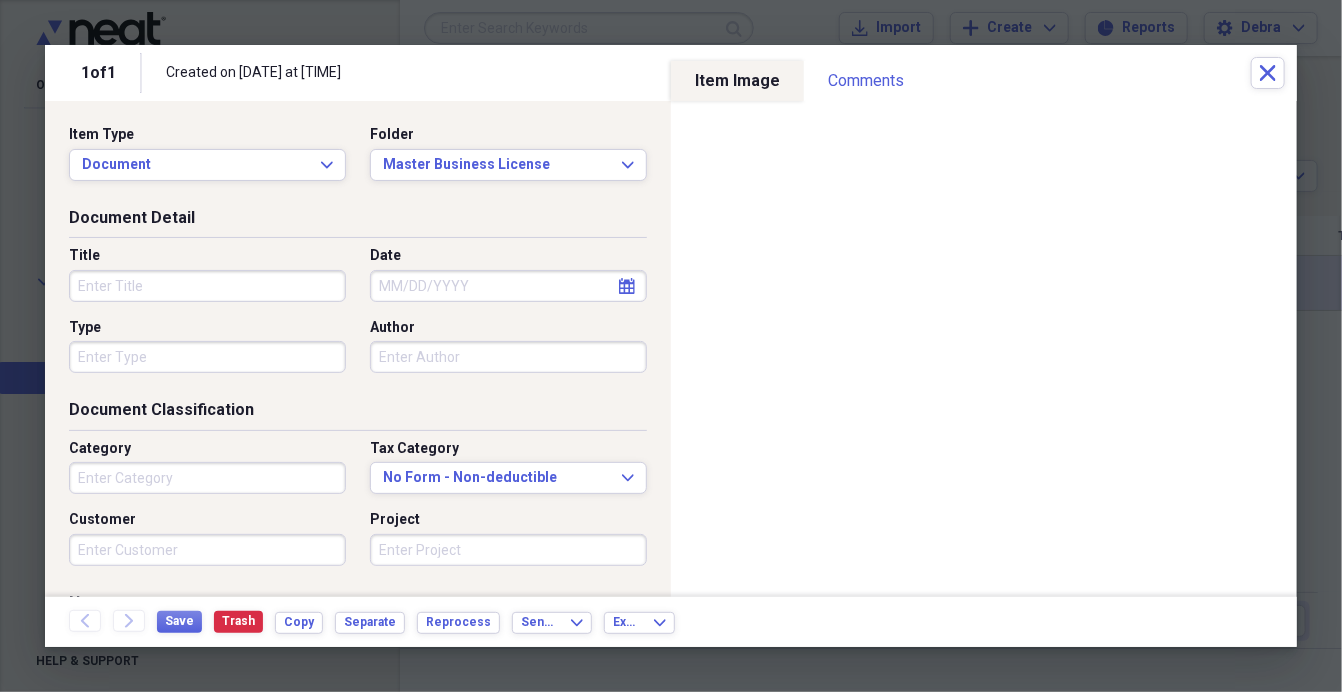 click on "Organize My Files 95 Collapse Unfiled Needs Review 95 Unfiled All Files Unfiled Unfiled Unfiled Saved Reports Collapse My Cabinet My Cabinet Add Folder Expand Folder 2005-2021 Add Folder Expand Folder 2022 Add Folder Expand Folder 2023 Add Folder Expand Folder 2024 Add Folder Expand Folder 2025 Add Folder Expand Folder AMEX cr.card benefits Add Folder Folder AMTA Add Folder Expand Folder Arbour Dr E house Add Folder Folder Auto Insurance - Connect Add Folder Folder Barsat's Scrapbook Add Folder Folder Belfair Add Folder Folder Bike - Specialized Como Add Folder Folder Bill Collector Add Folder Folder Birth Certificate - Original Add Folder Folder Bitney's Furniture Add Folder Folder Body Composition Scan (Summit) Add Folder Folder Business Cards Add Folder Collapse Open Folder Busniess Licenses Add Folder Folder City of [CITY] Add Folder Folder License info- general Add Folder Folder Master Business License Add Folder Folder Port Orchard Add Folder Folder Professional Education Certificate Add Folder Folder" at bounding box center (671, 346) 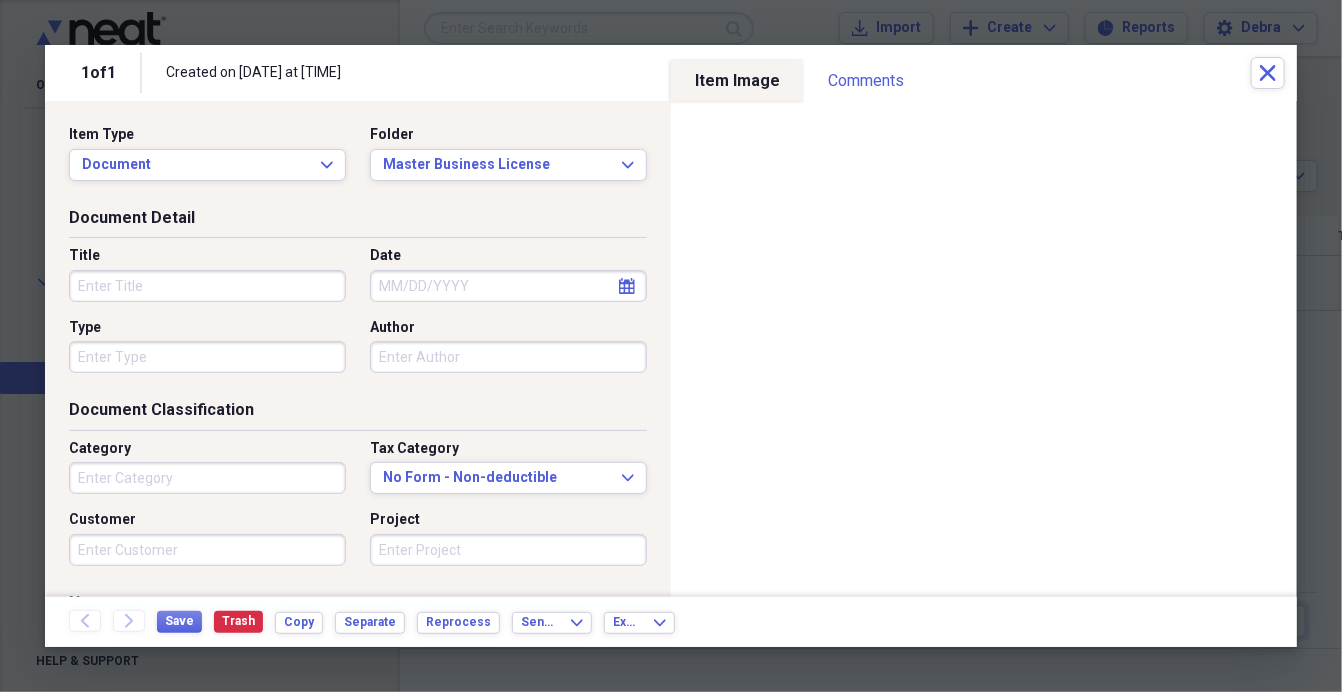 click on "Title" at bounding box center [207, 286] 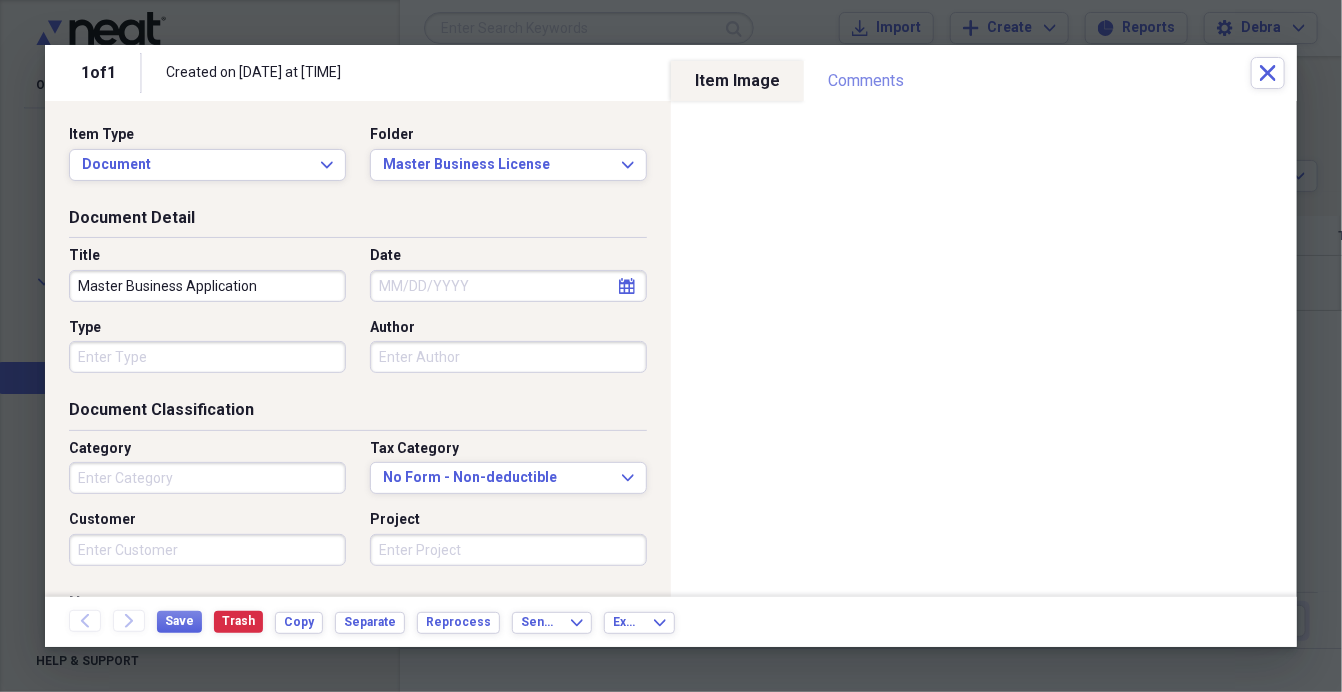 type on "Master Business Application" 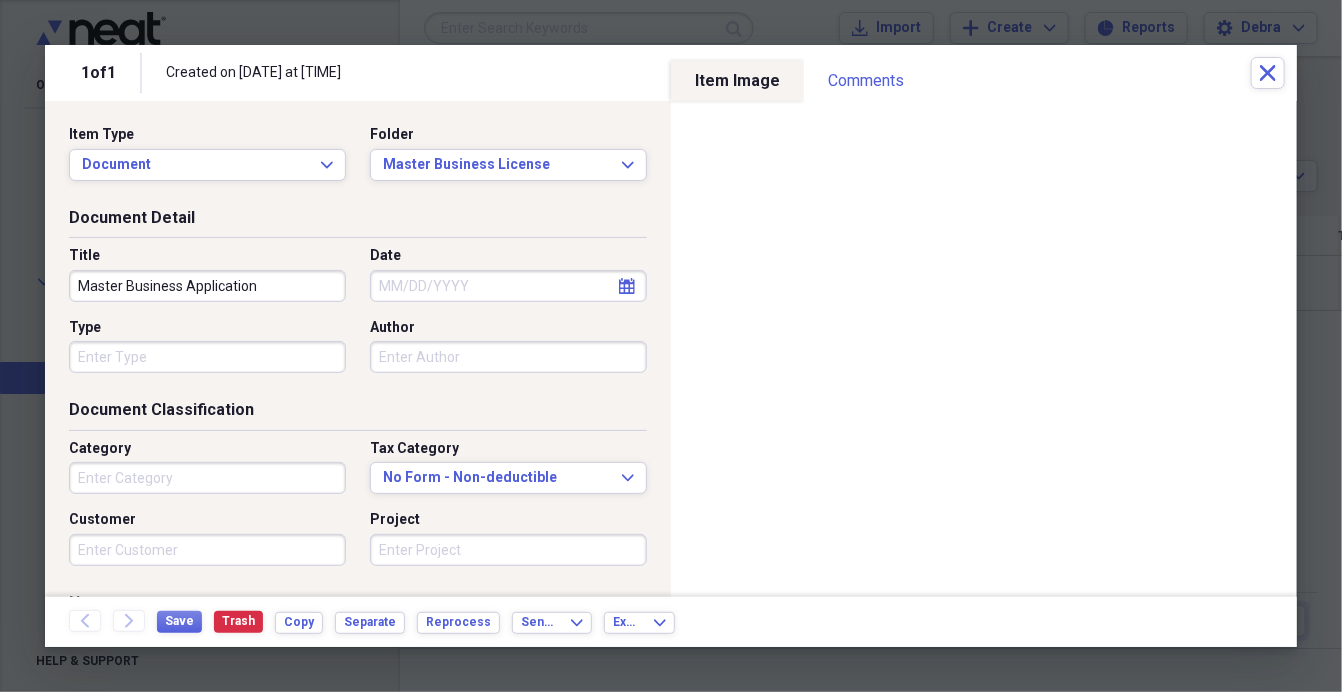 click 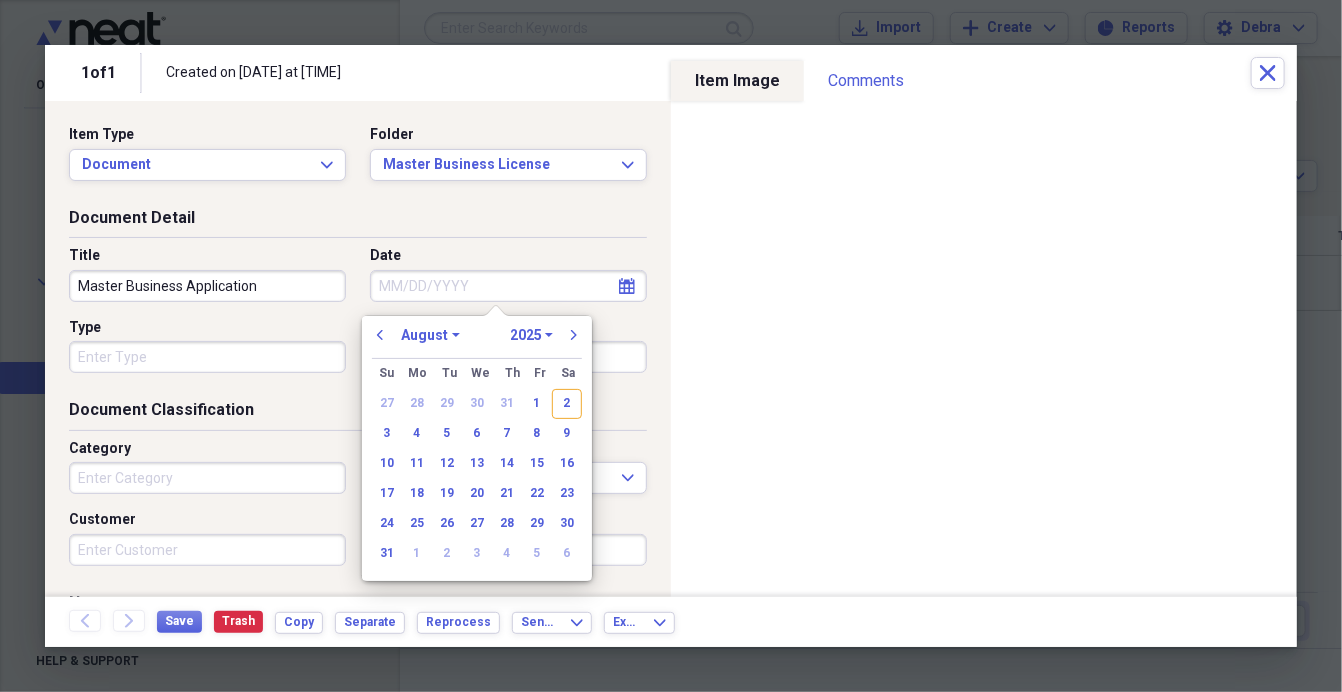 click on "1970 1971 1972 1973 1974 1975 1976 1977 1978 1979 1980 1981 1982 1983 1984 1985 1986 1987 1988 1989 1990 1991 1992 1993 1994 1995 1996 1997 1998 1999 2000 2001 2002 2003 2004 2005 2006 2007 2008 2009 2010 2011 2012 2013 2014 2015 2016 2017 2018 2019 2020 2021 2022 2023 2024 2025 2026 2027 2028 2029 2030 2031 2032 2033 2034 2035" at bounding box center (531, 335) 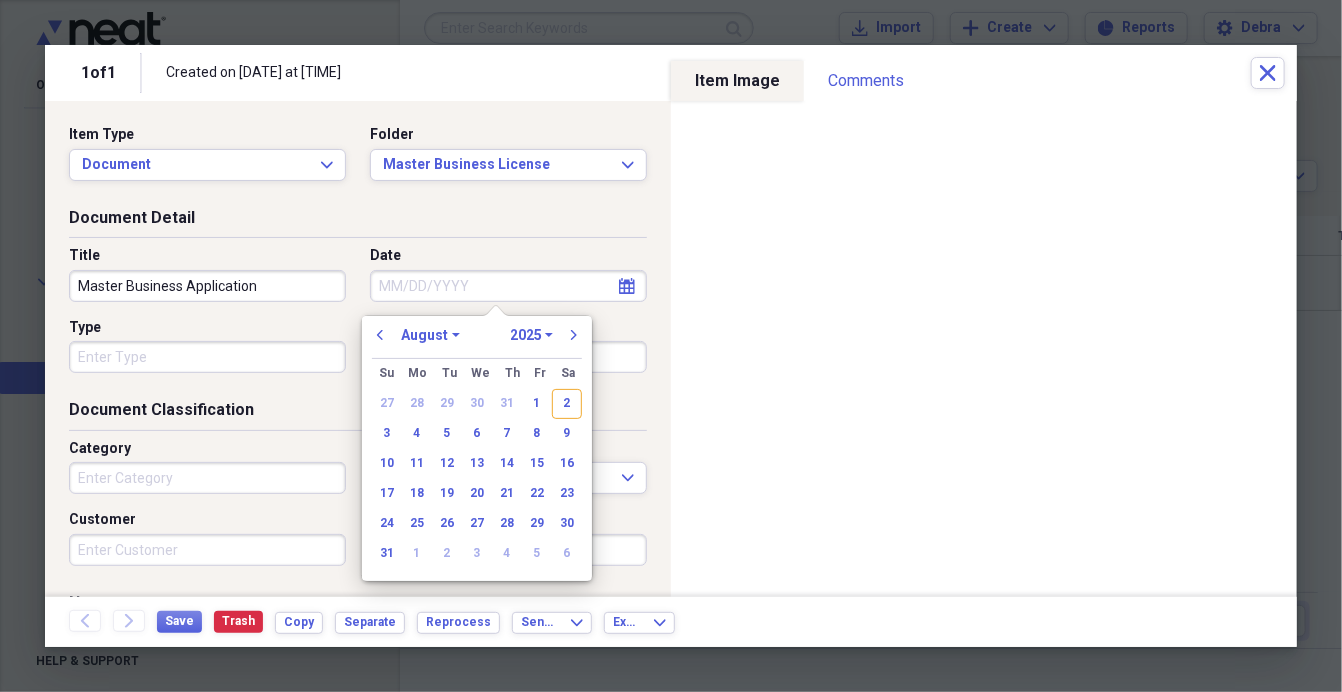 select on "1994" 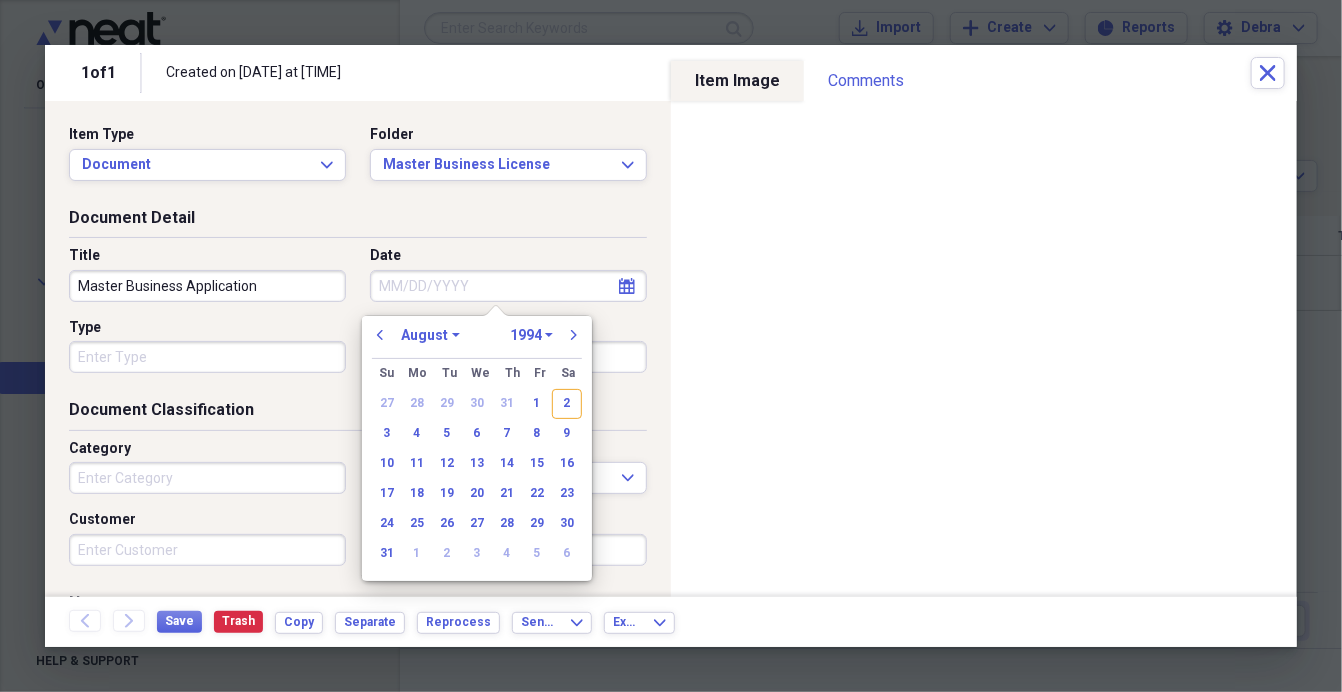 click on "1970 1971 1972 1973 1974 1975 1976 1977 1978 1979 1980 1981 1982 1983 1984 1985 1986 1987 1988 1989 1990 1991 1992 1993 1994 1995 1996 1997 1998 1999 2000 2001 2002 2003 2004 2005 2006 2007 2008 2009 2010 2011 2012 2013 2014 2015 2016 2017 2018 2019 2020 2021 2022 2023 2024 2025 2026 2027 2028 2029 2030 2031 2032 2033 2034 2035" at bounding box center (531, 335) 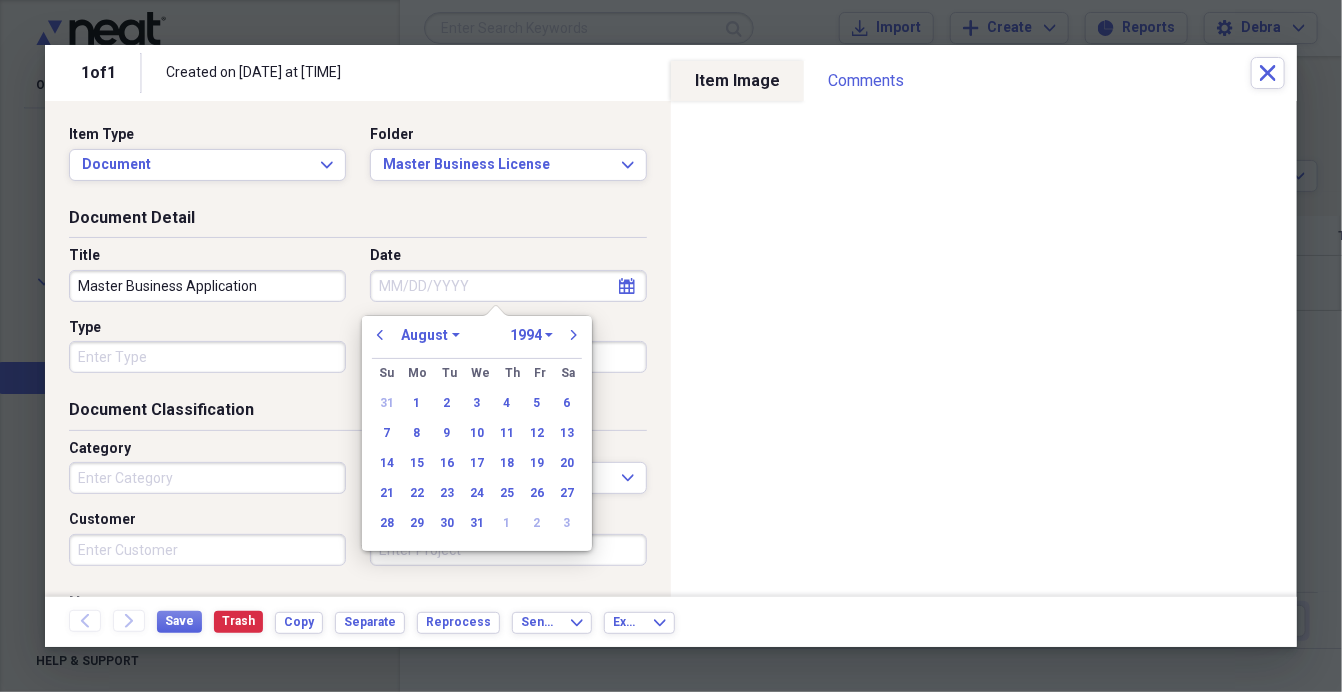 click on "January February March April May June July August September October November December" at bounding box center (430, 335) 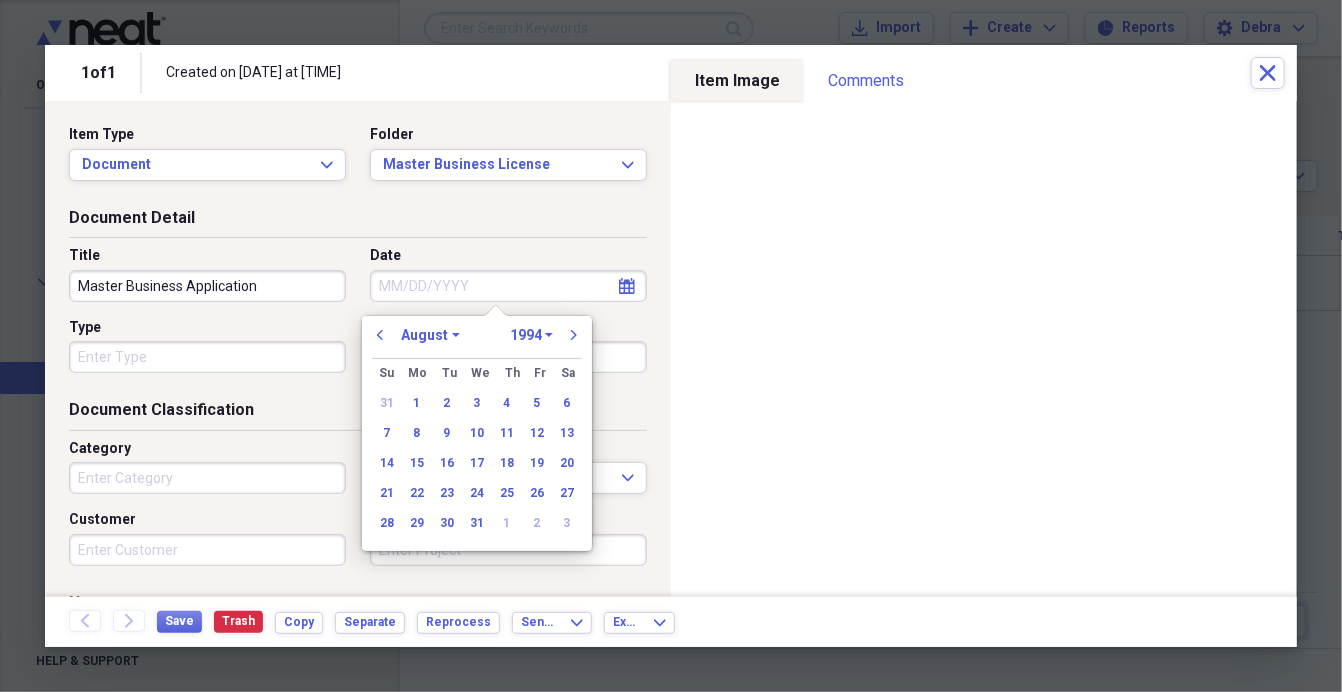 select on "4" 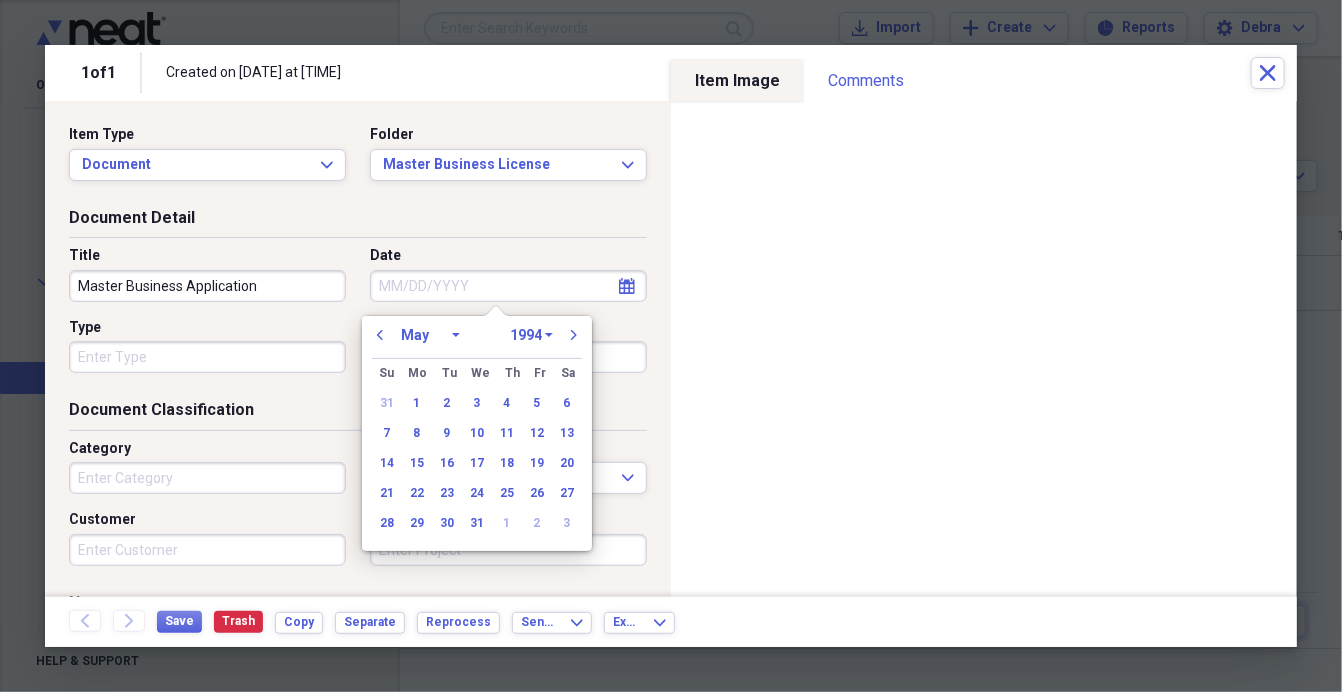 click on "January February March April May June July August September October November December" at bounding box center (430, 335) 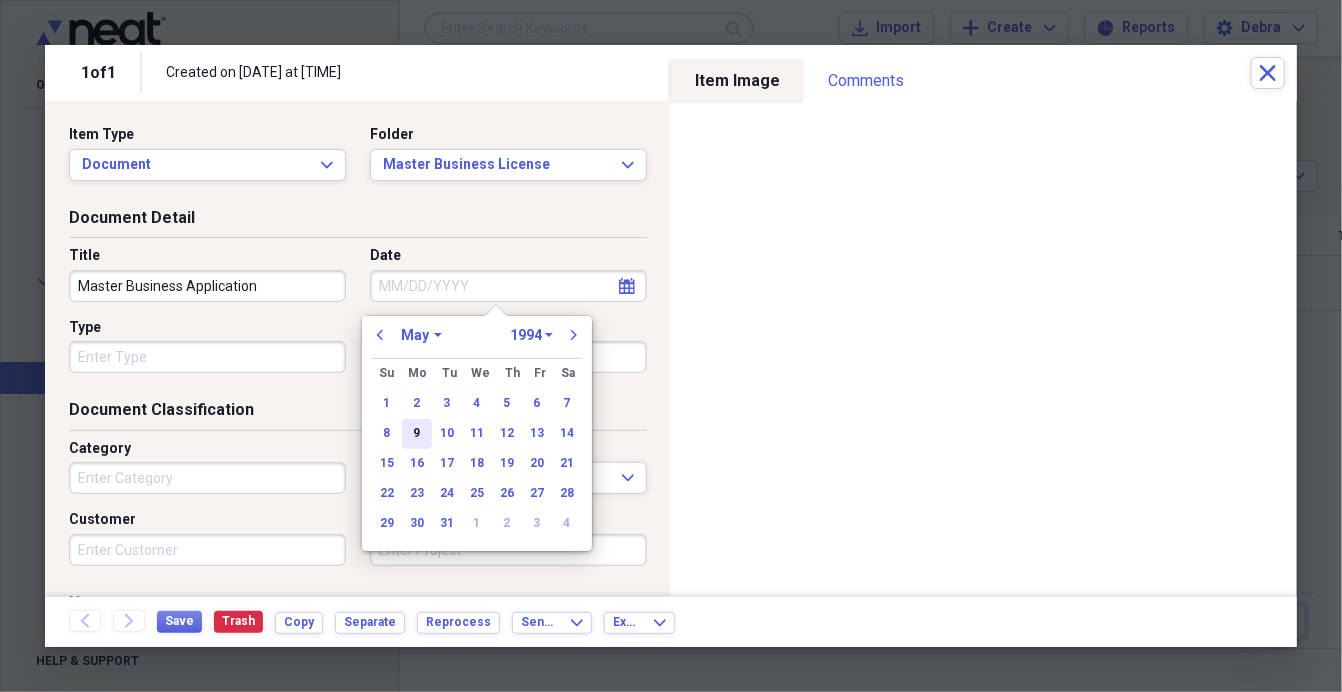 click on "9" at bounding box center (417, 434) 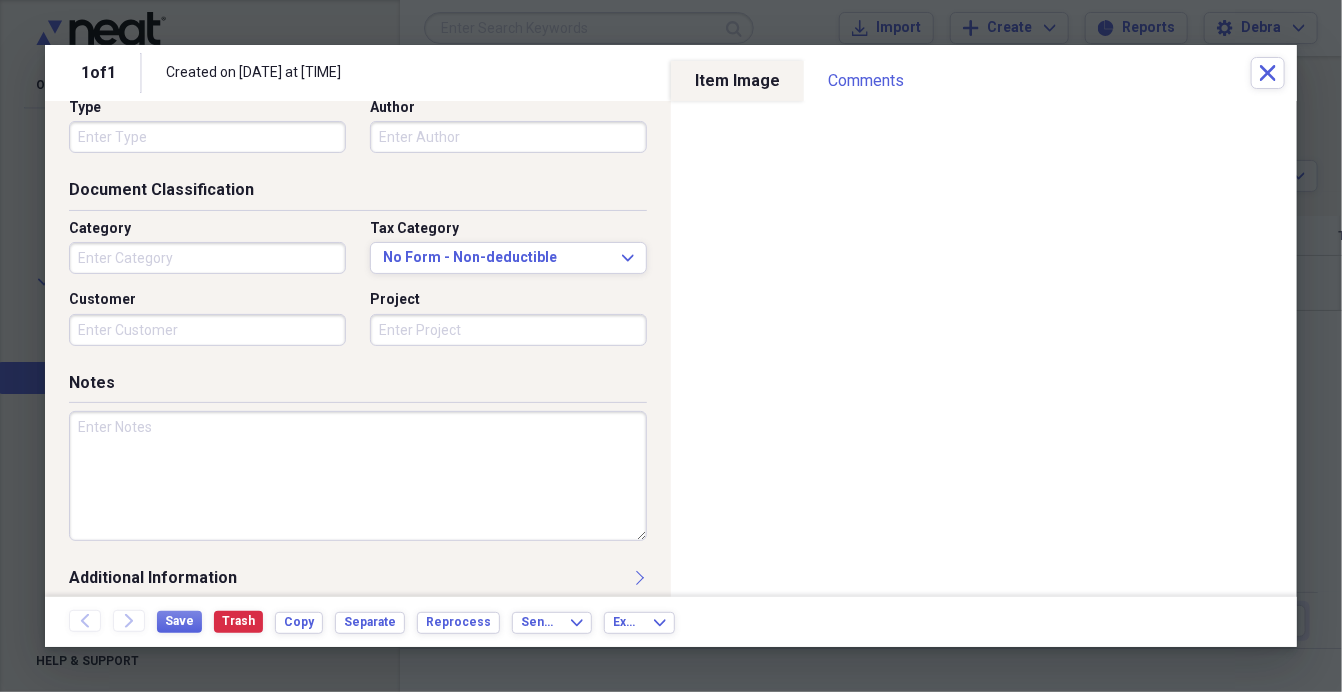 scroll, scrollTop: 222, scrollLeft: 0, axis: vertical 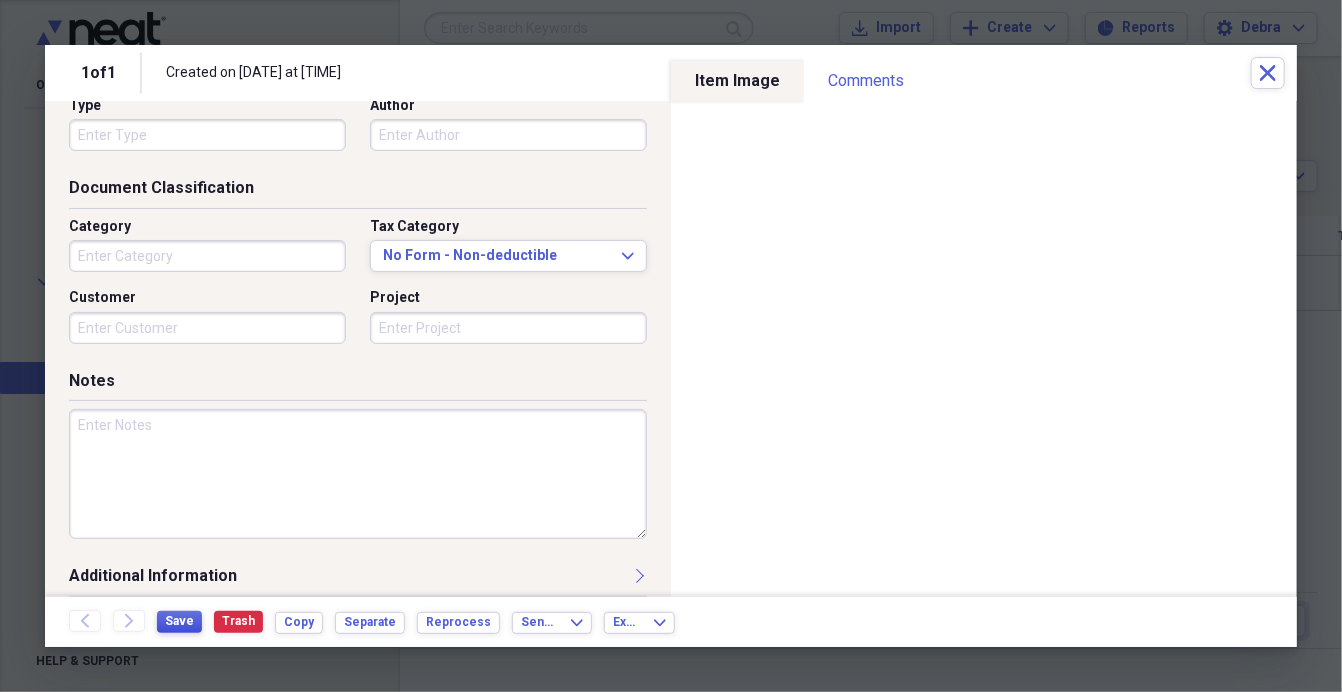 click on "Save" at bounding box center (179, 621) 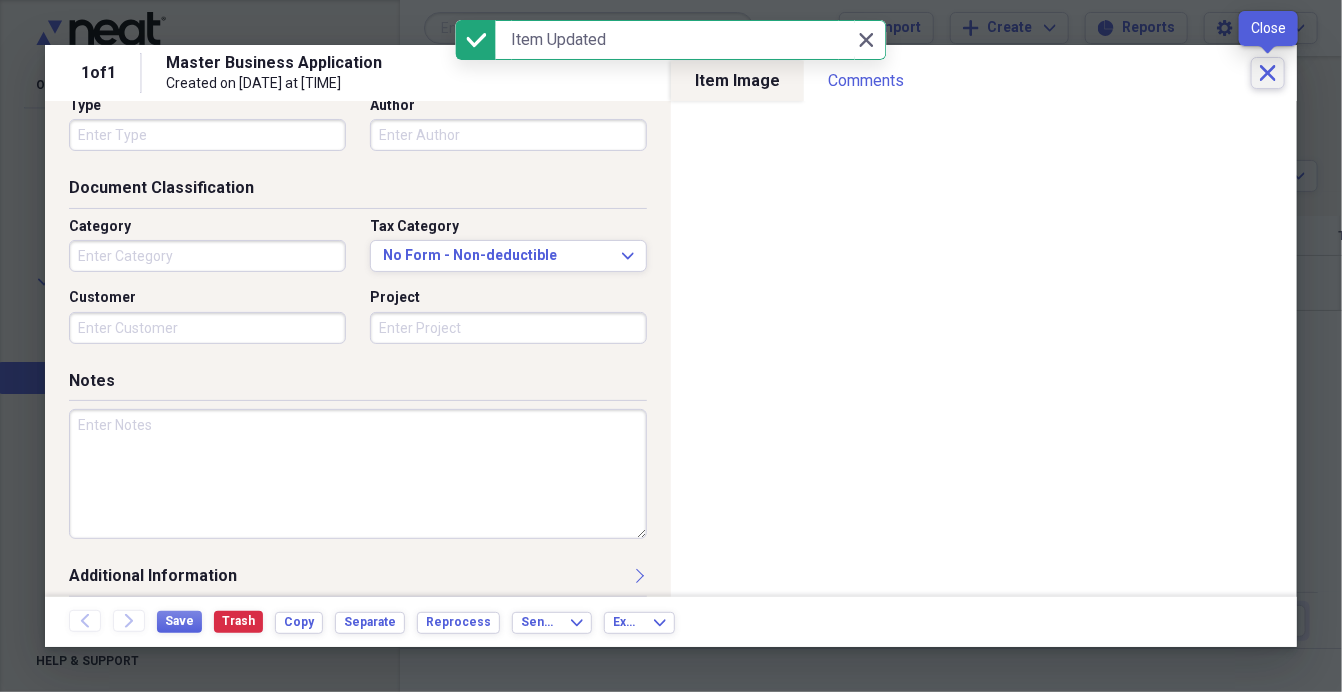 click on "Close" 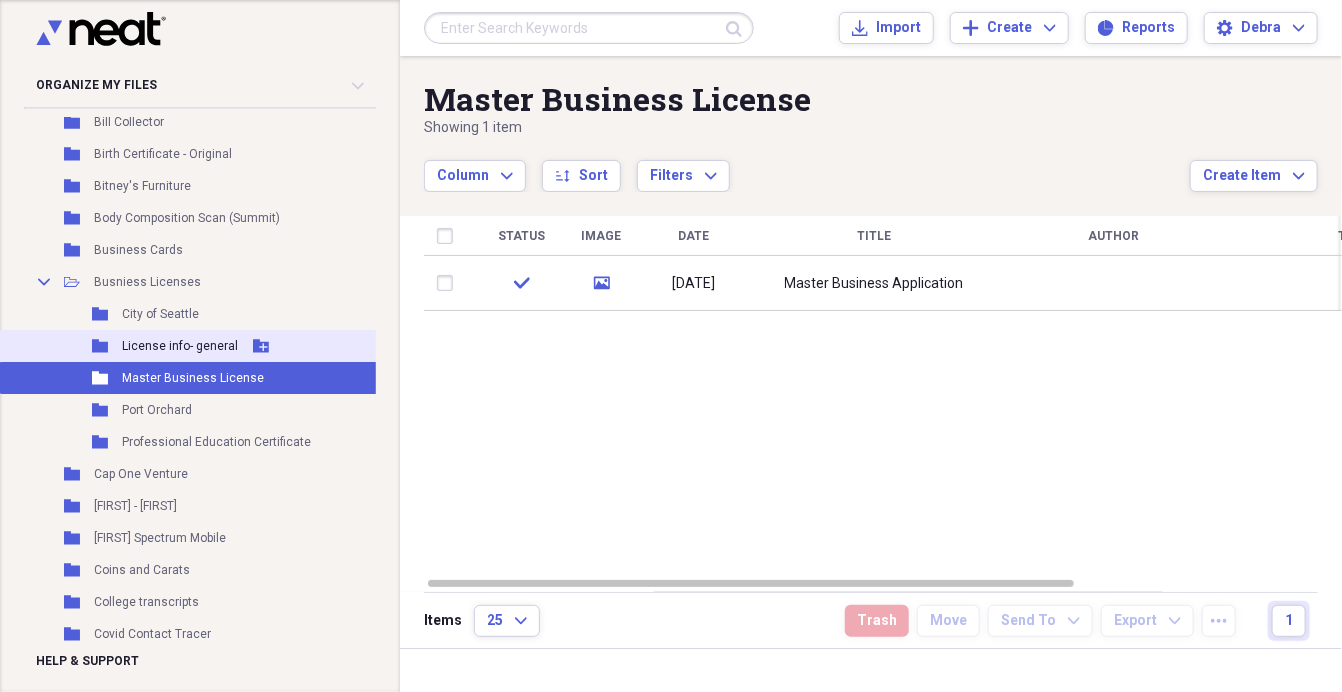 click on "License info- general" at bounding box center [180, 346] 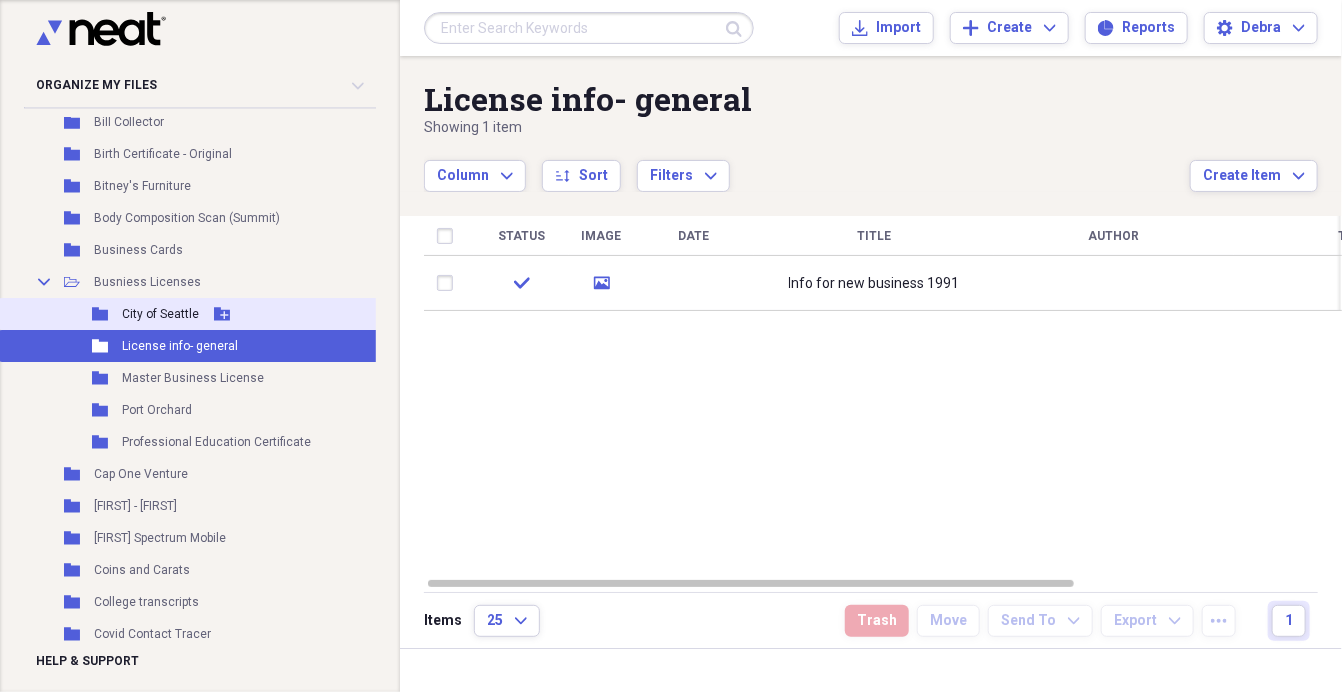 click on "City of Seattle" at bounding box center [160, 314] 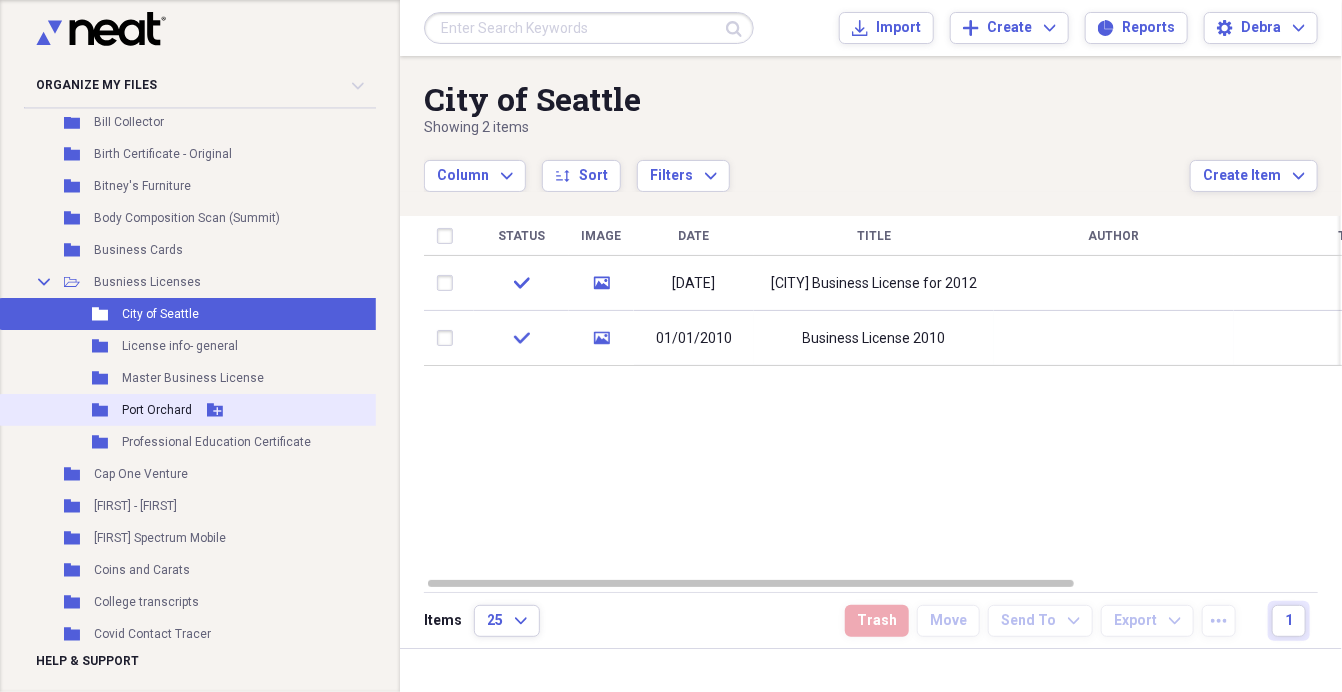 click on "Folder Port Orchard Add Folder" at bounding box center (189, 410) 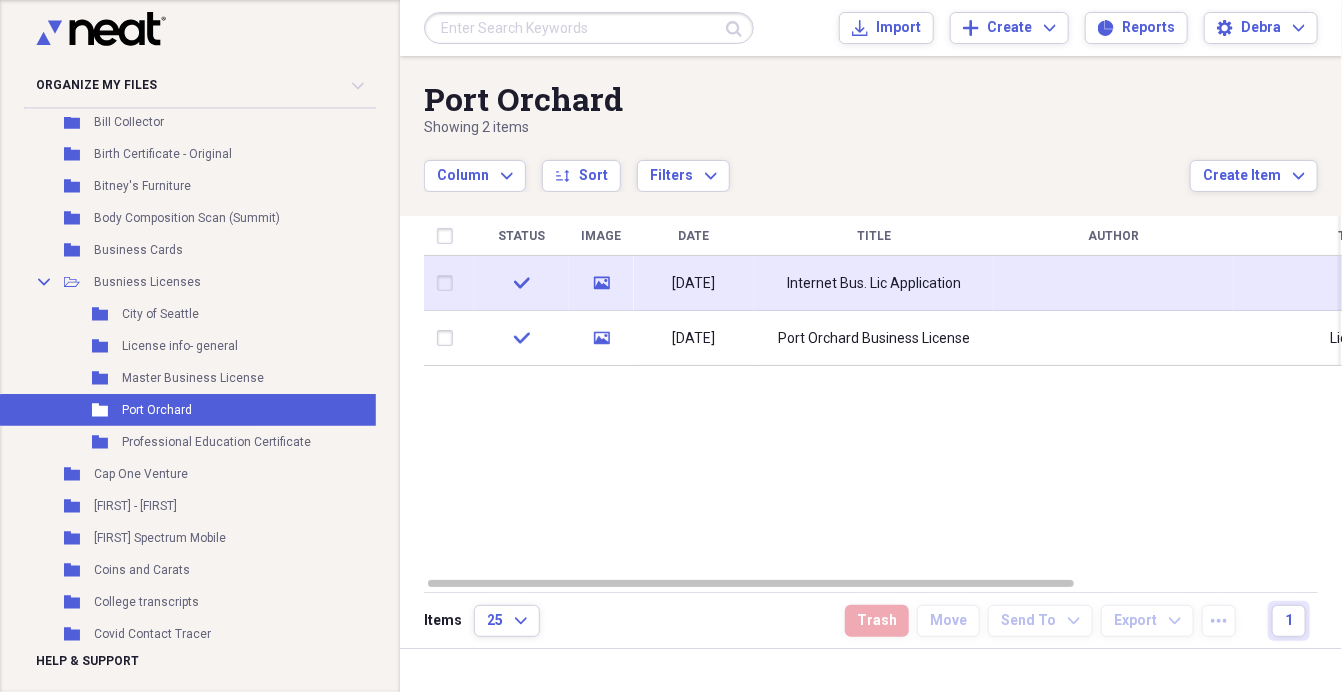 click on "Internet Bus. Lic Application" at bounding box center [874, 284] 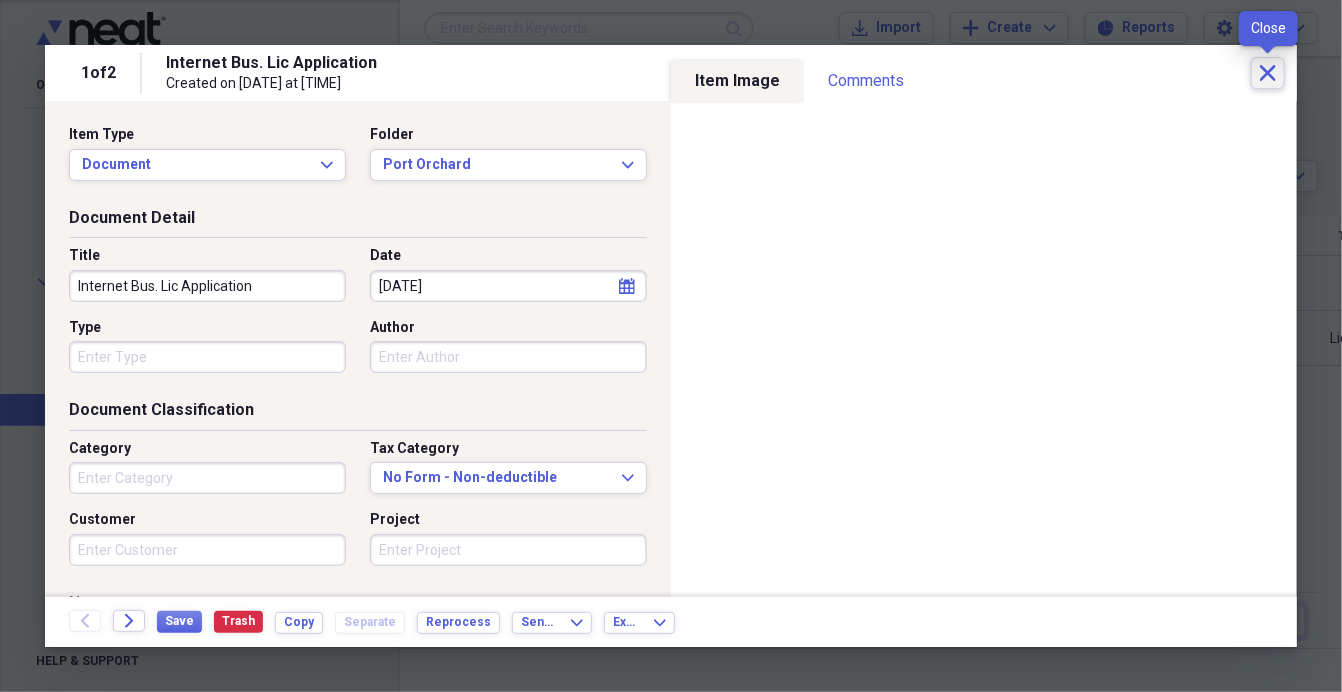 click on "Close" 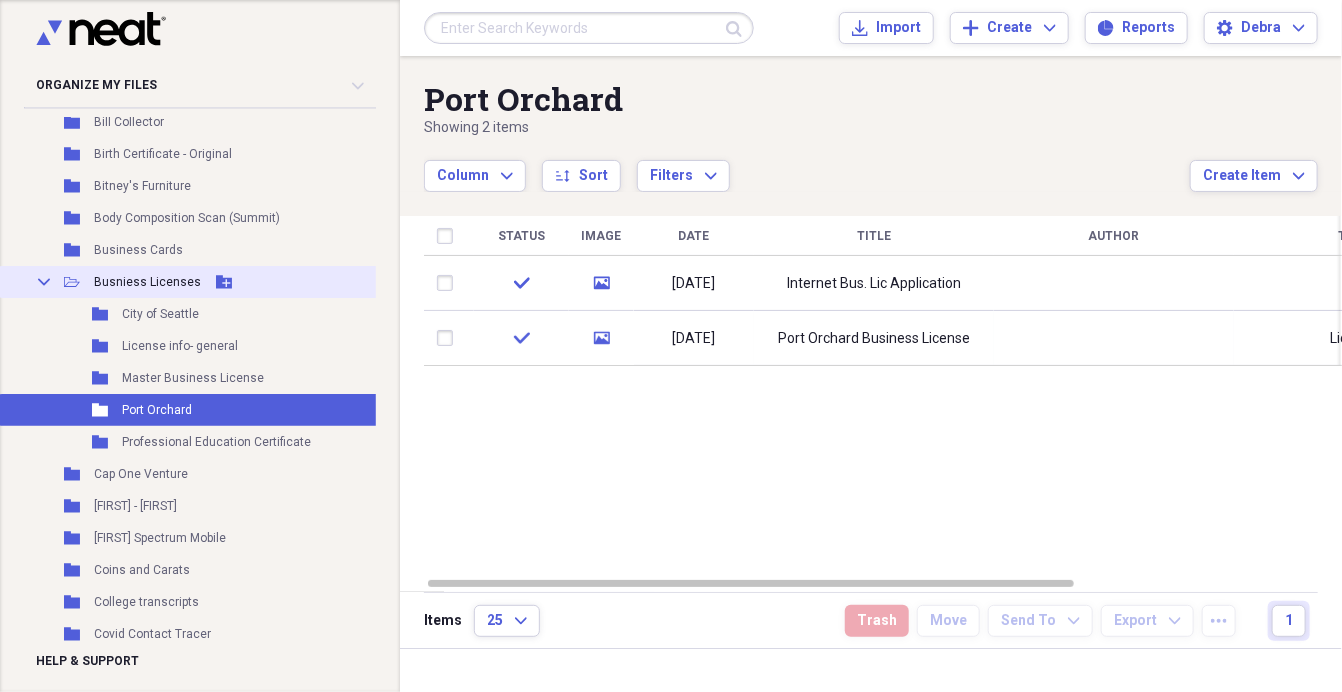 click 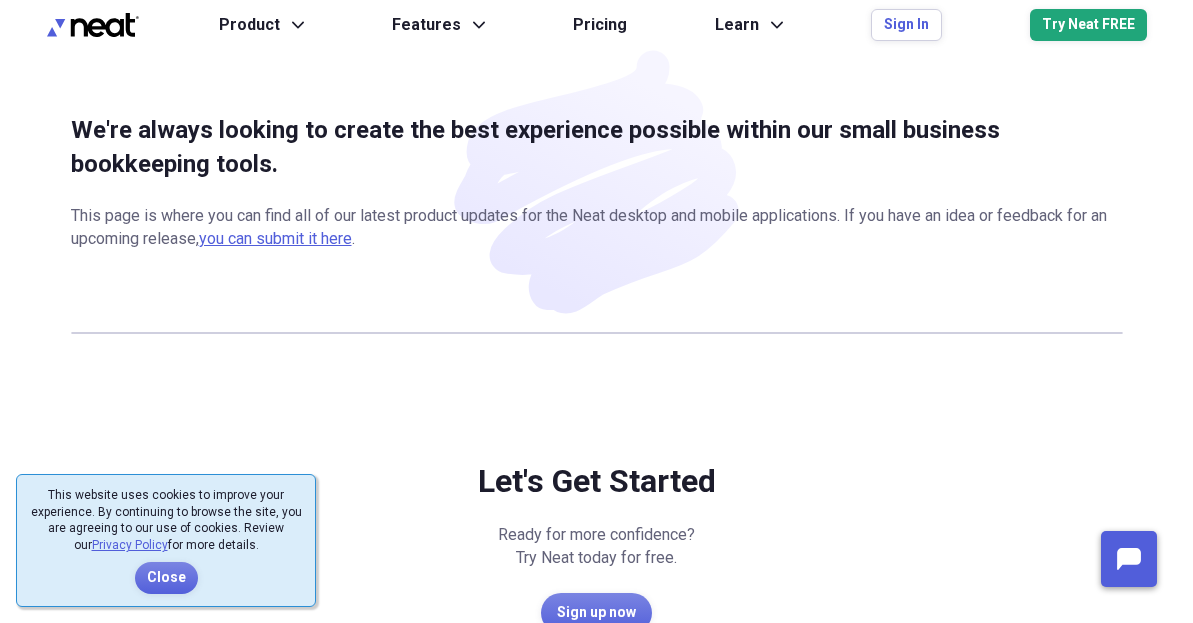 scroll, scrollTop: 0, scrollLeft: 0, axis: both 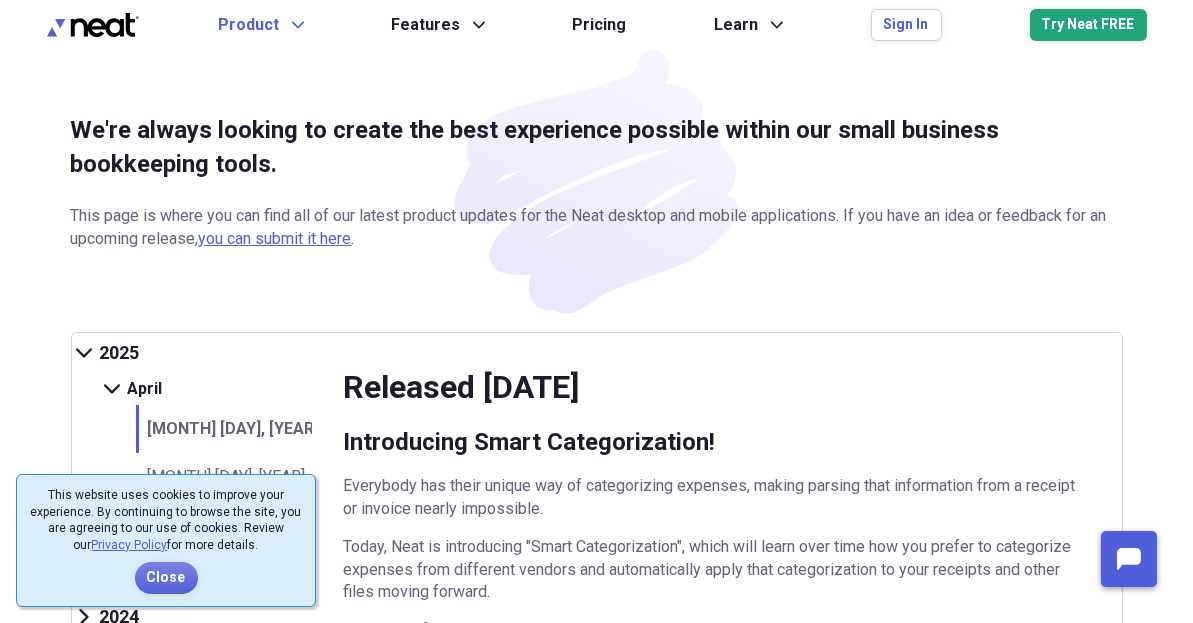 click on "Expand" 